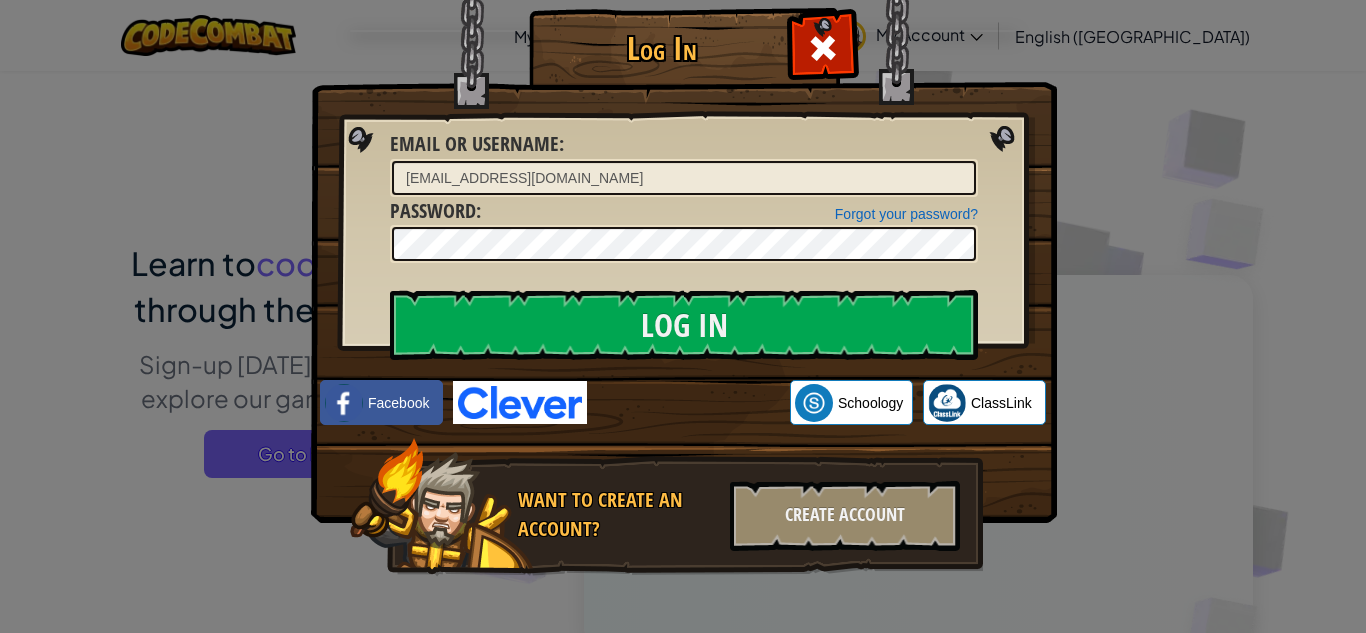 scroll, scrollTop: 0, scrollLeft: 0, axis: both 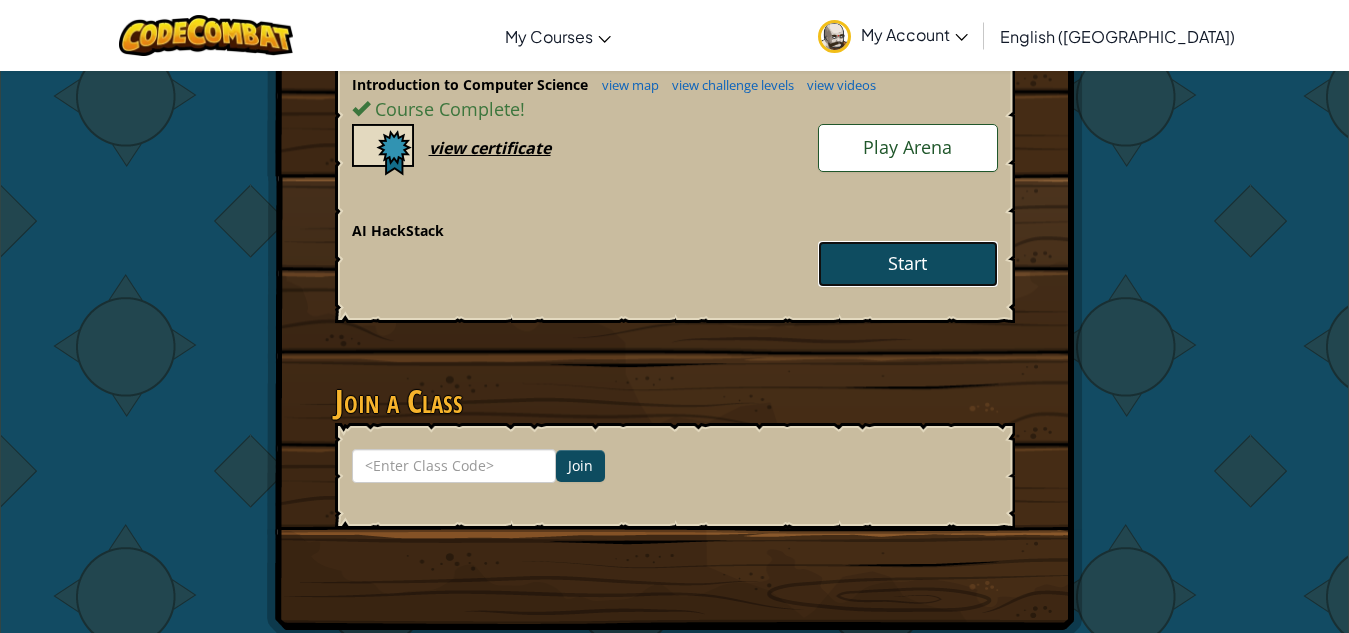 click on "Start" at bounding box center [908, 264] 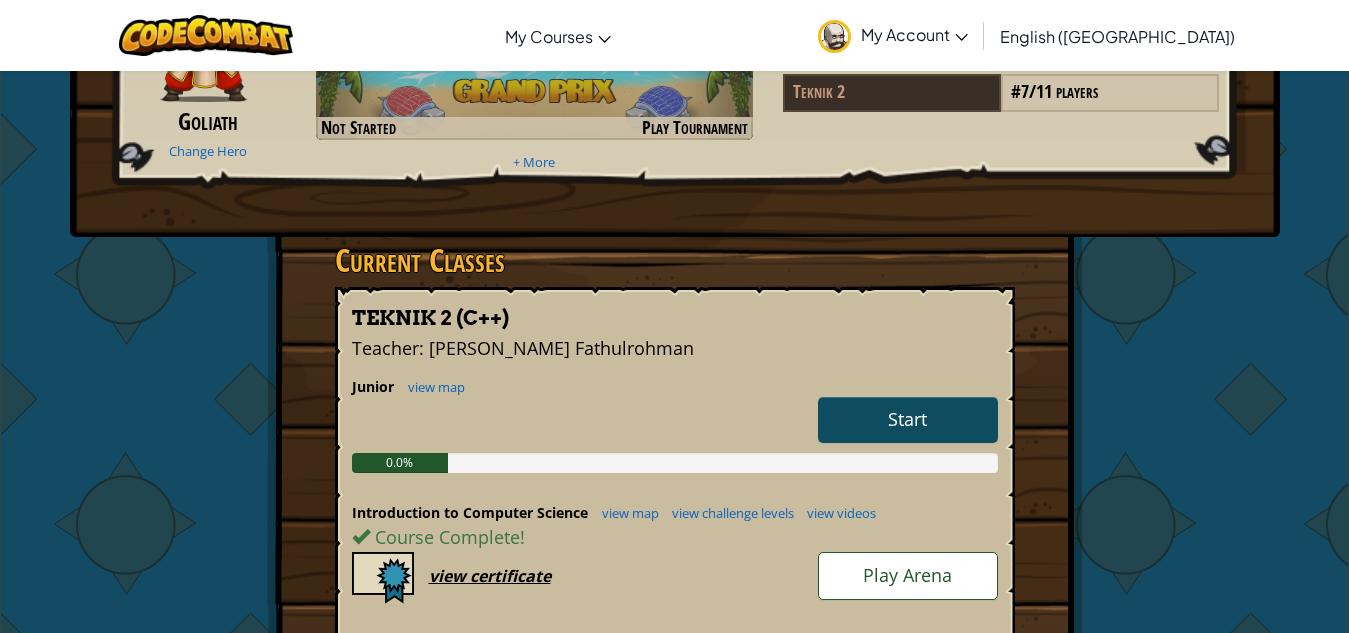 scroll, scrollTop: 400, scrollLeft: 0, axis: vertical 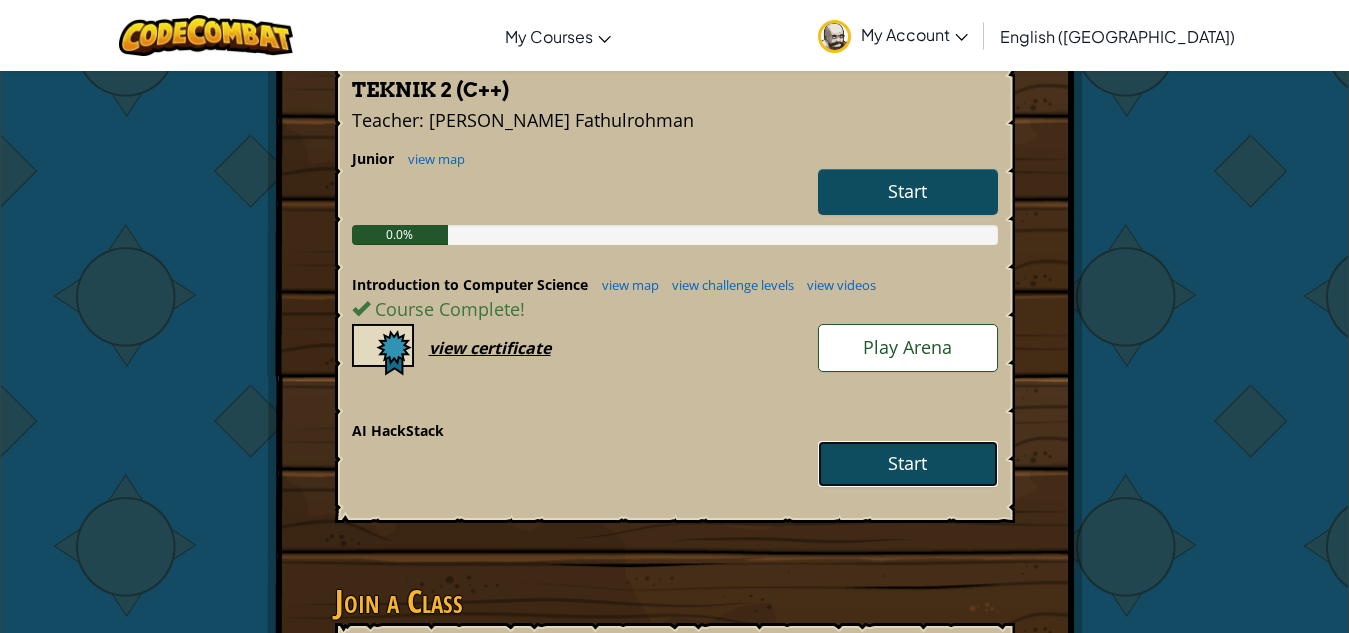 click on "Start" at bounding box center (908, 464) 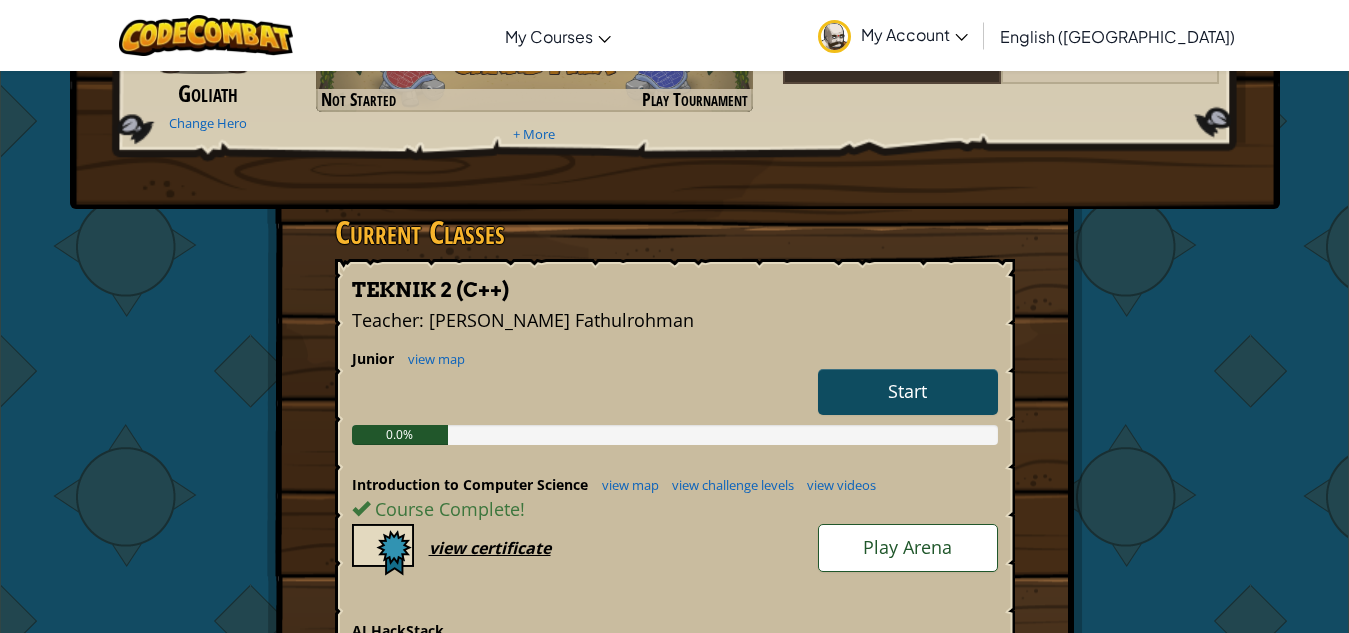 scroll, scrollTop: 600, scrollLeft: 0, axis: vertical 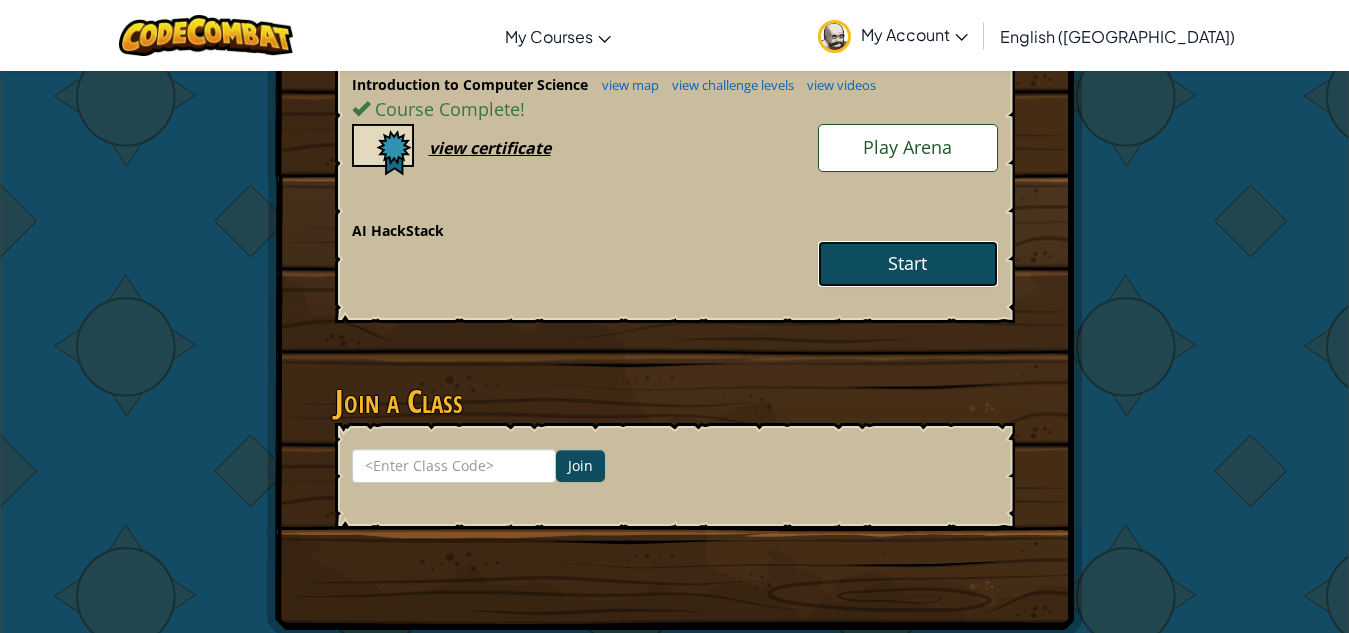 click on "Start" at bounding box center (908, 264) 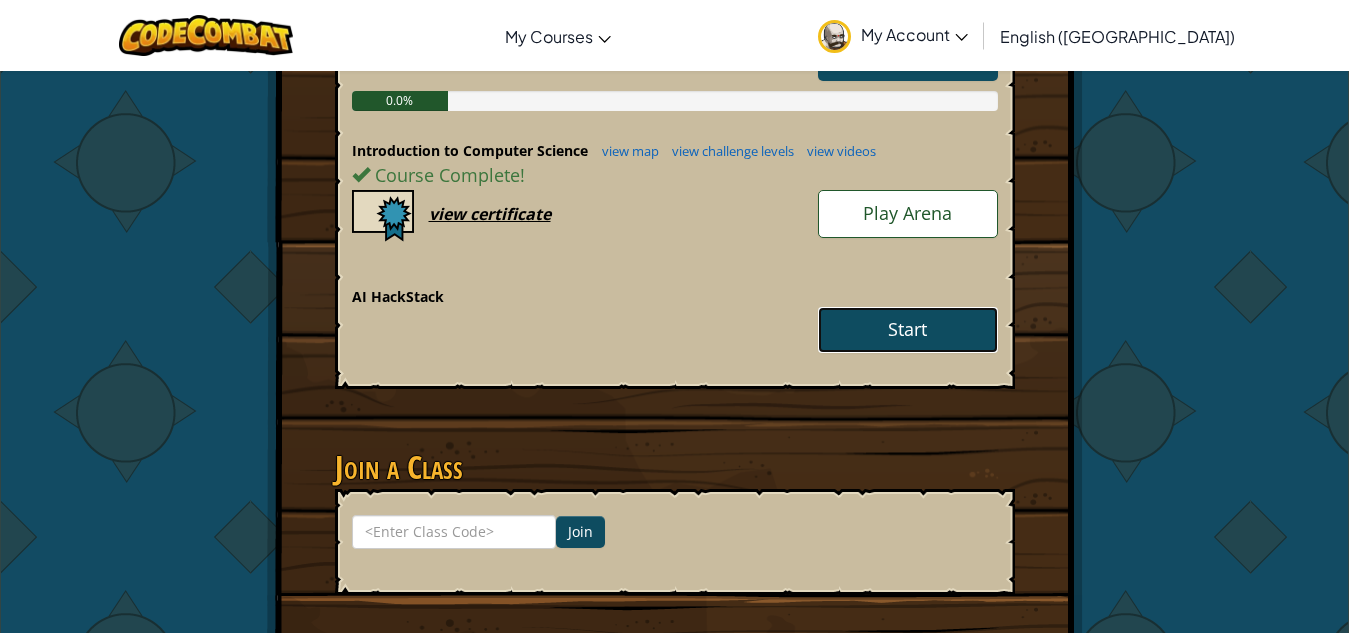 scroll, scrollTop: 500, scrollLeft: 0, axis: vertical 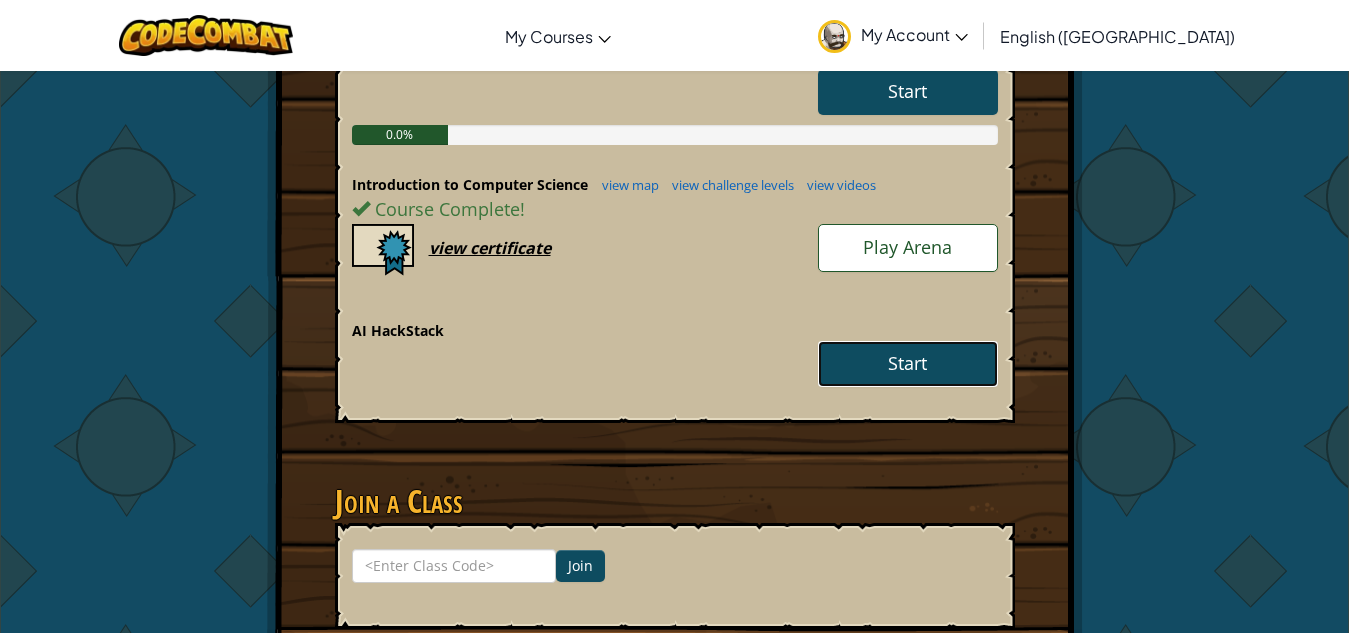 click on "Start" at bounding box center (908, 364) 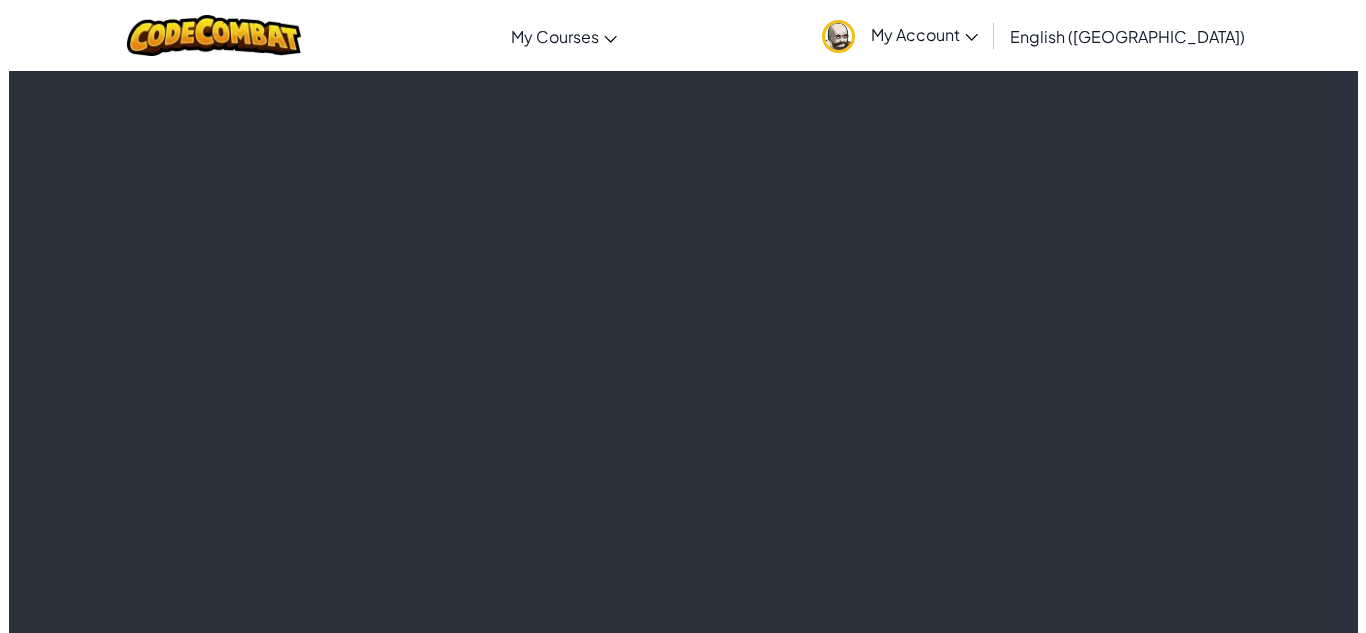 scroll, scrollTop: 0, scrollLeft: 0, axis: both 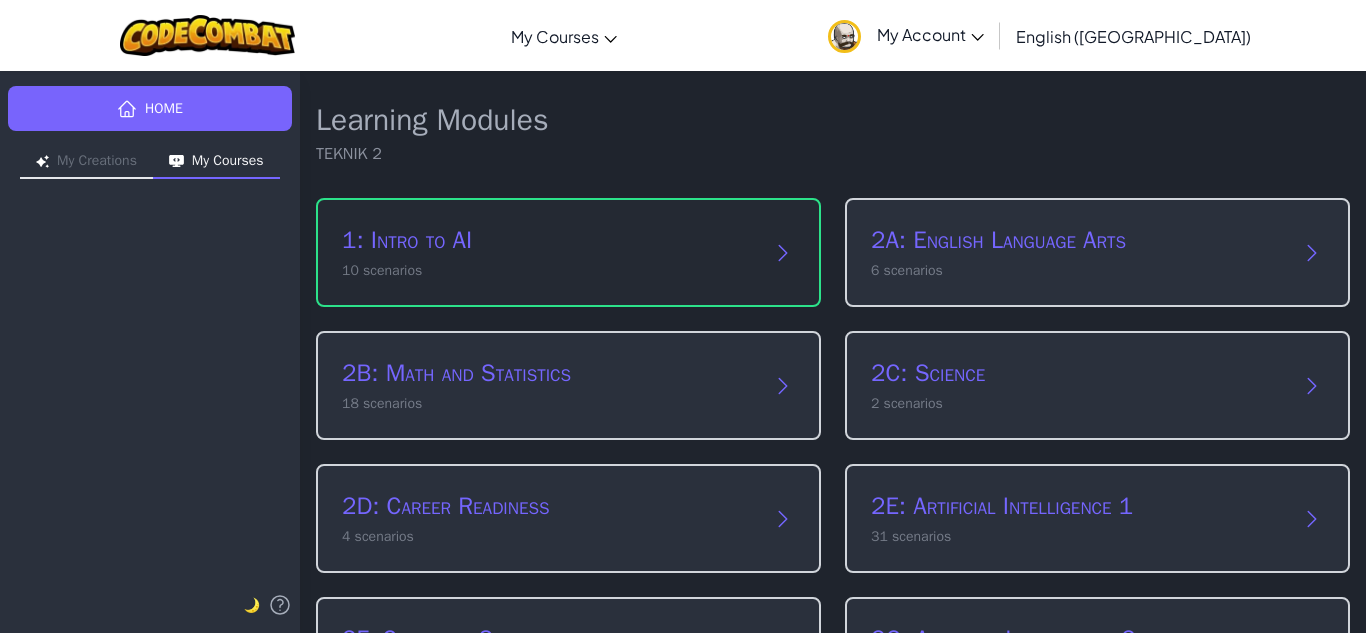 click on "1: Intro to AI 10   scenarios" at bounding box center (568, 252) 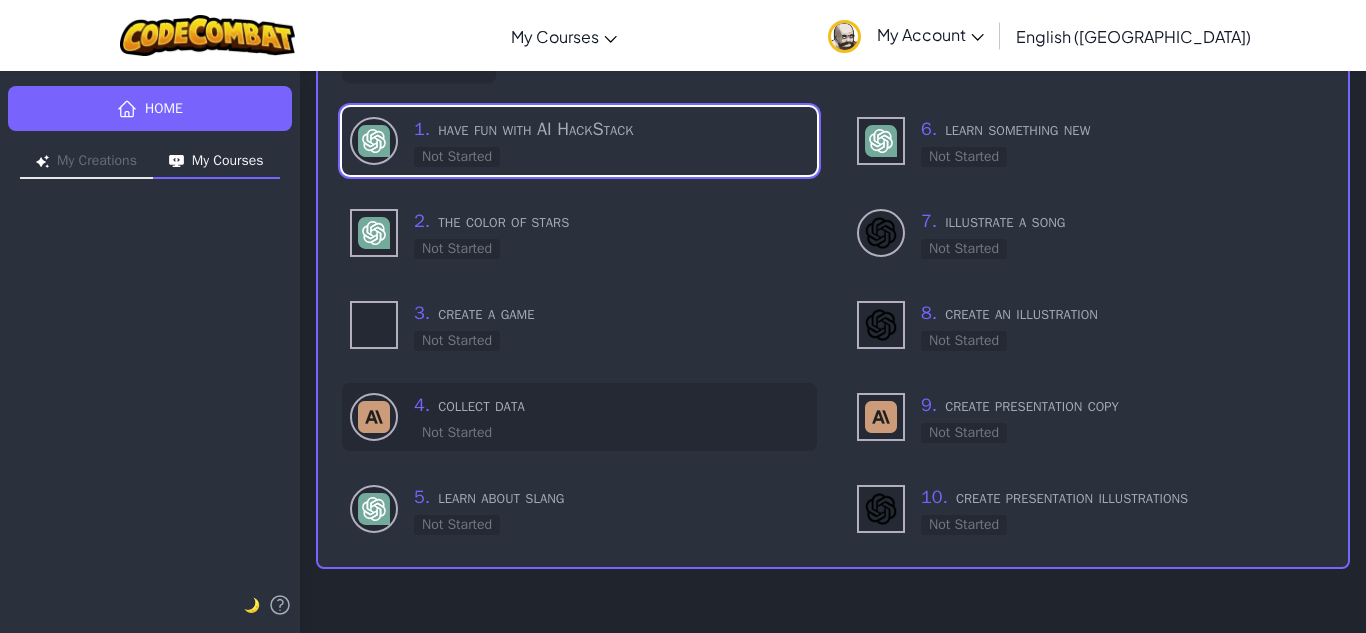 scroll, scrollTop: 0, scrollLeft: 0, axis: both 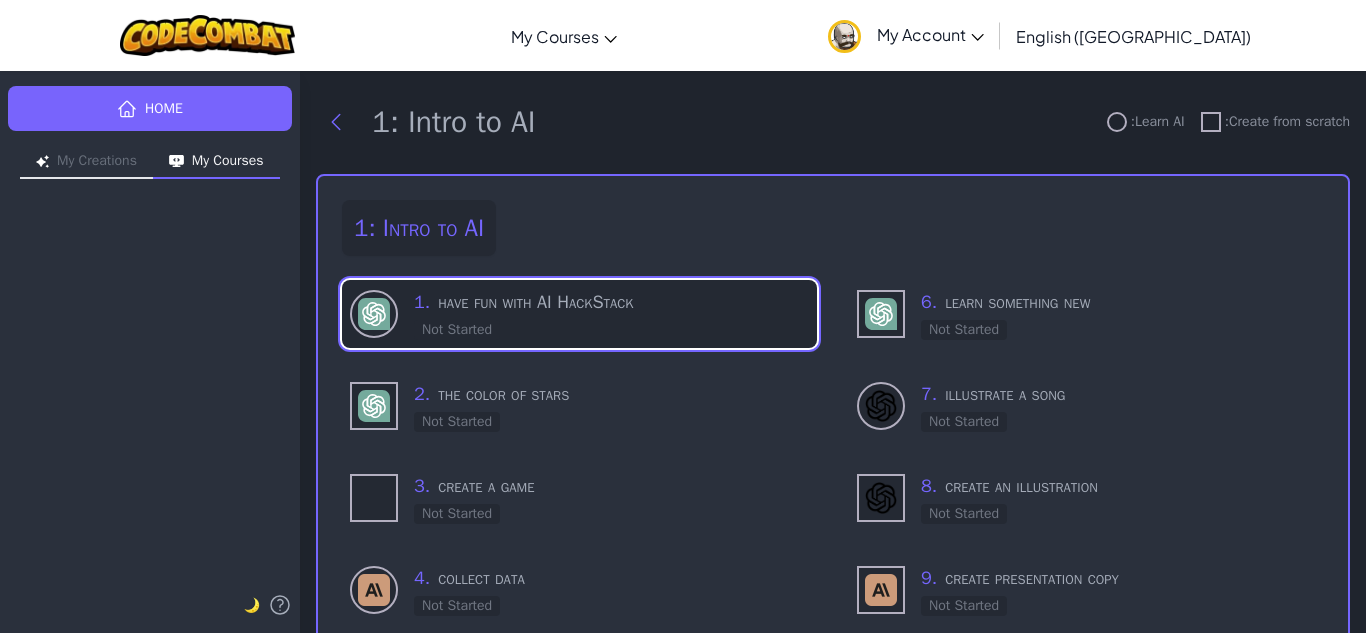 click on "1 . have fun with AI HackStack Not Started" at bounding box center [611, 314] 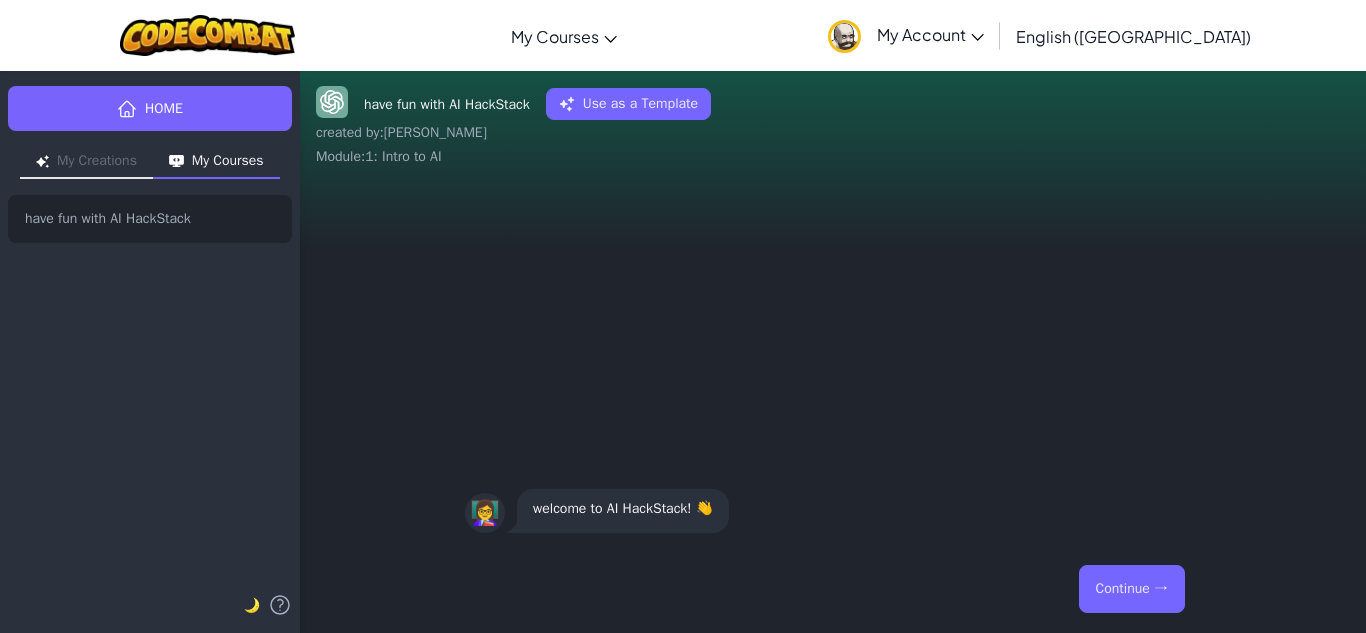 click on "Continue →" at bounding box center [1132, 589] 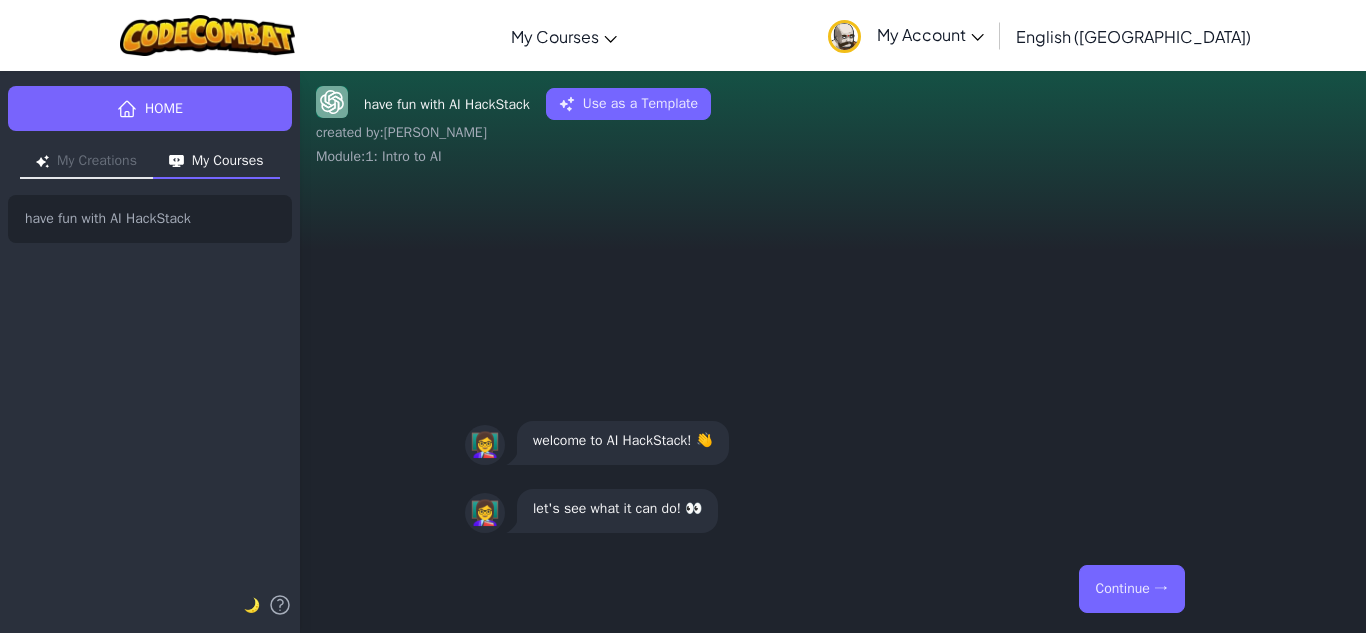 click on "Continue →" at bounding box center [1132, 589] 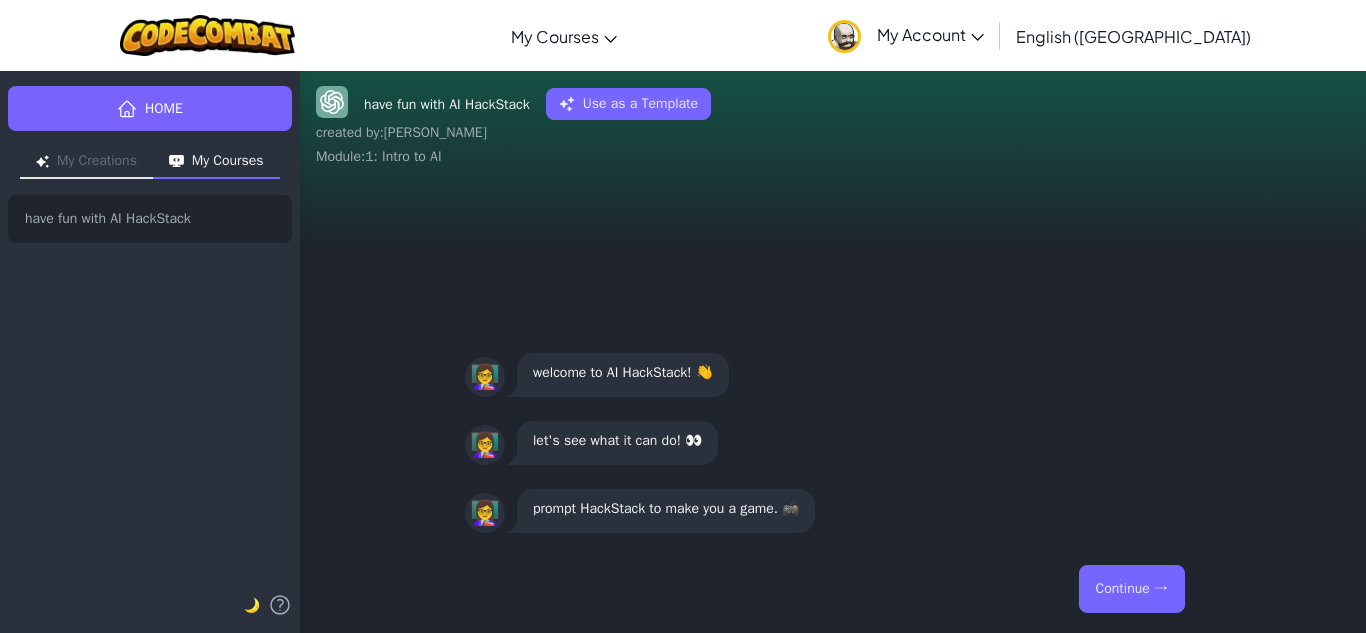 click on "Continue →" at bounding box center (1132, 589) 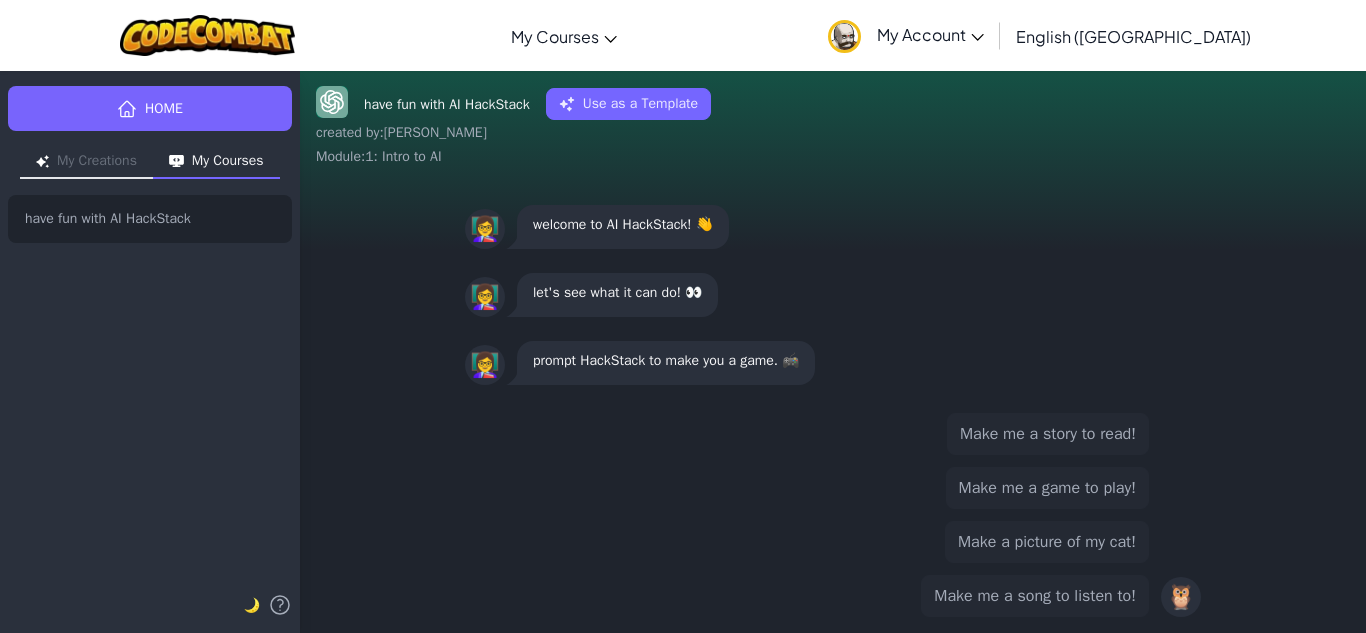 drag, startPoint x: 1015, startPoint y: 472, endPoint x: 1013, endPoint y: 459, distance: 13.152946 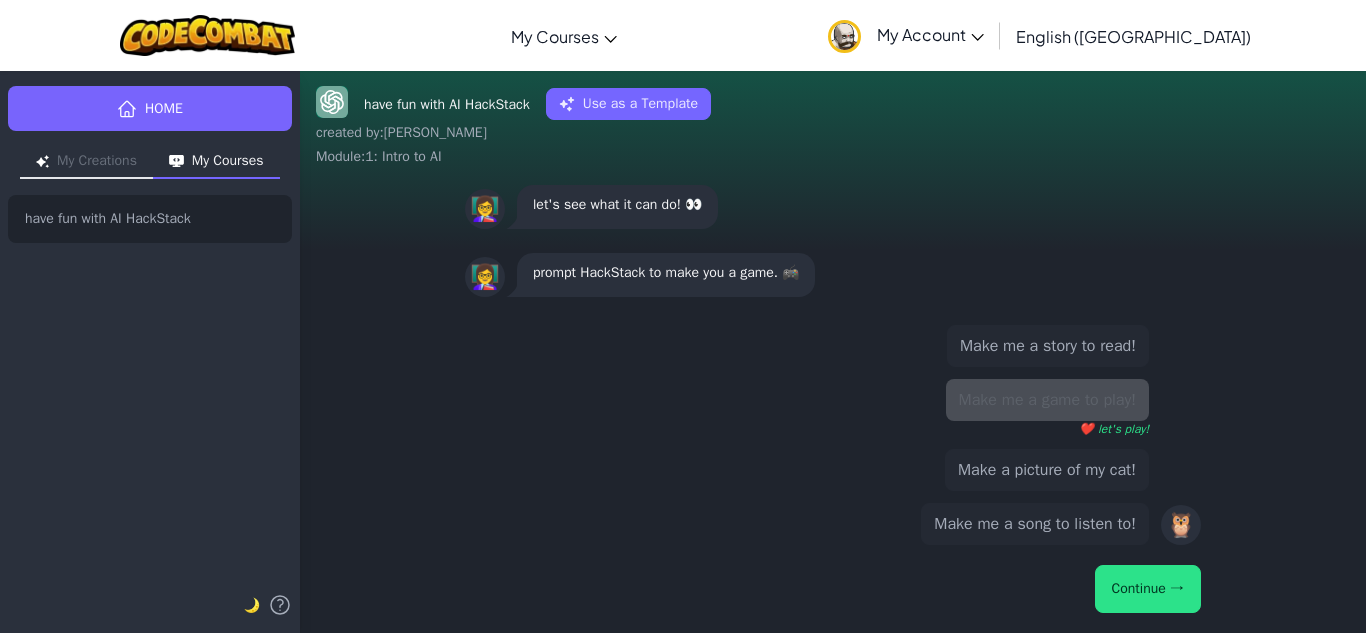 click on "Continue →" at bounding box center [1148, 589] 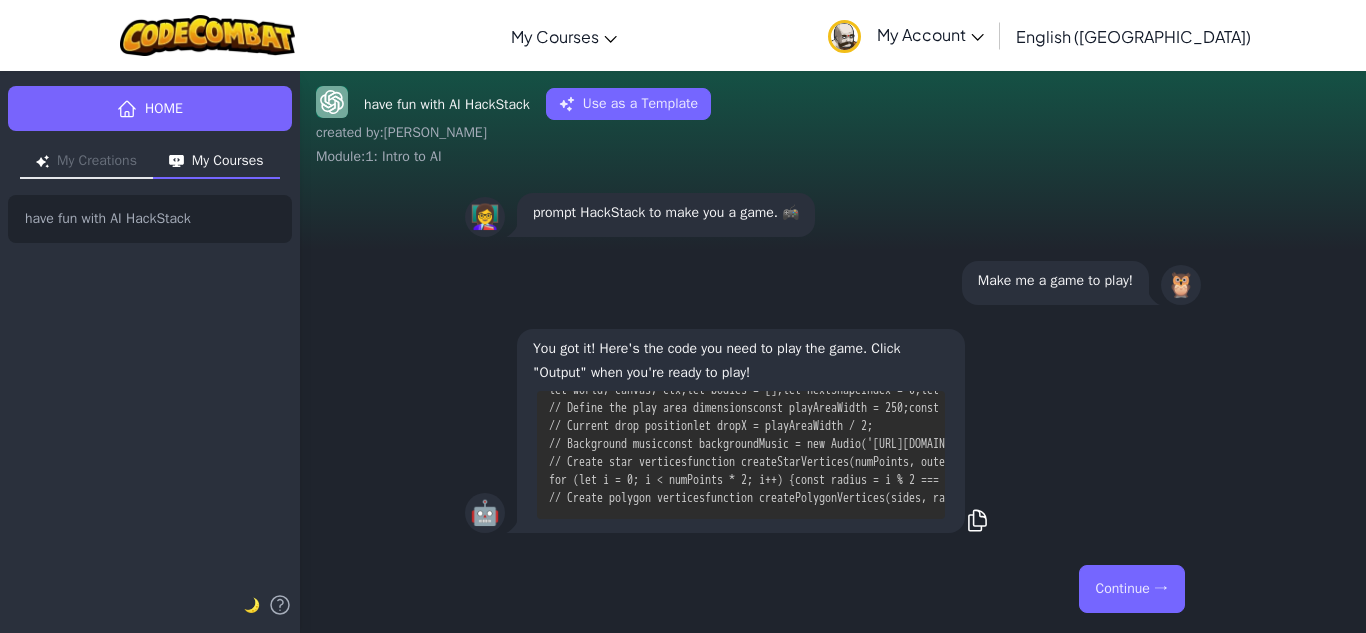 scroll, scrollTop: 3801, scrollLeft: 0, axis: vertical 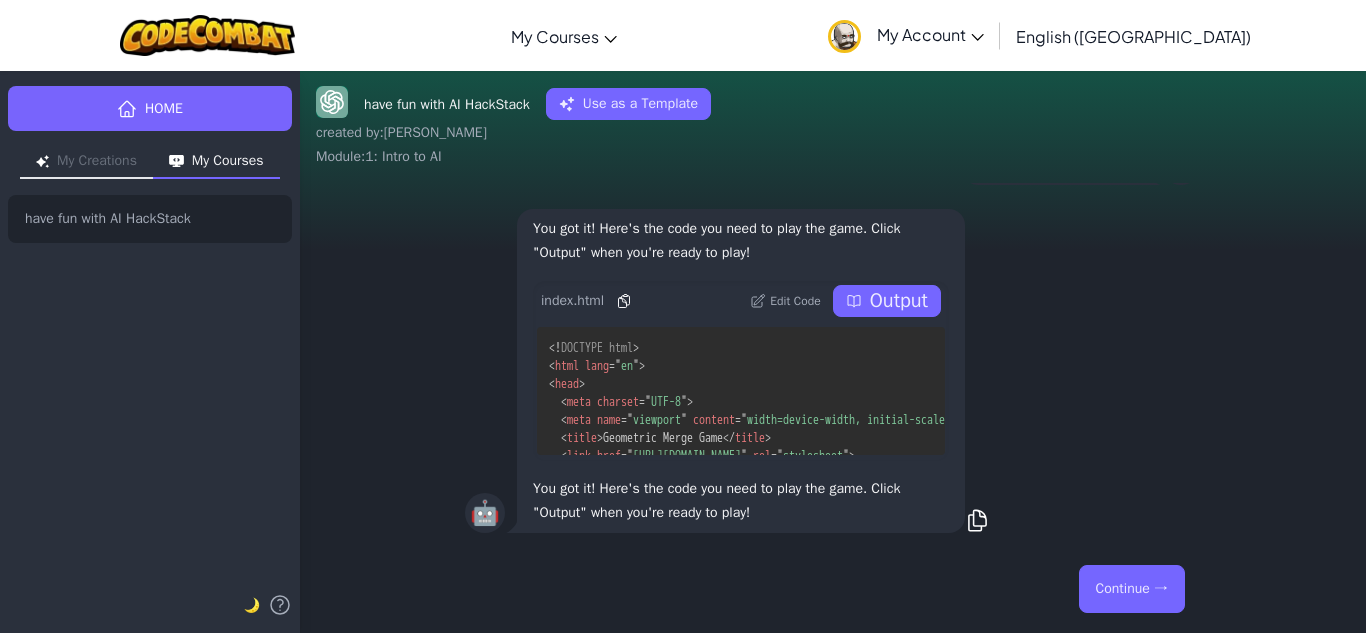 click on "Continue →" at bounding box center (1132, 589) 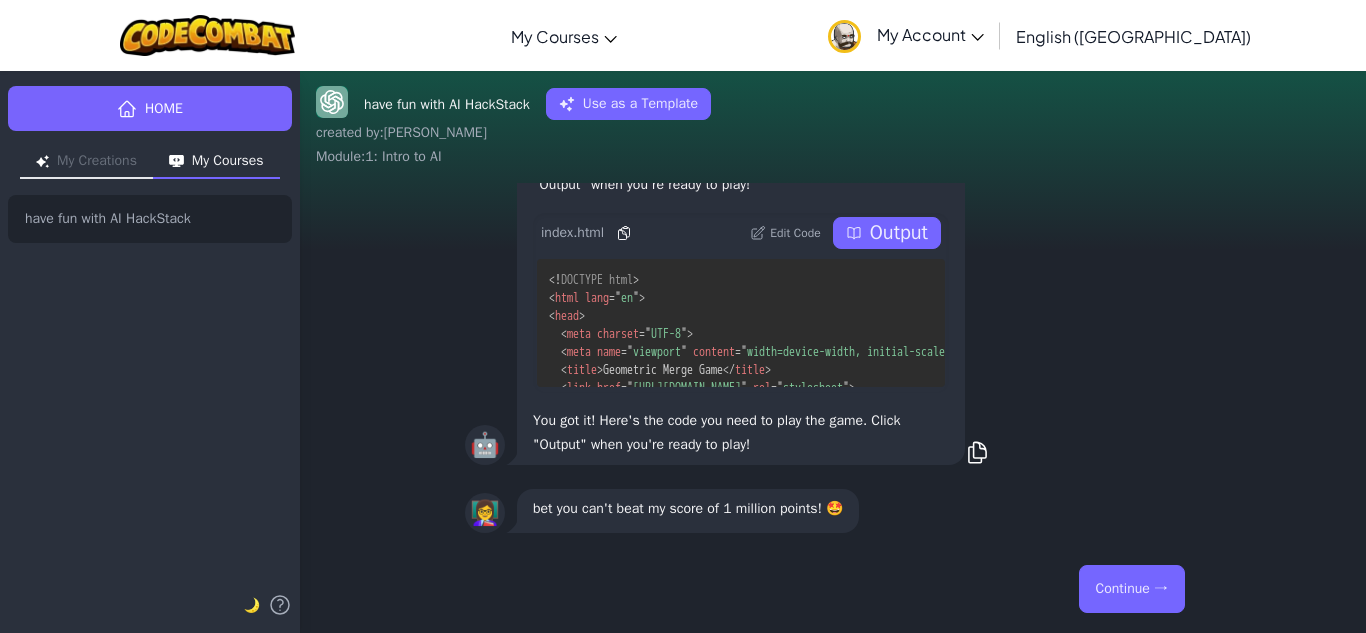 click on "Continue →" at bounding box center (1132, 589) 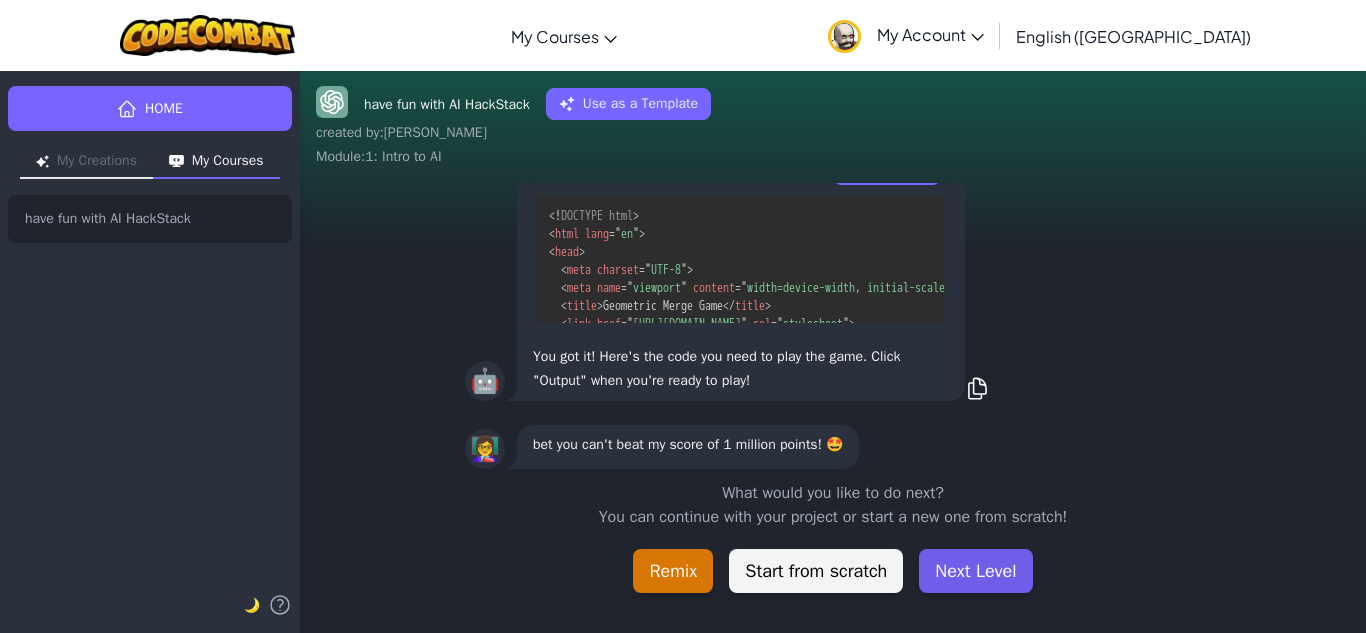 click on "Next Level" at bounding box center [975, 571] 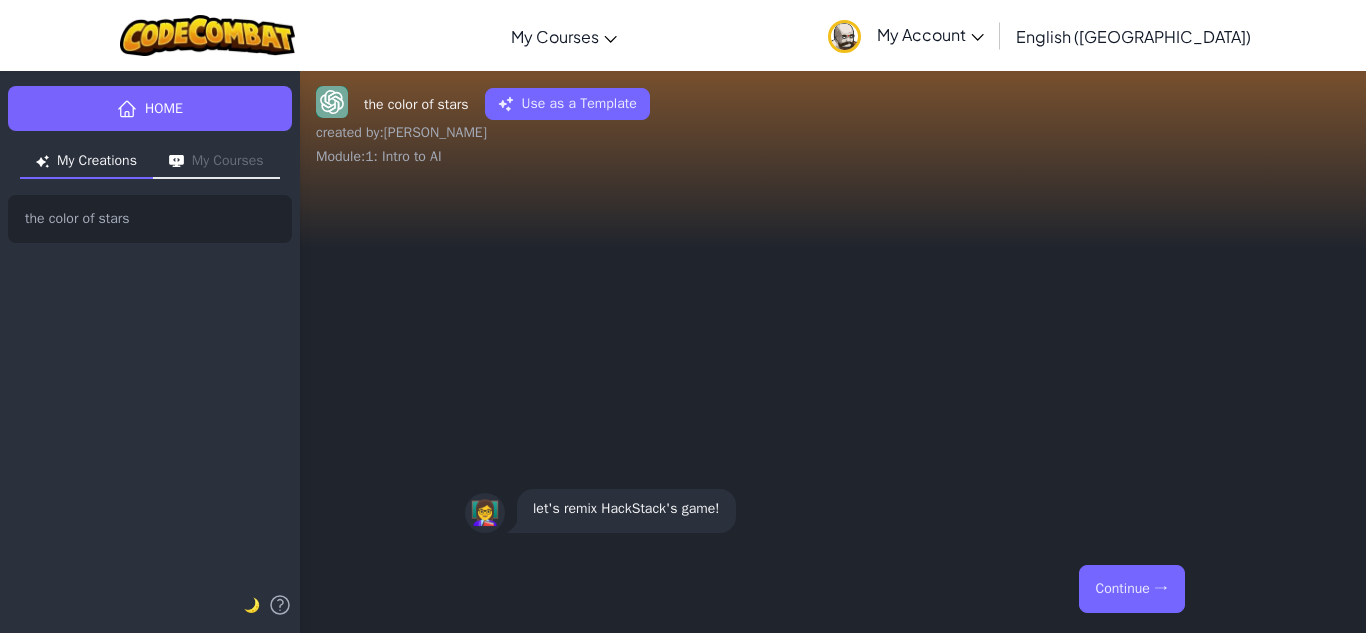 click on "Continue →" at bounding box center [1132, 589] 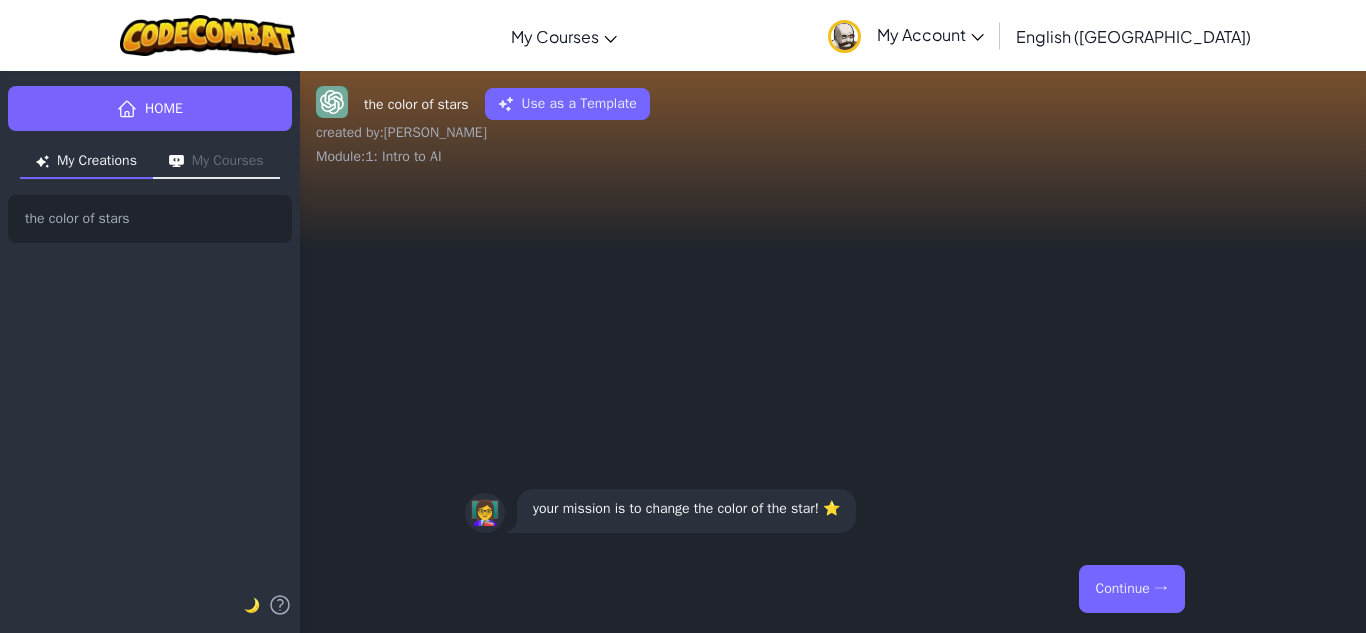 click on "Continue →" at bounding box center [1132, 589] 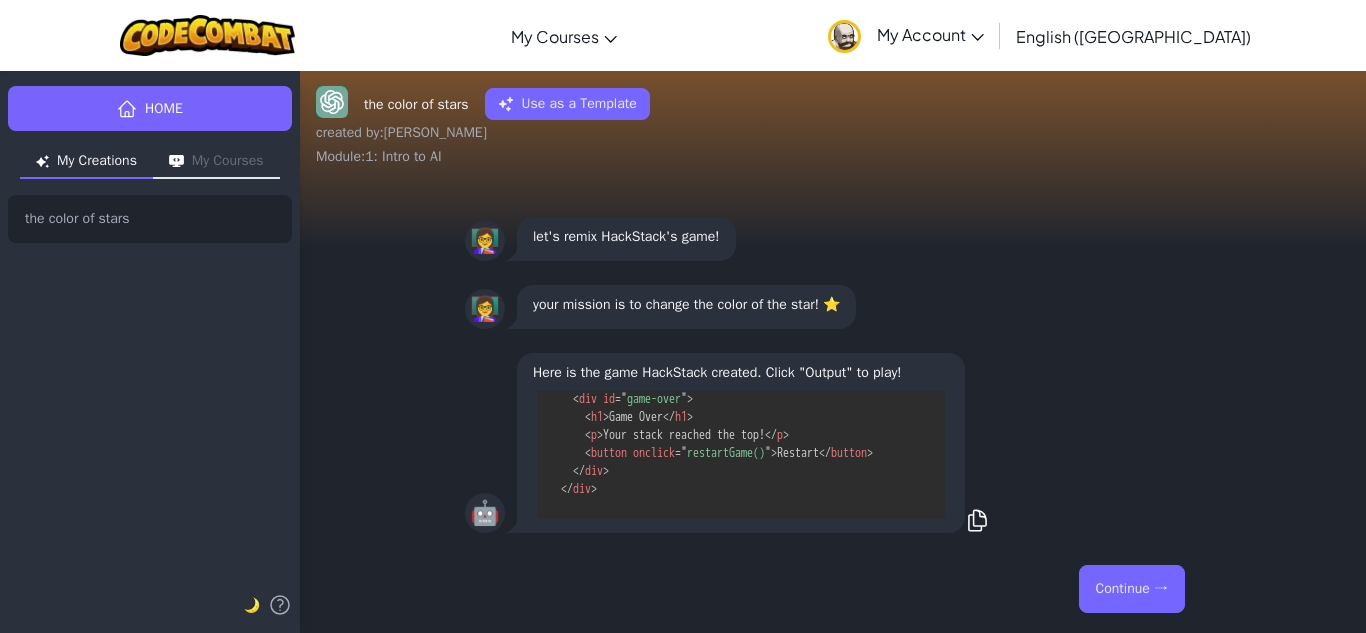 scroll, scrollTop: 2757, scrollLeft: 0, axis: vertical 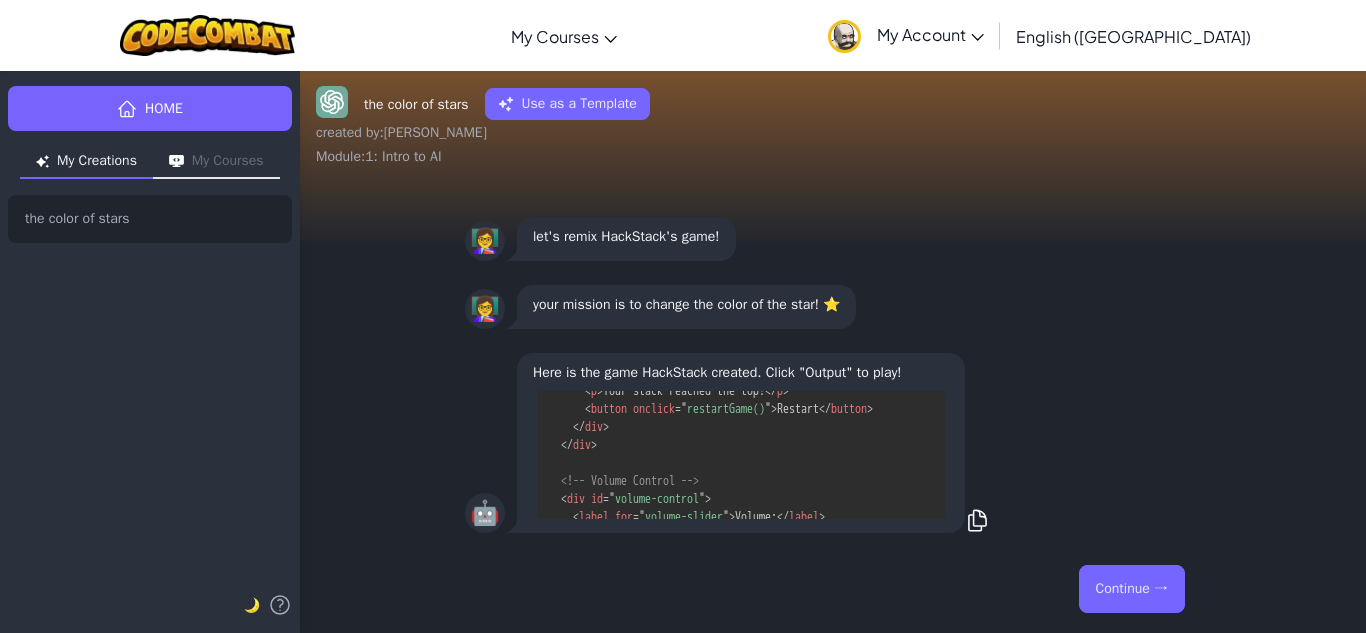 click on "Continue →" at bounding box center [1132, 589] 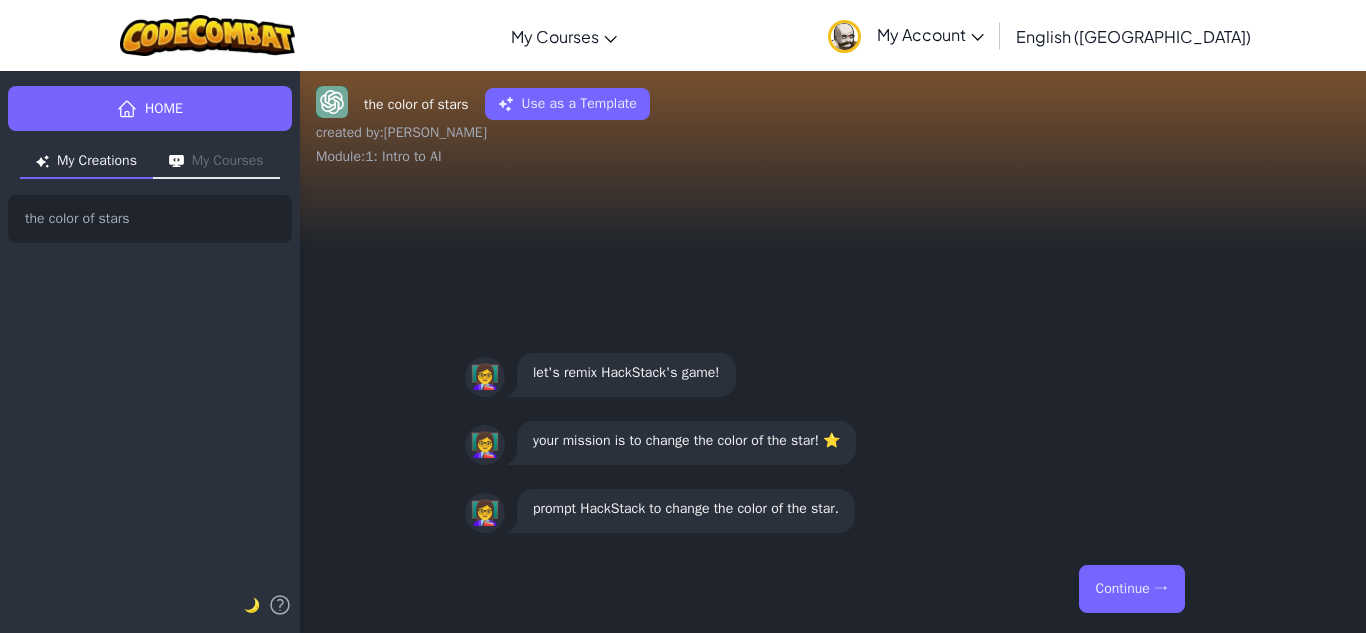 click on "Continue →" at bounding box center [1132, 589] 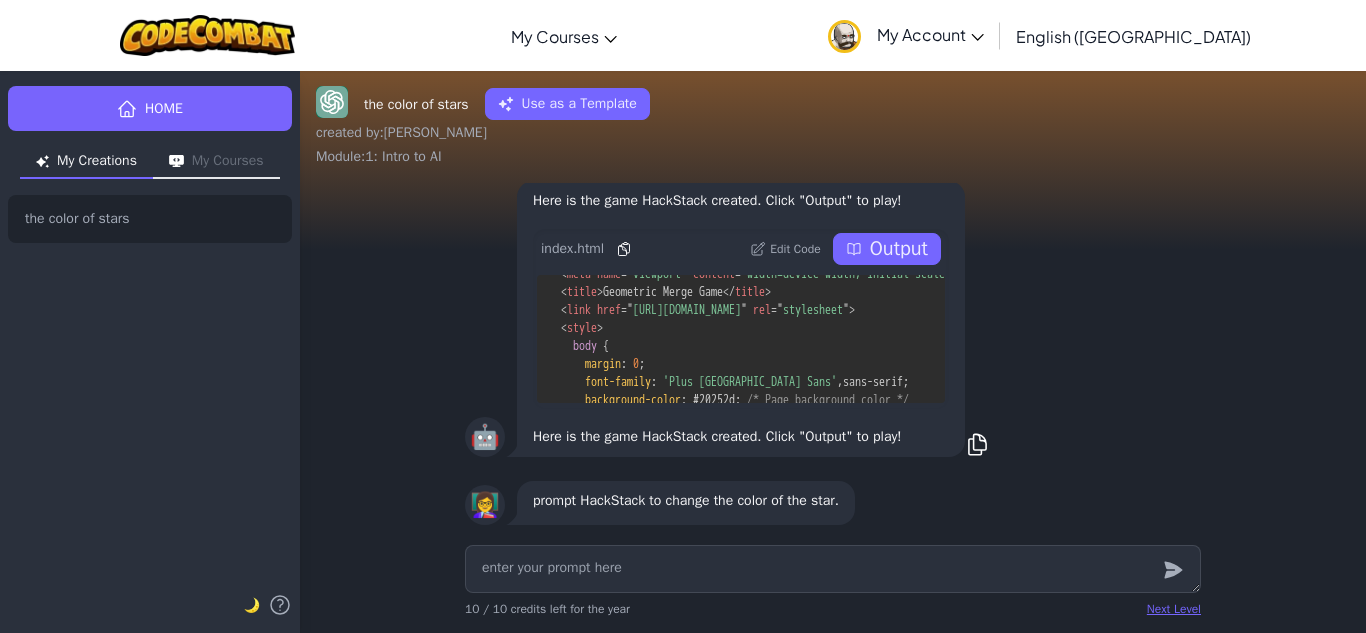 scroll, scrollTop: 200, scrollLeft: 0, axis: vertical 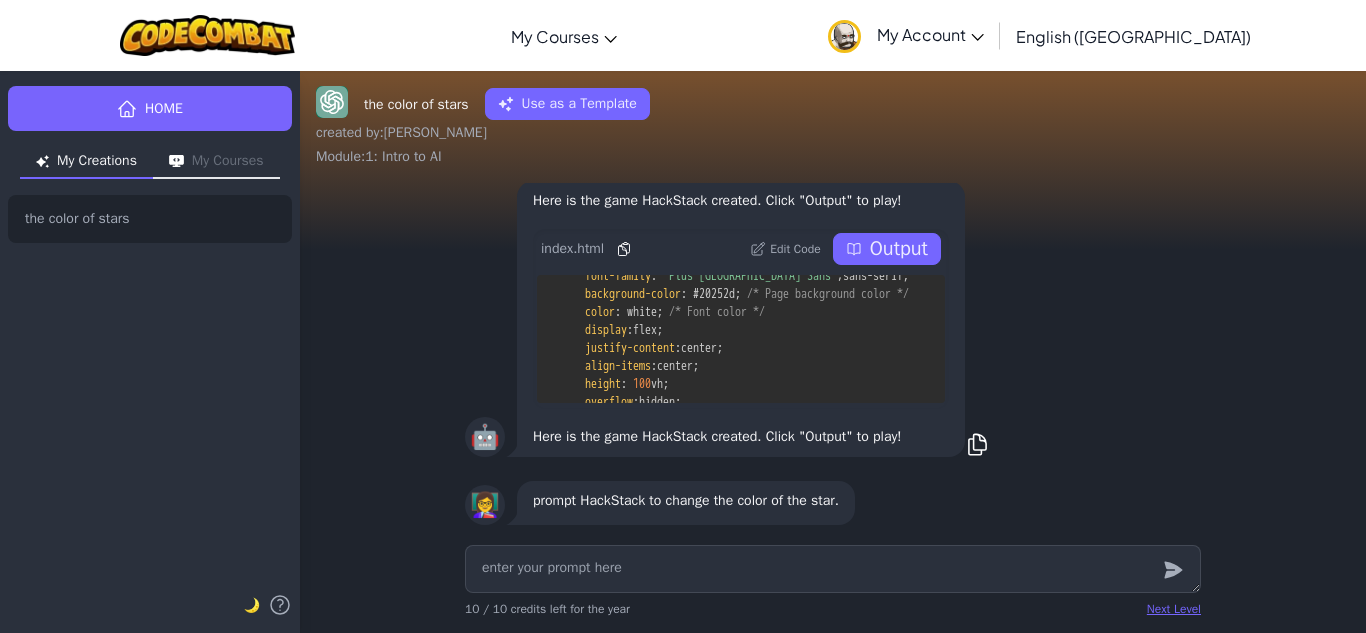 type on "x" 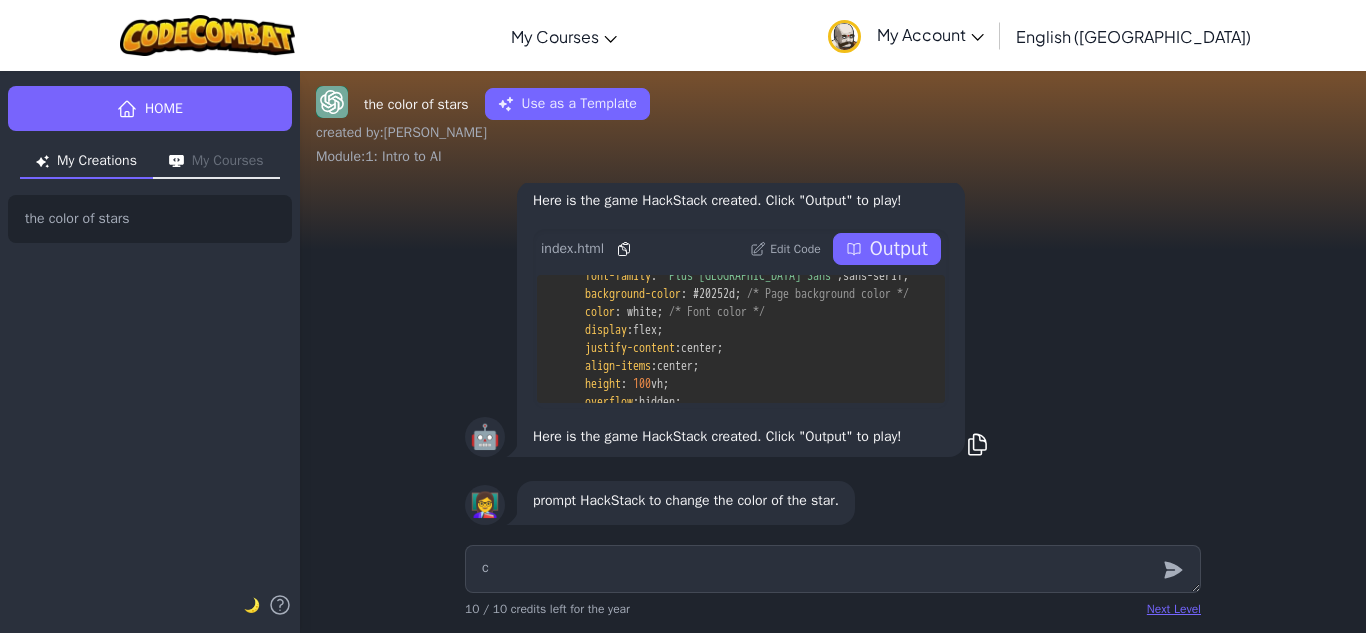 type on "x" 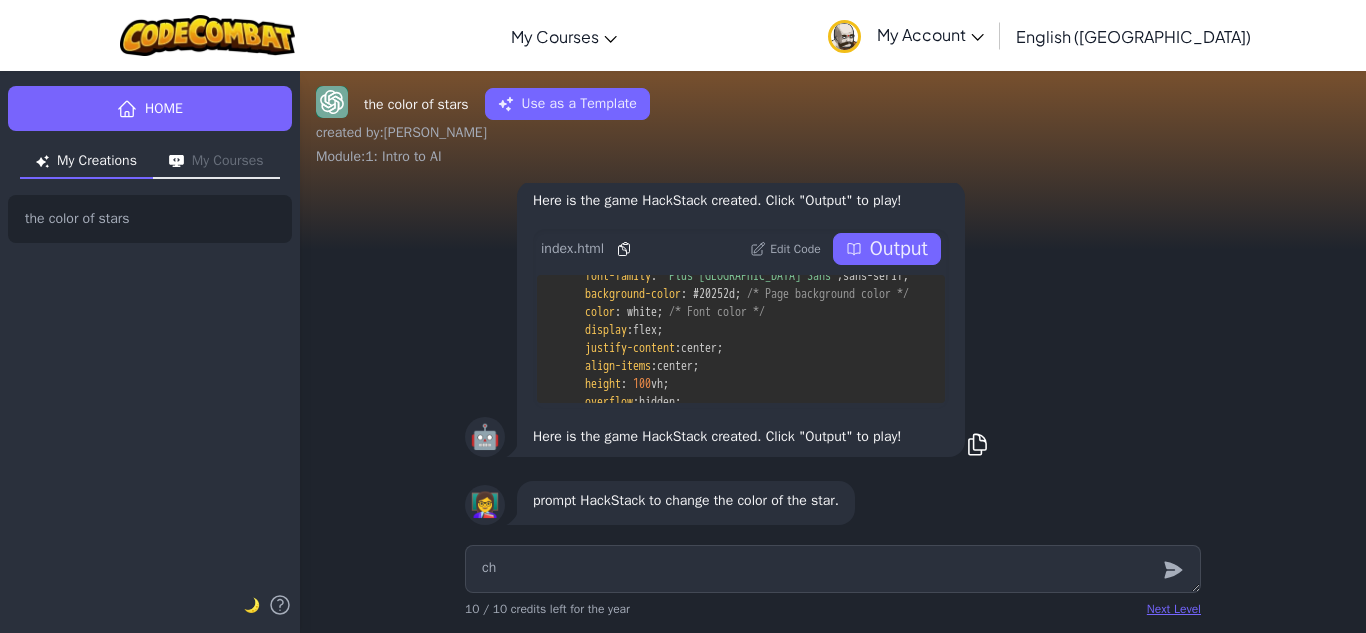 type on "x" 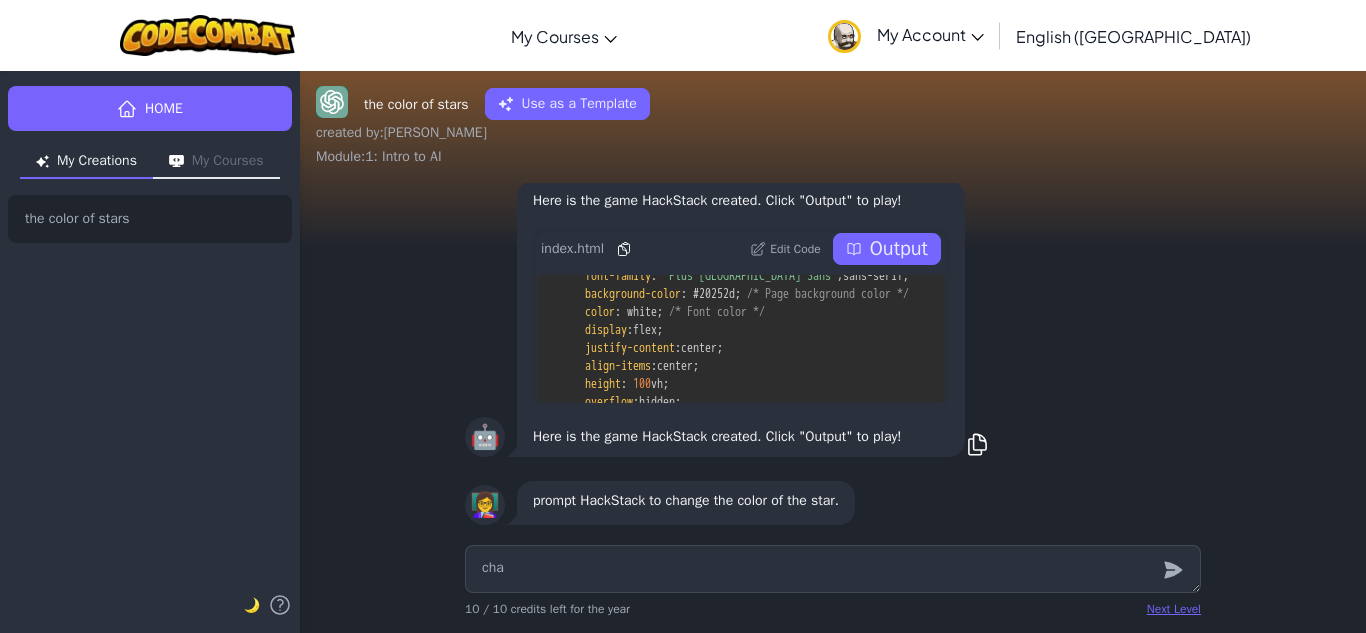 type on "x" 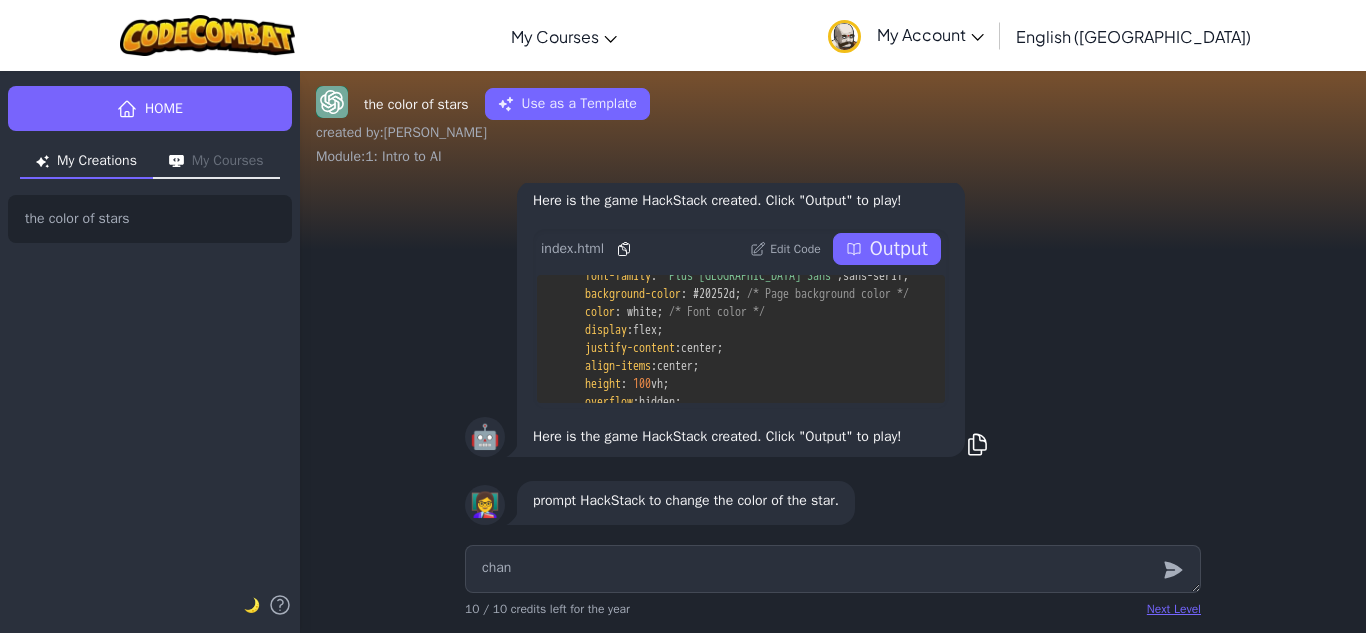 type on "x" 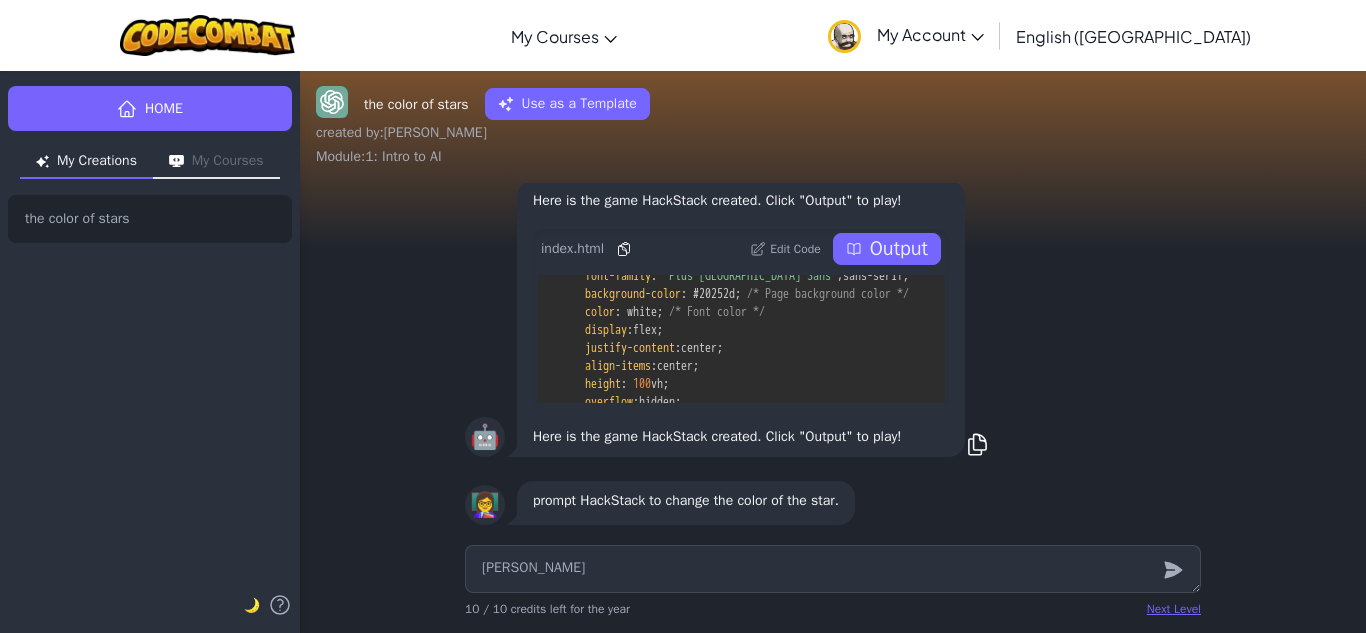 type on "x" 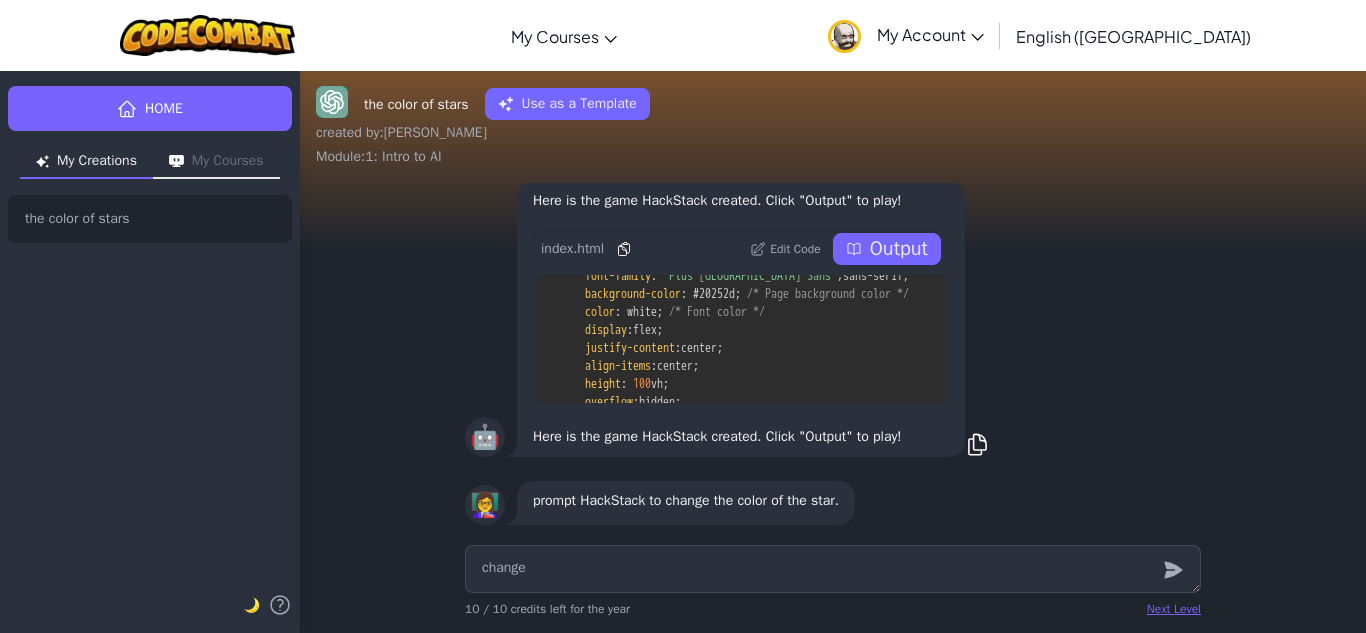 type on "x" 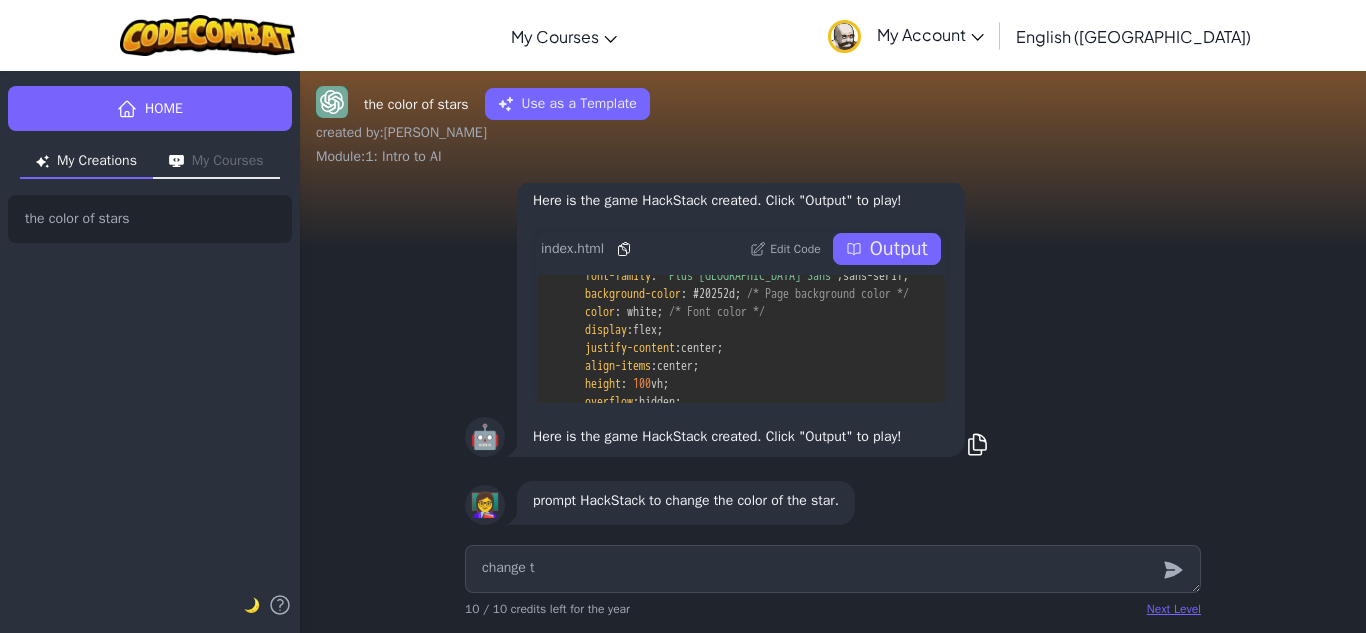 type on "x" 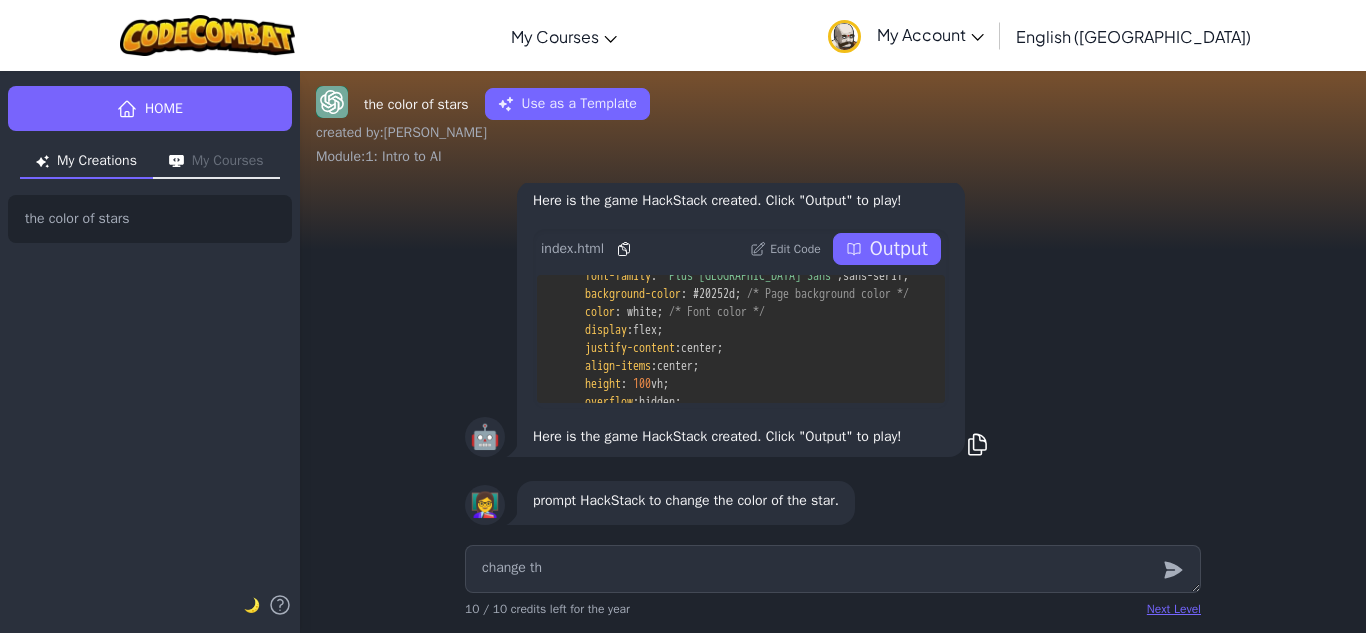 type on "x" 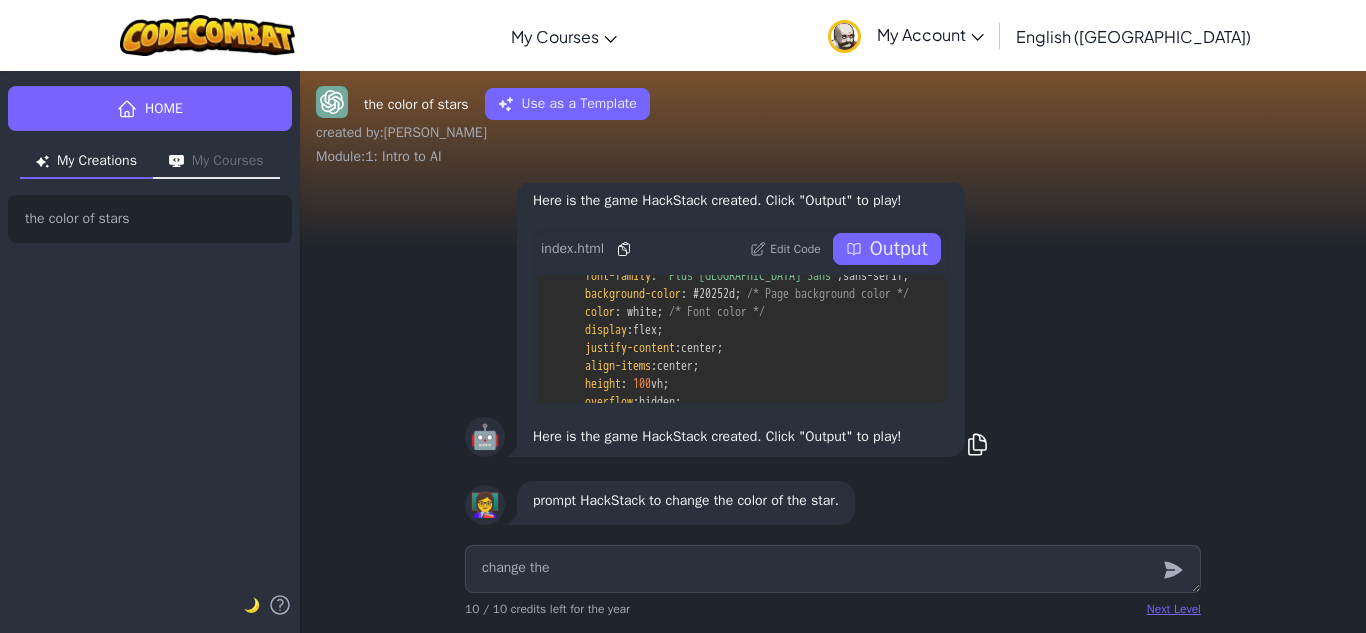 type on "x" 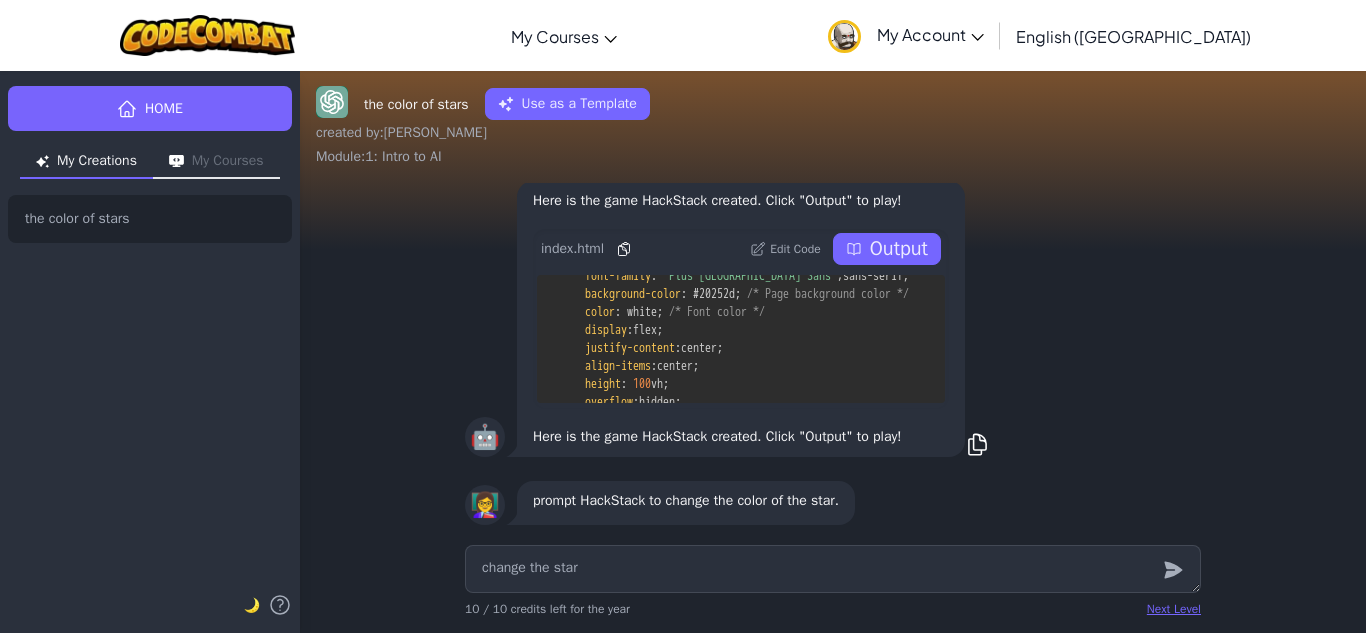 type on "change the star" 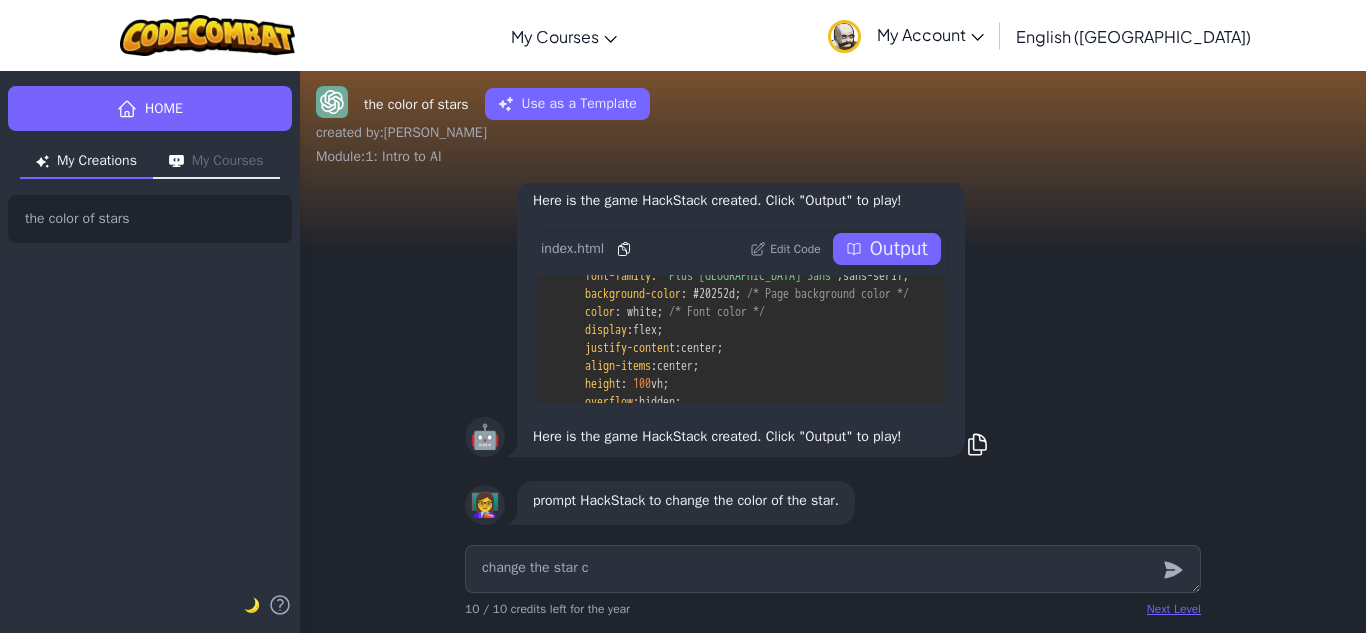 type on "x" 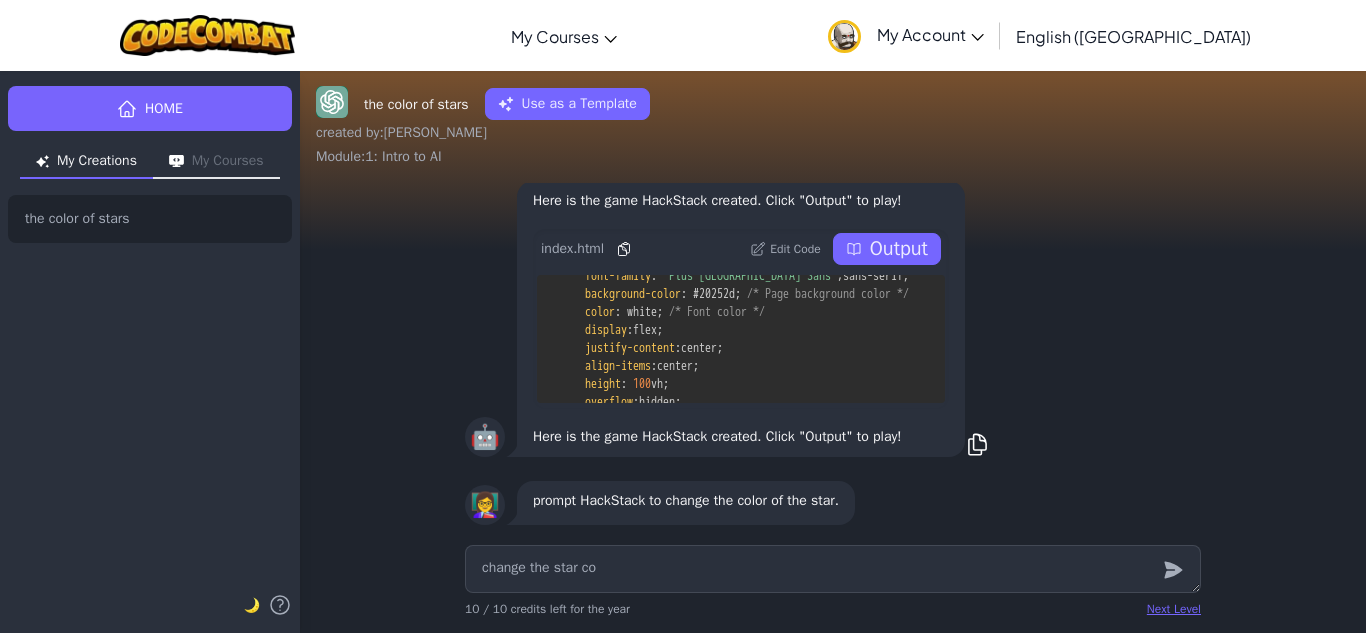 type on "x" 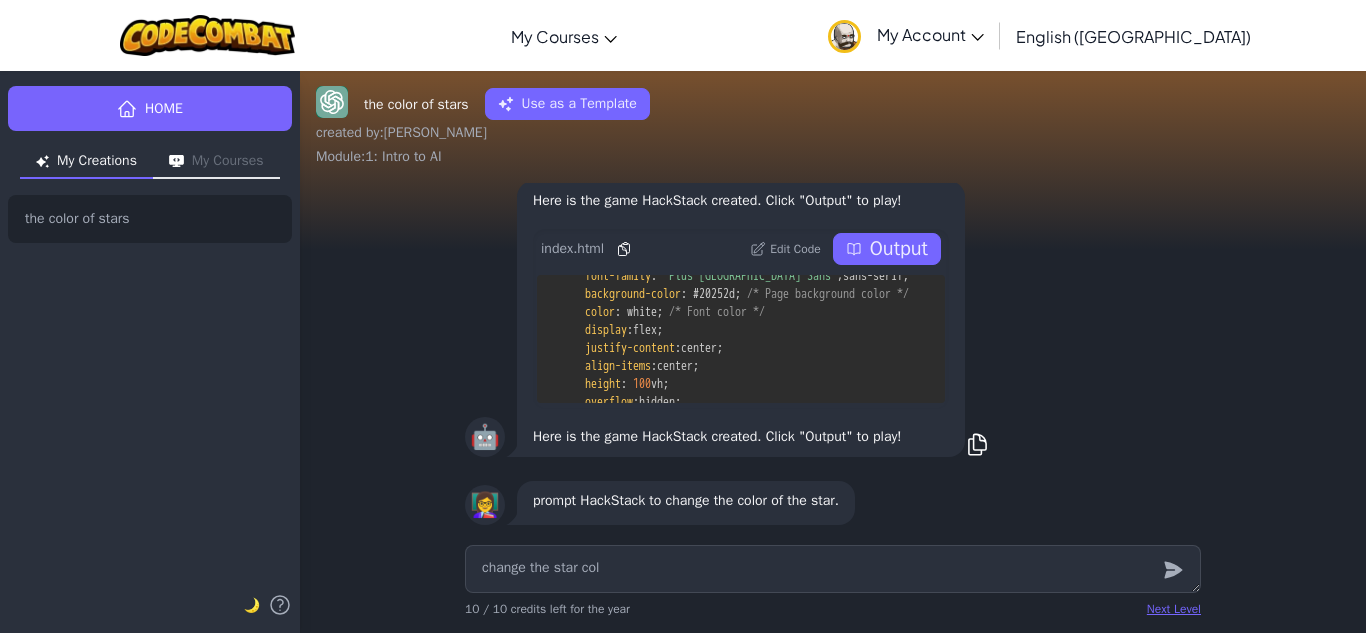 type on "x" 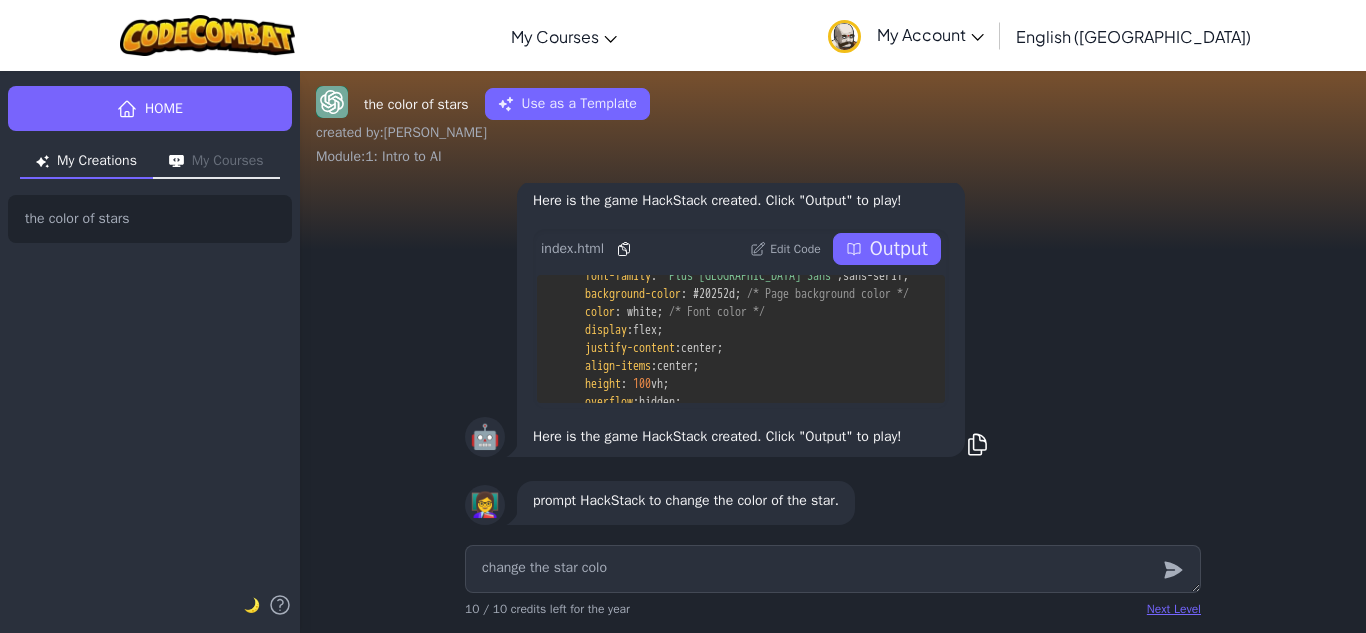 type on "x" 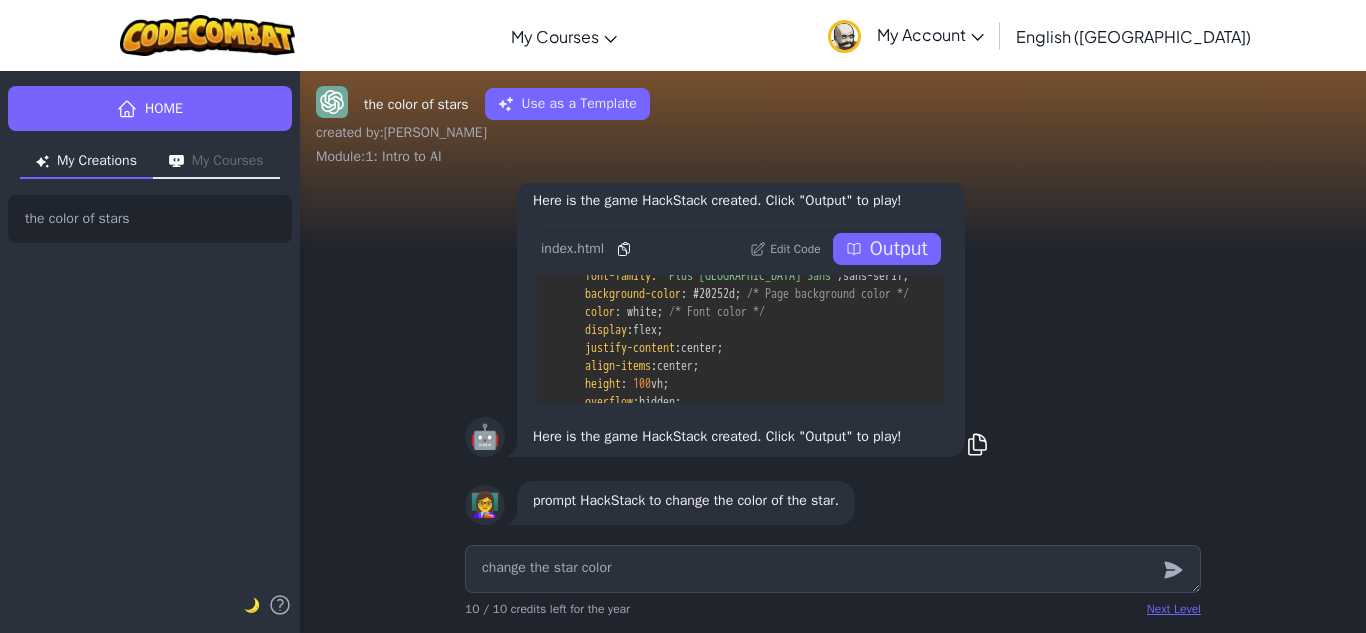 type on "change the star color" 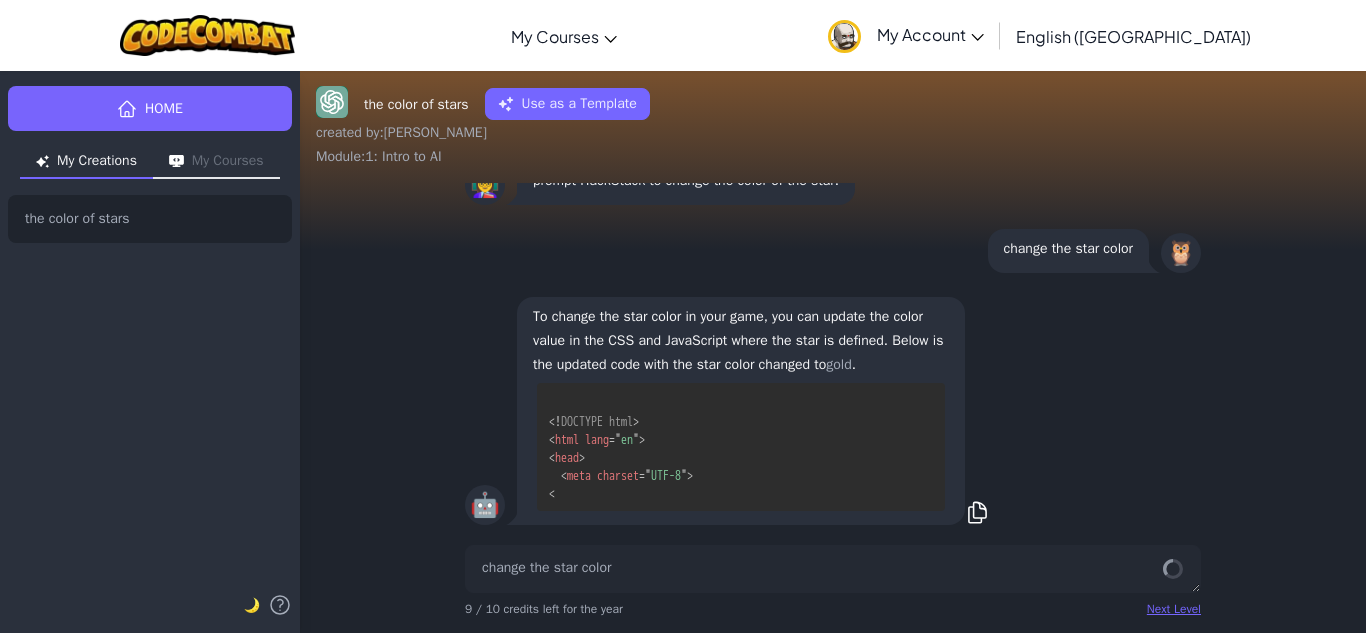 scroll, scrollTop: 21, scrollLeft: 0, axis: vertical 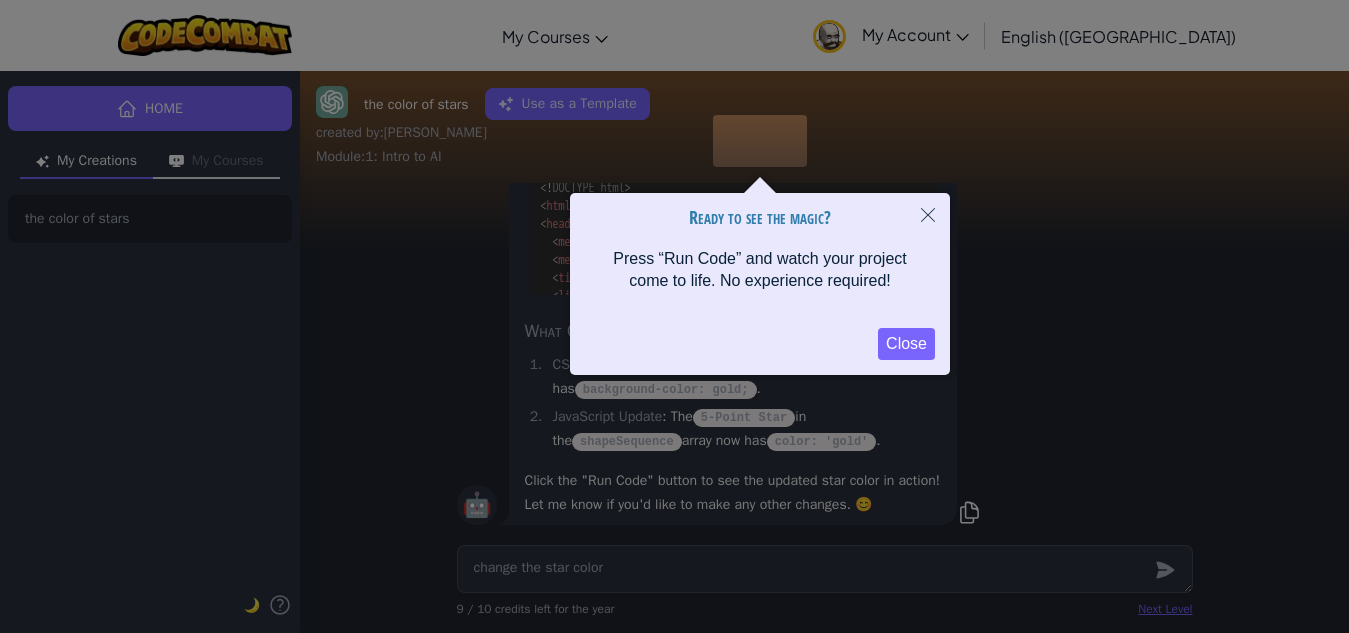 click at bounding box center (674, 410) 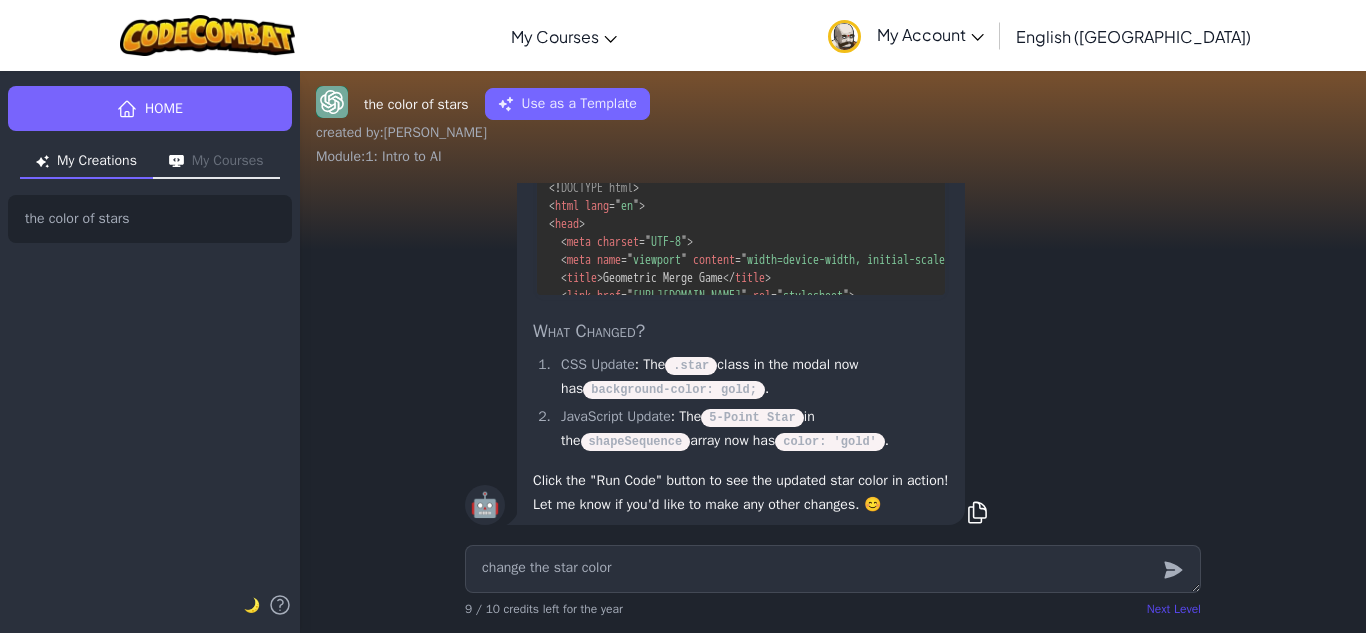 click on "Next Level" at bounding box center [1174, 609] 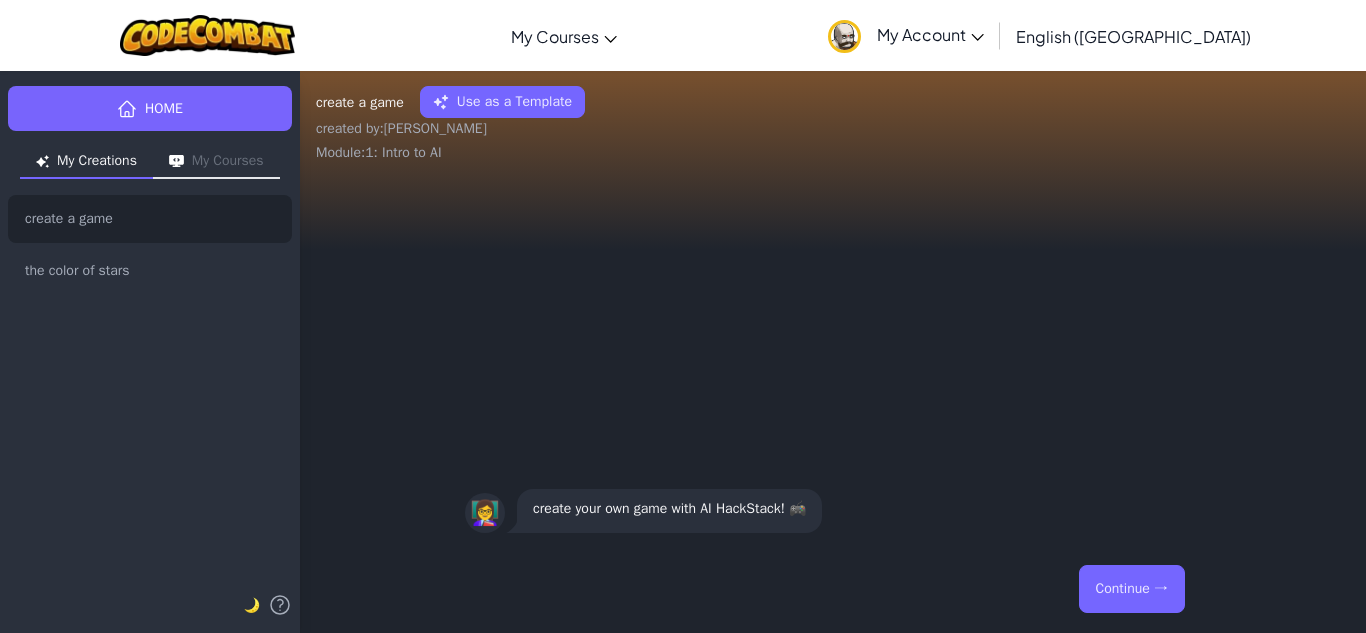 click on "Continue →" at bounding box center [1132, 589] 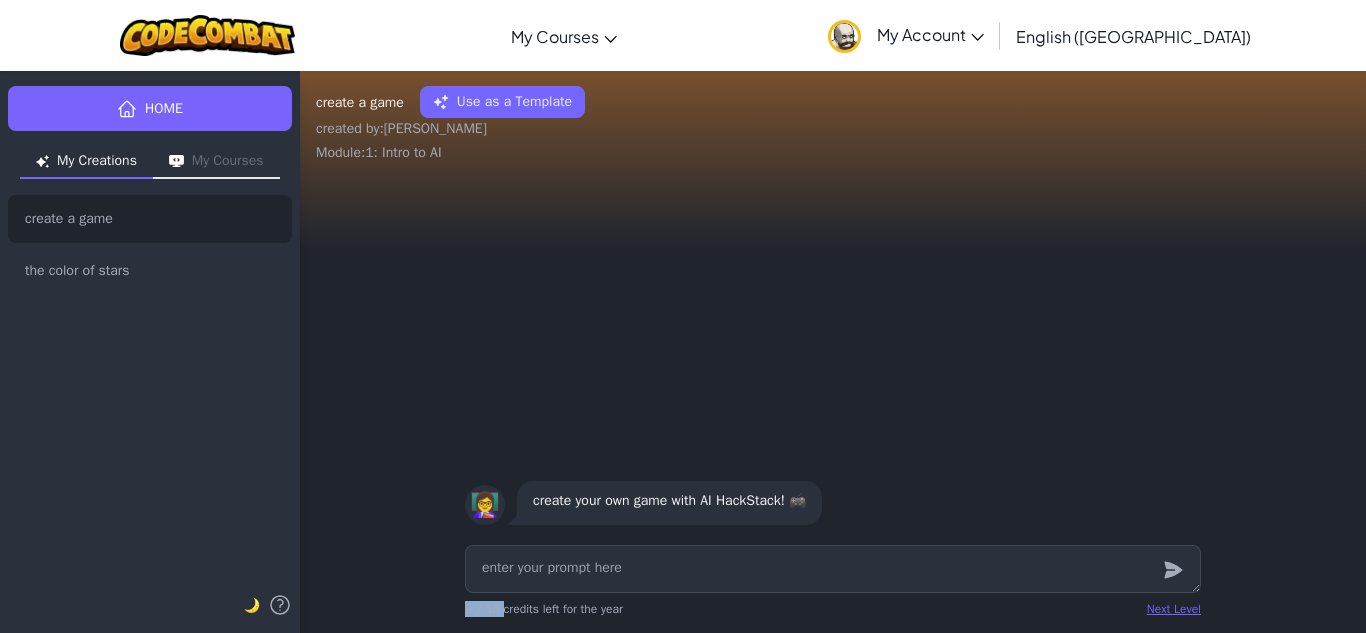 drag, startPoint x: 468, startPoint y: 615, endPoint x: 501, endPoint y: 615, distance: 33 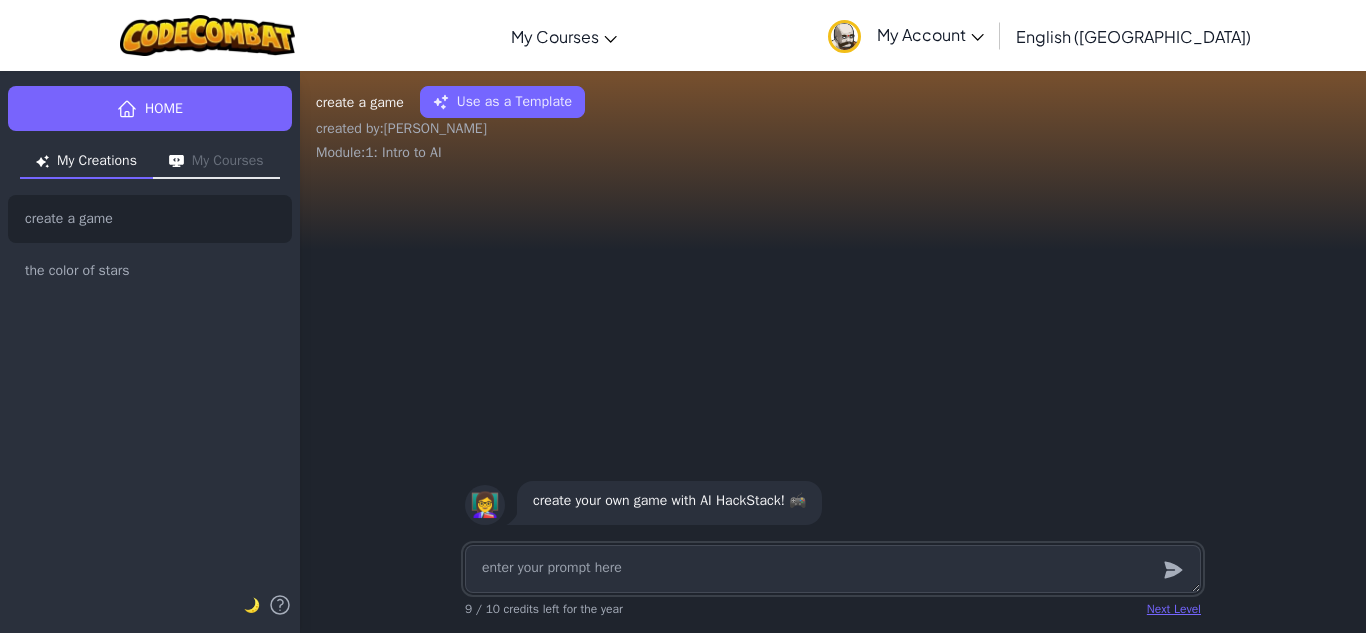click at bounding box center [833, 569] 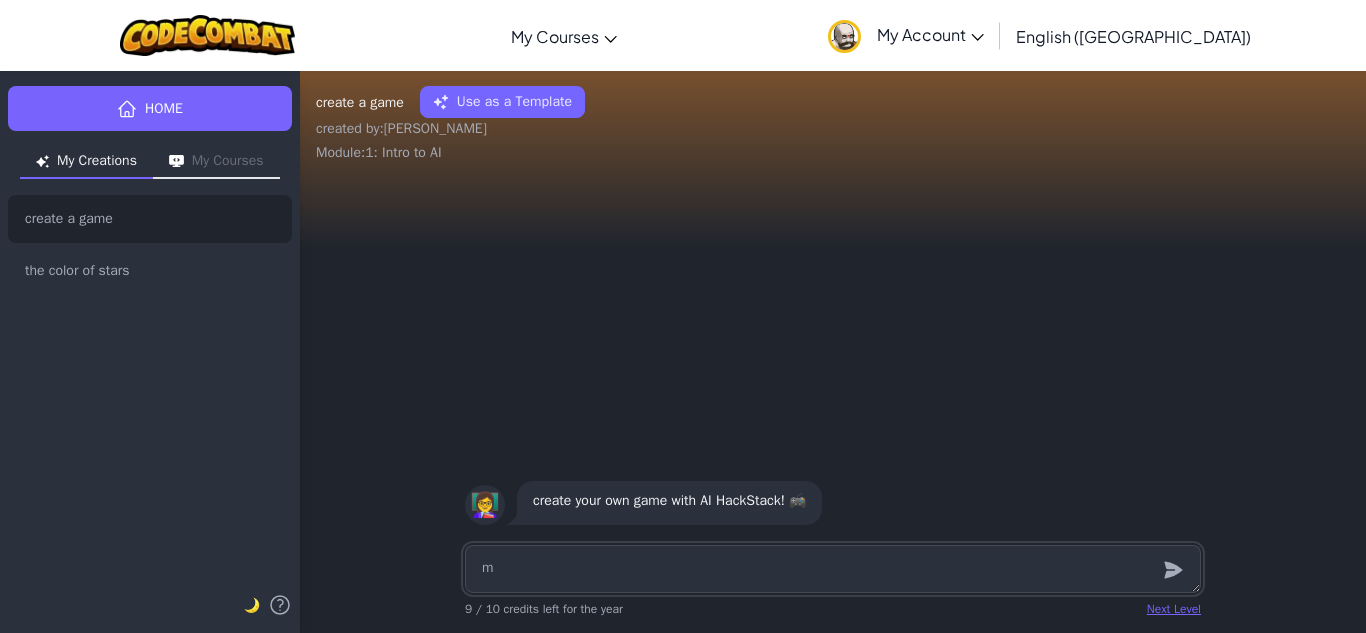 type on "x" 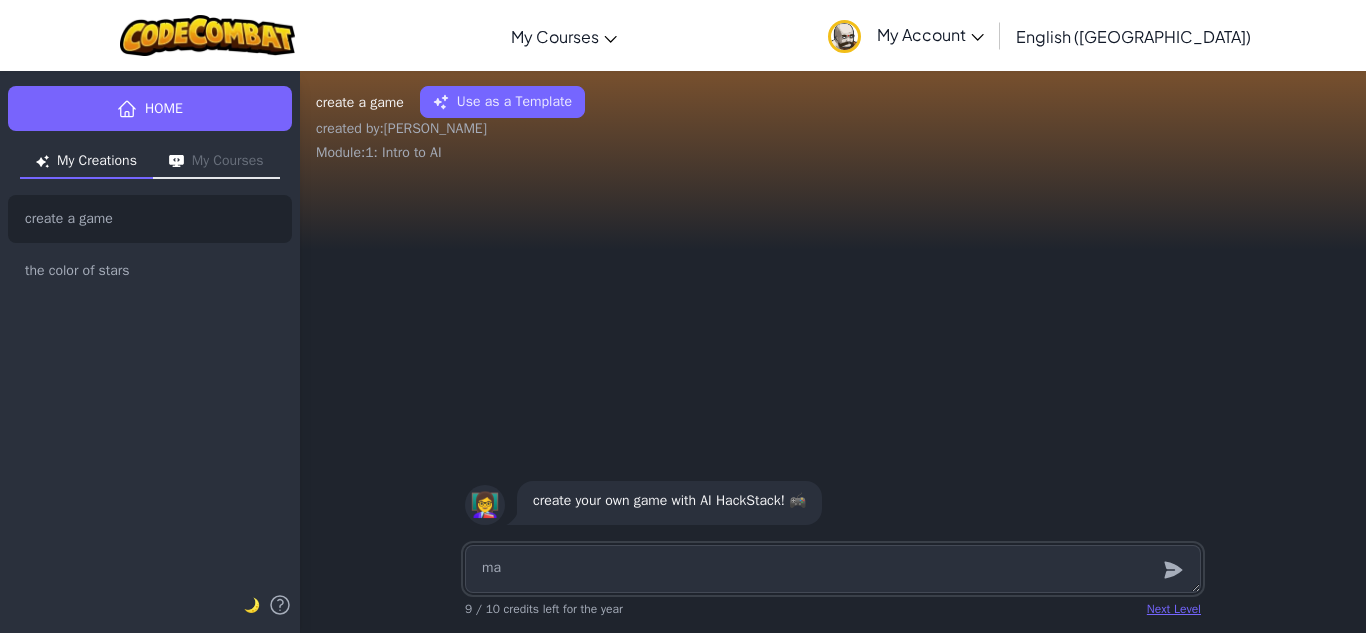 type on "x" 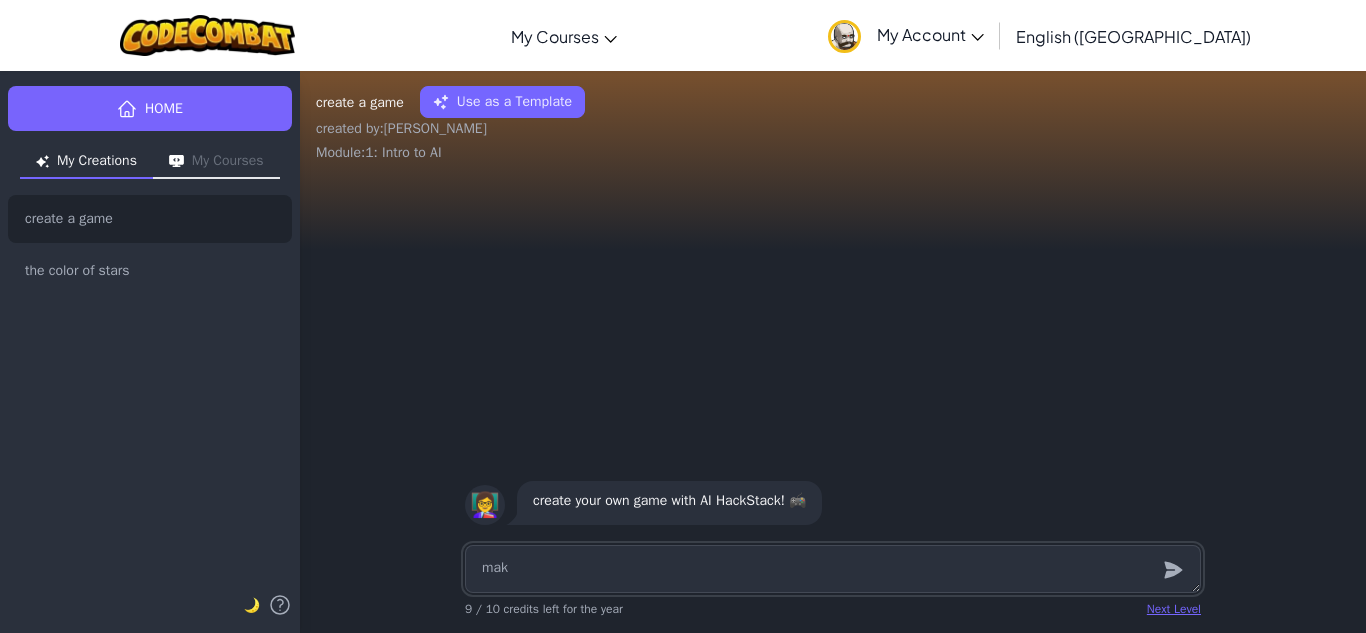 type on "x" 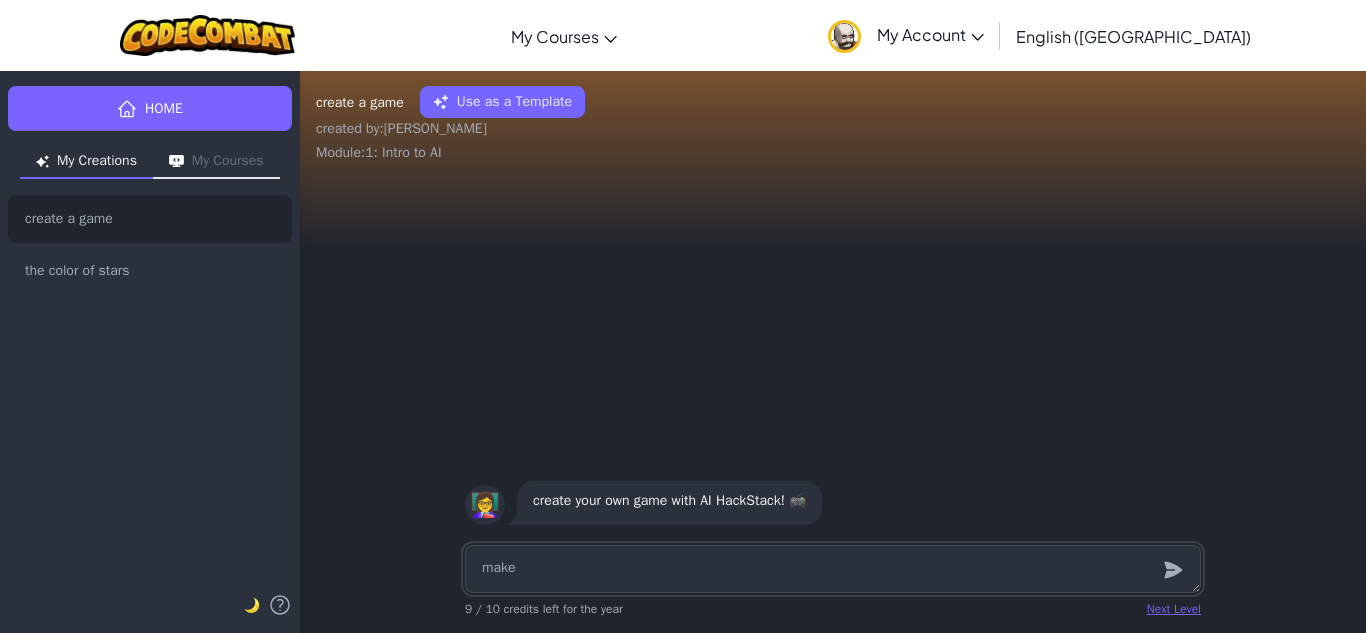 type on "x" 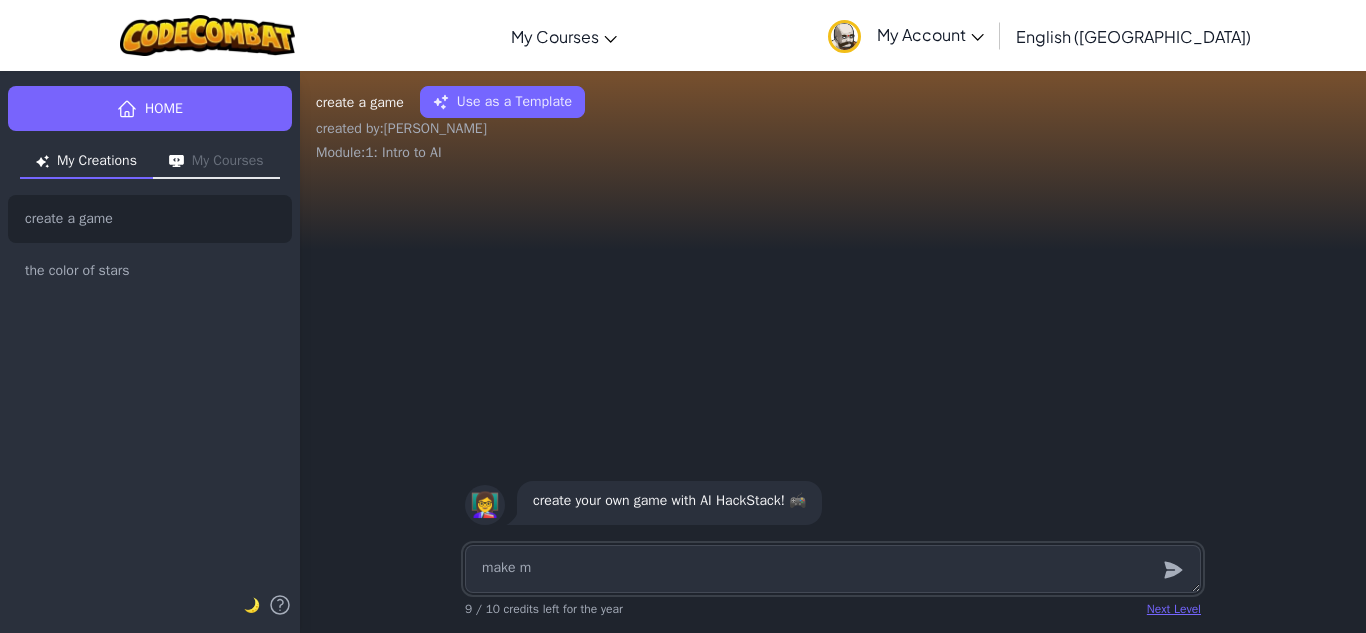 type on "x" 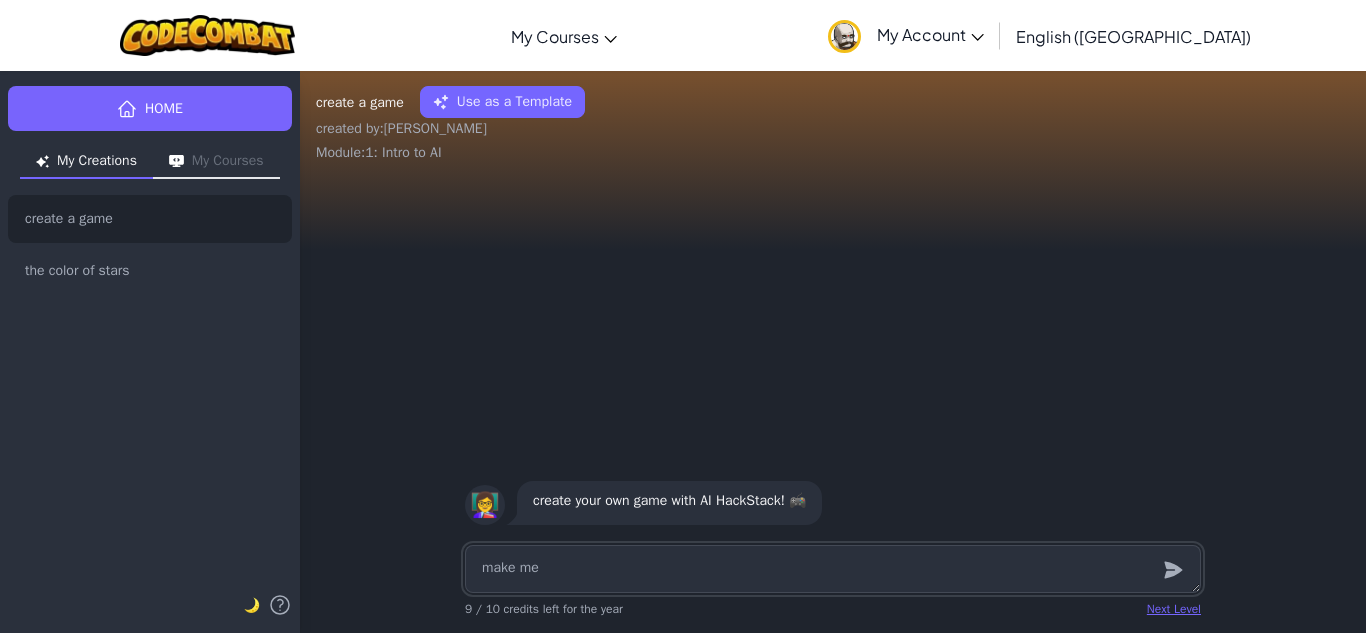 type on "x" 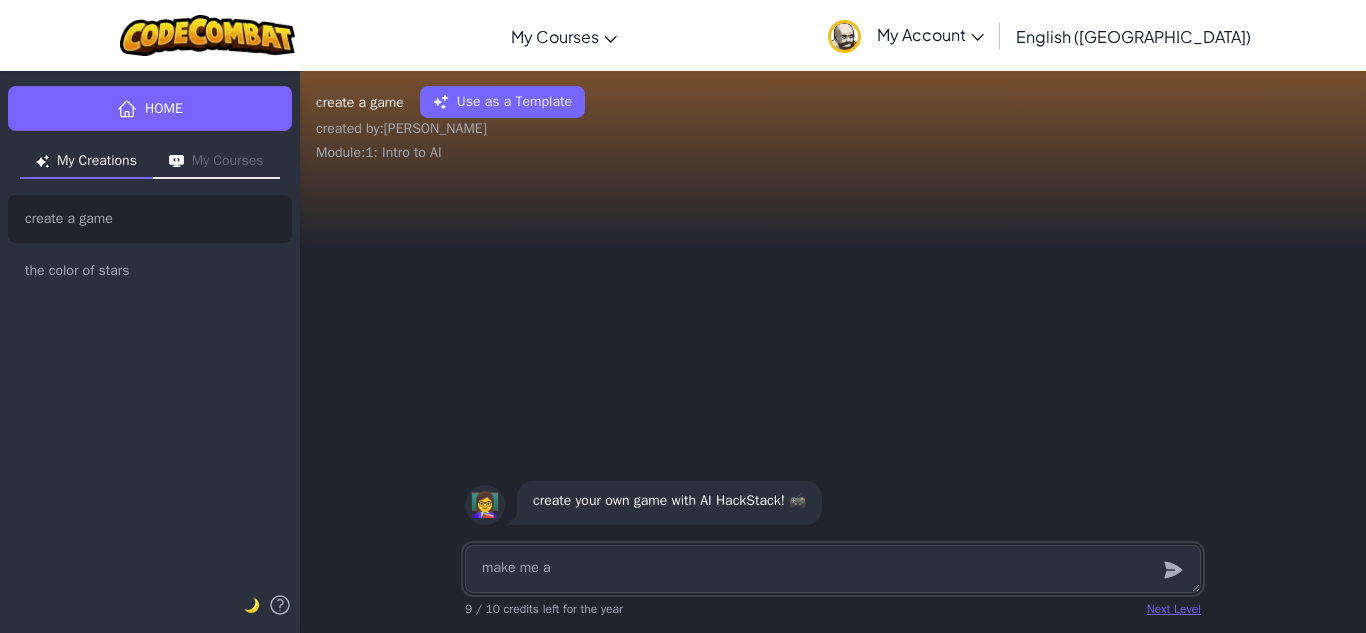 type on "x" 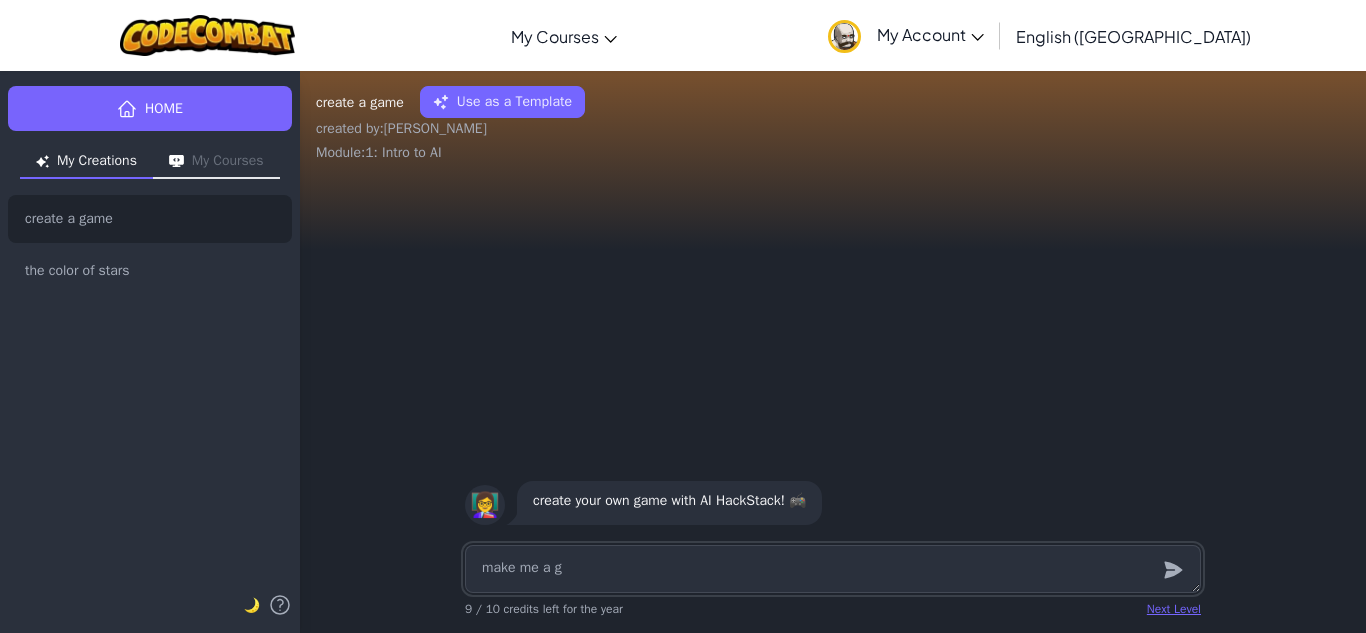 type on "x" 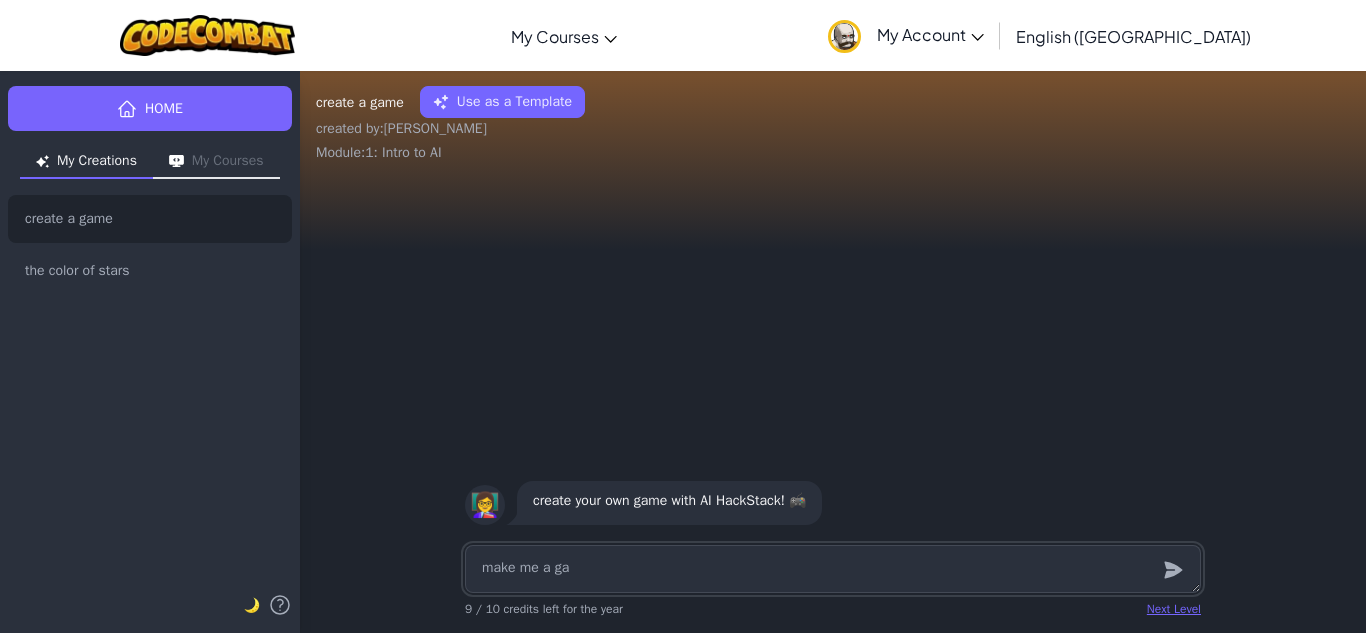 type on "x" 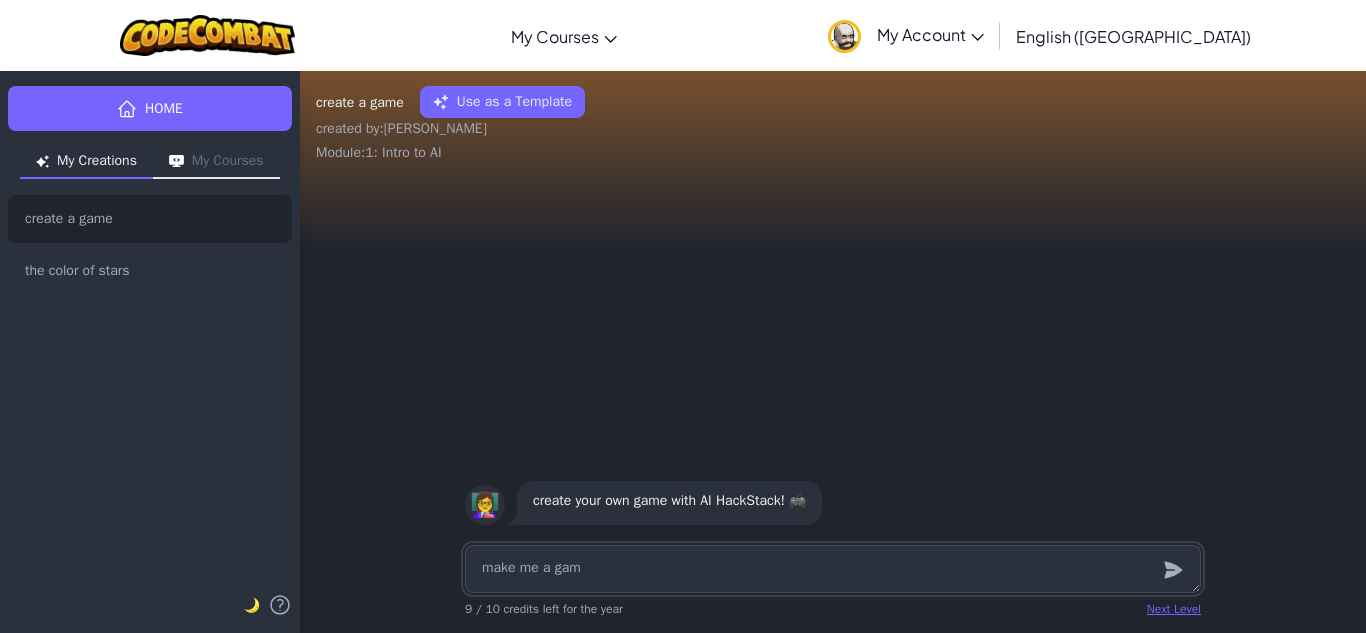 type on "x" 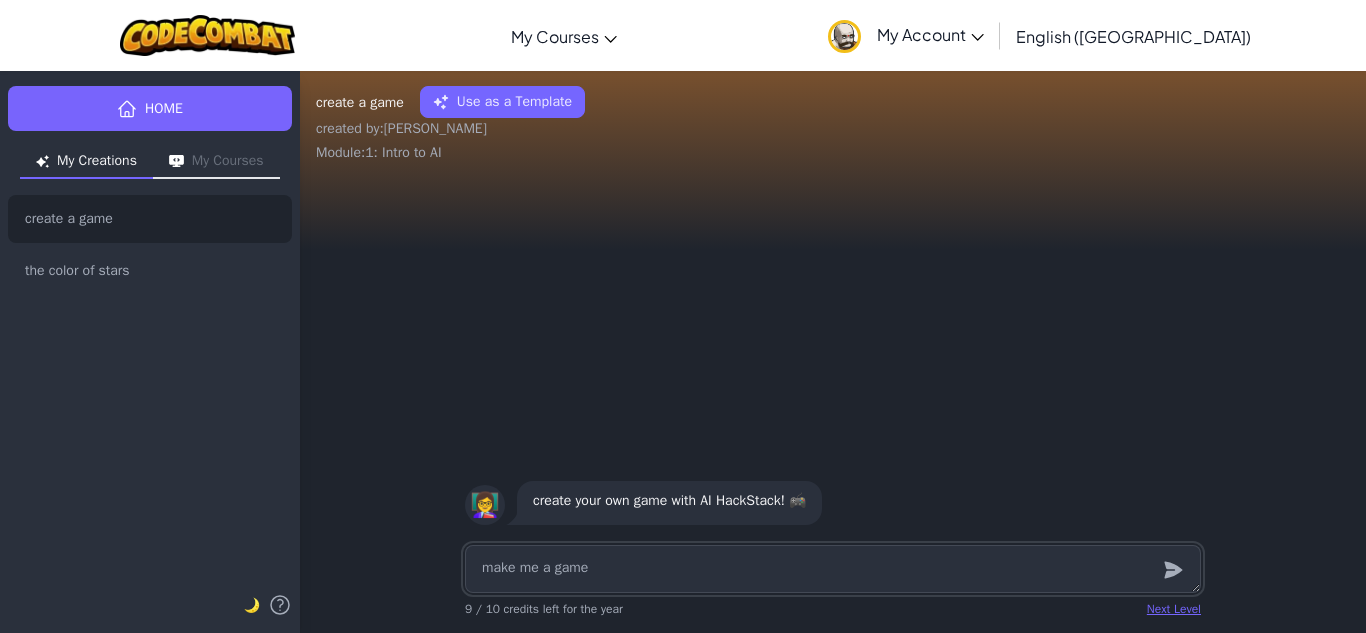 type on "make me a game" 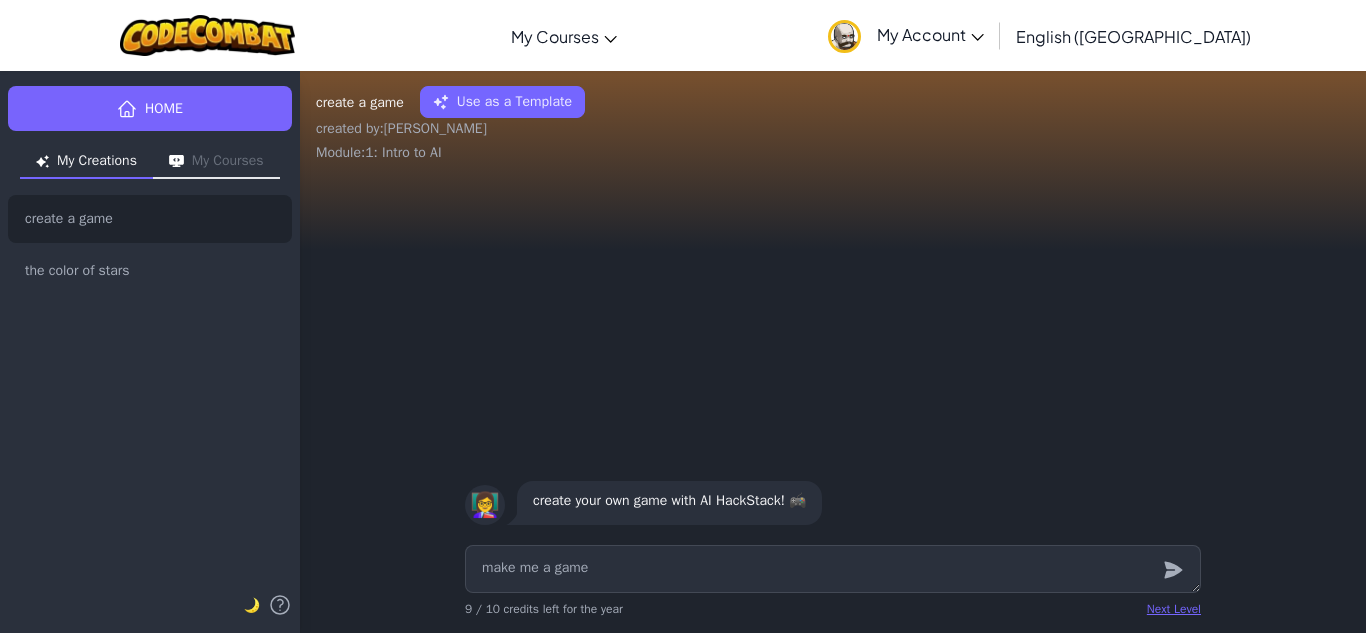 click 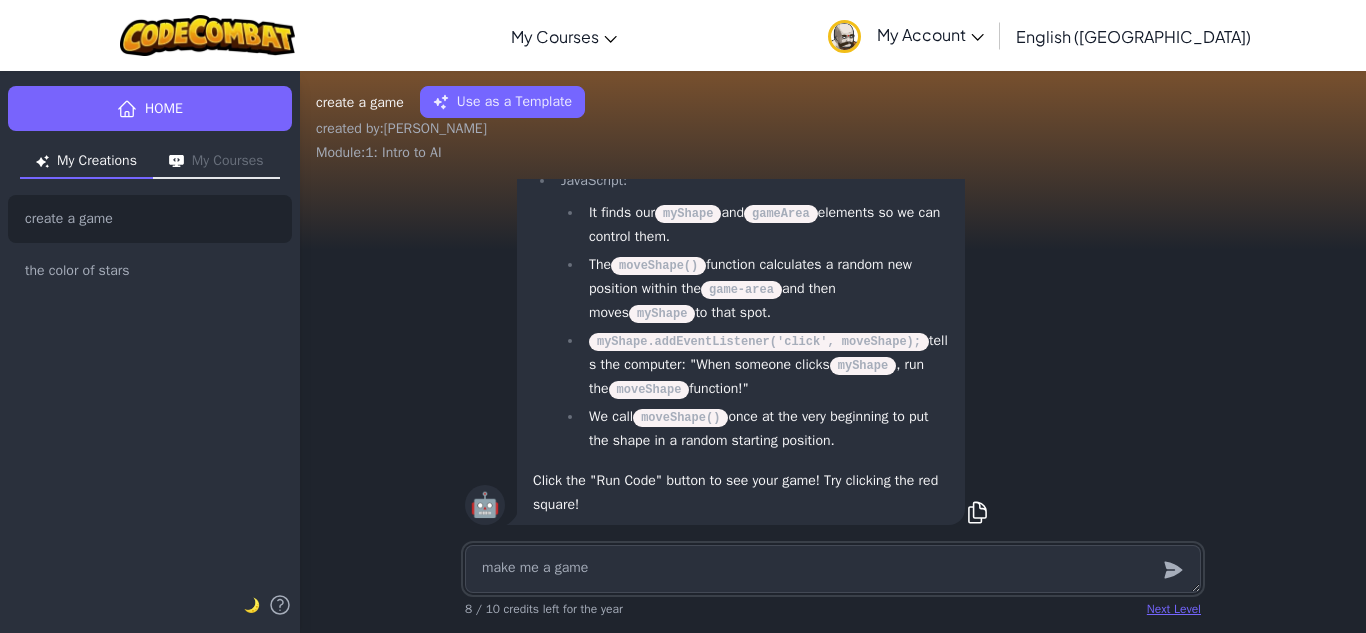 scroll, scrollTop: 1, scrollLeft: 0, axis: vertical 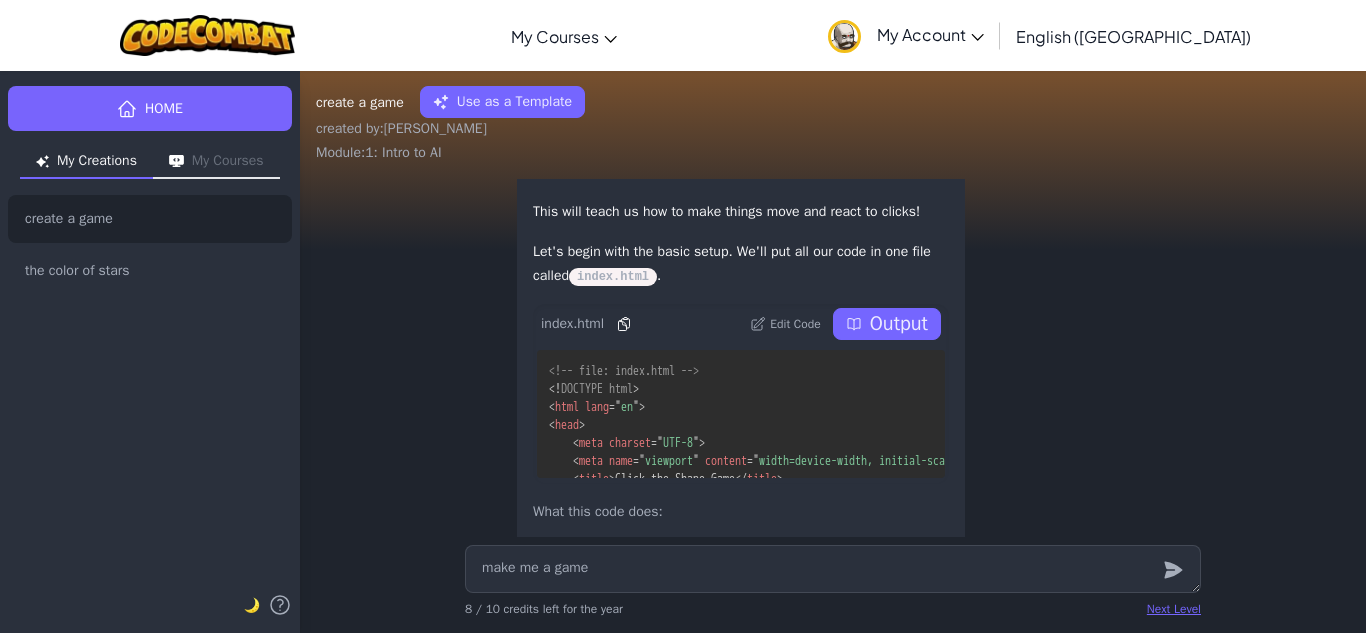 click on "index.html Edit Code Output" at bounding box center [741, 324] 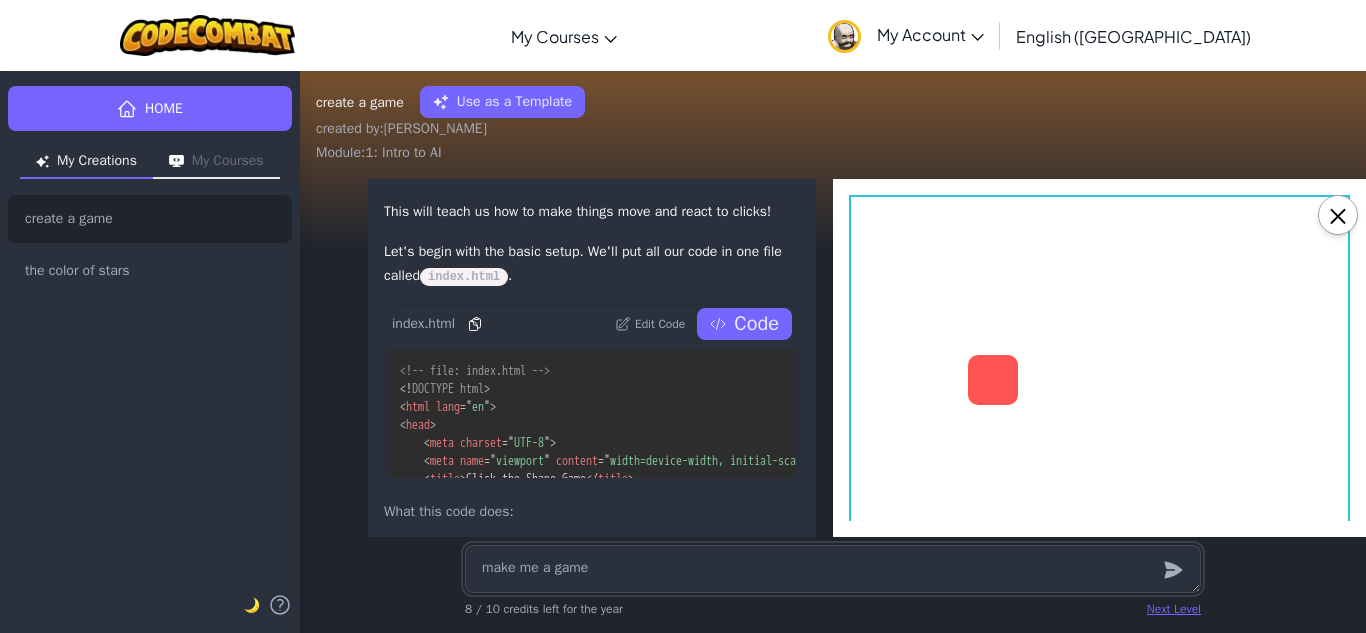 scroll, scrollTop: 0, scrollLeft: 0, axis: both 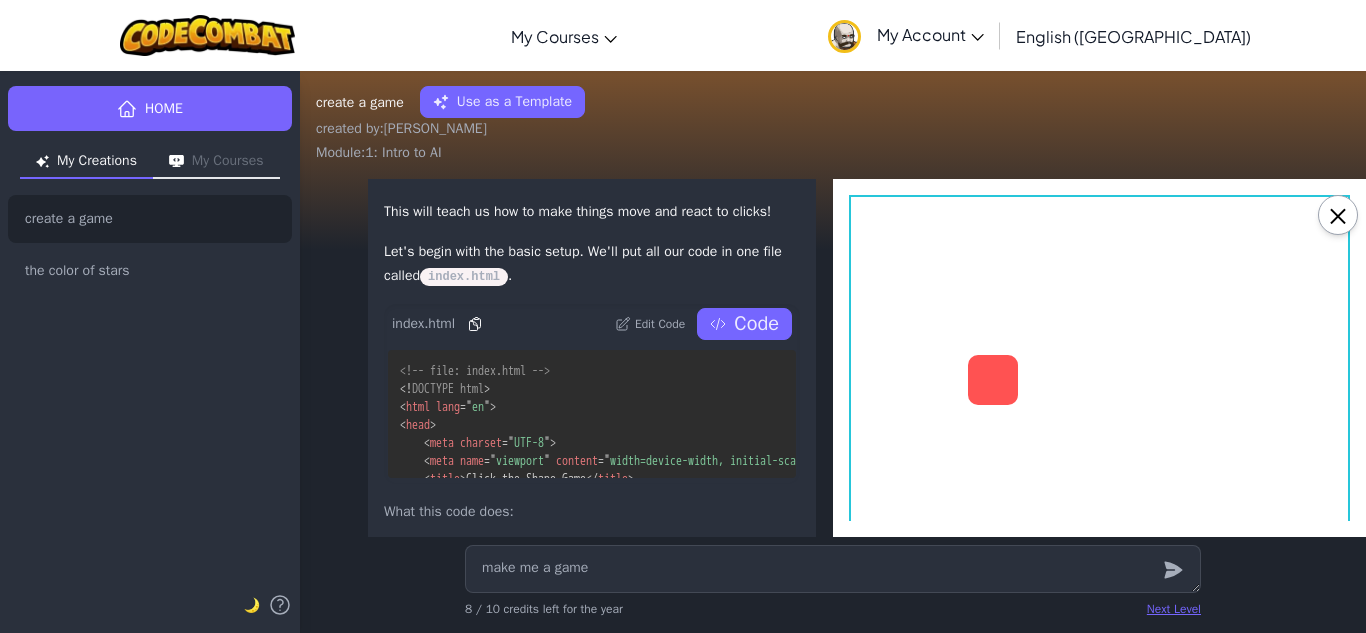 click at bounding box center (993, 380) 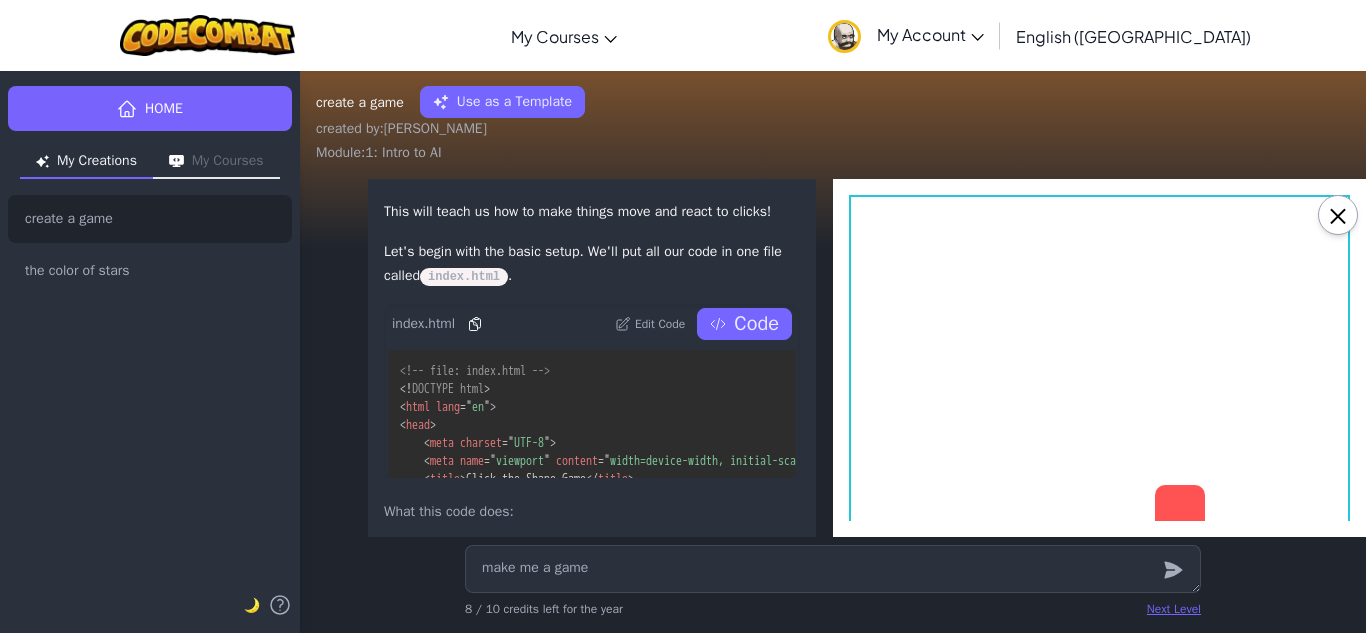 click at bounding box center [1180, 510] 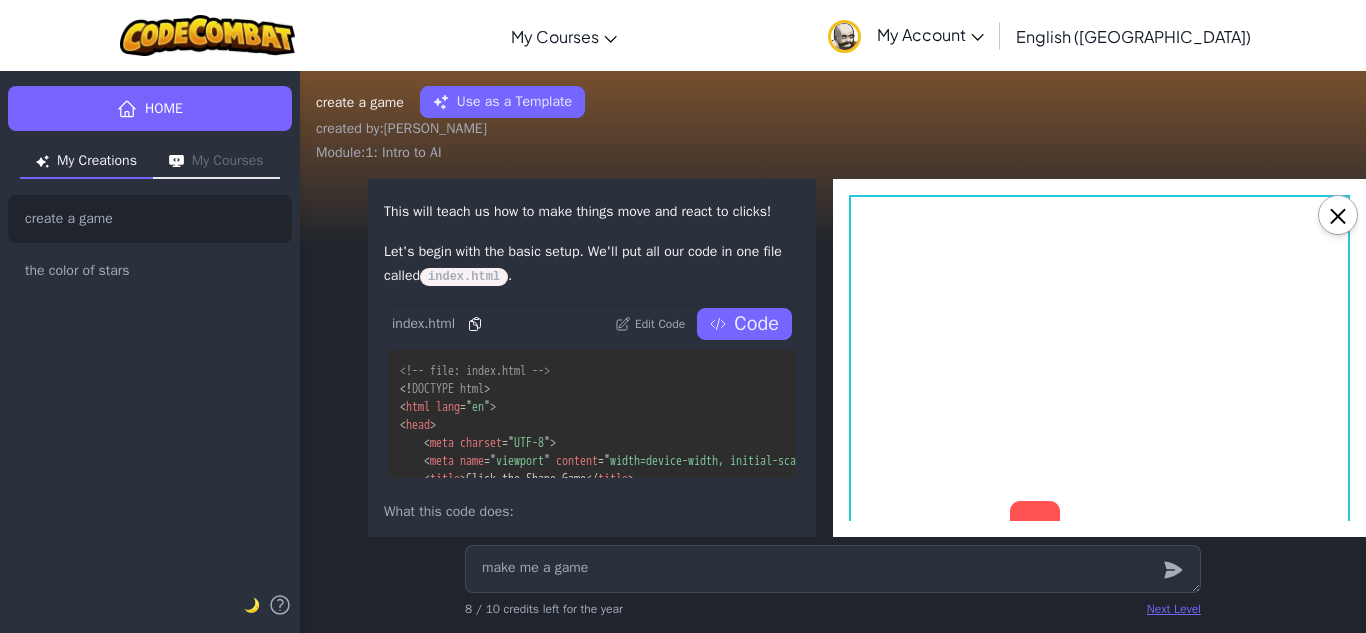 click at bounding box center (1035, 526) 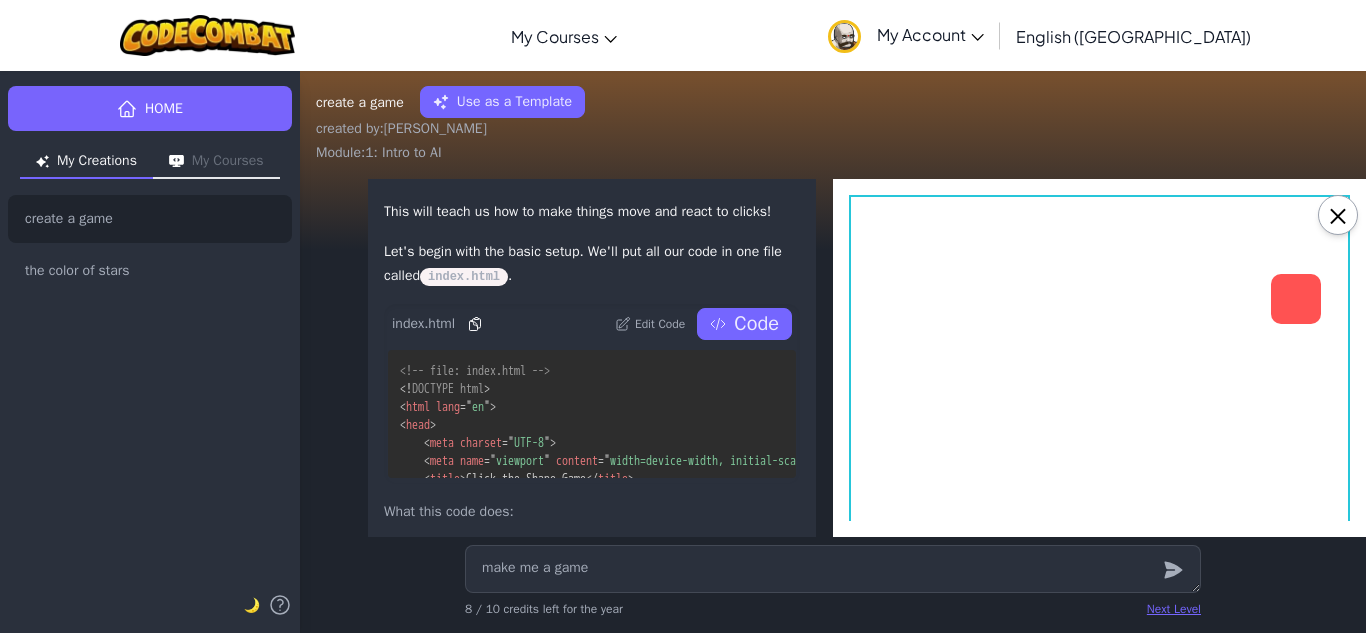 drag, startPoint x: 1291, startPoint y: 288, endPoint x: 1248, endPoint y: 305, distance: 46.238514 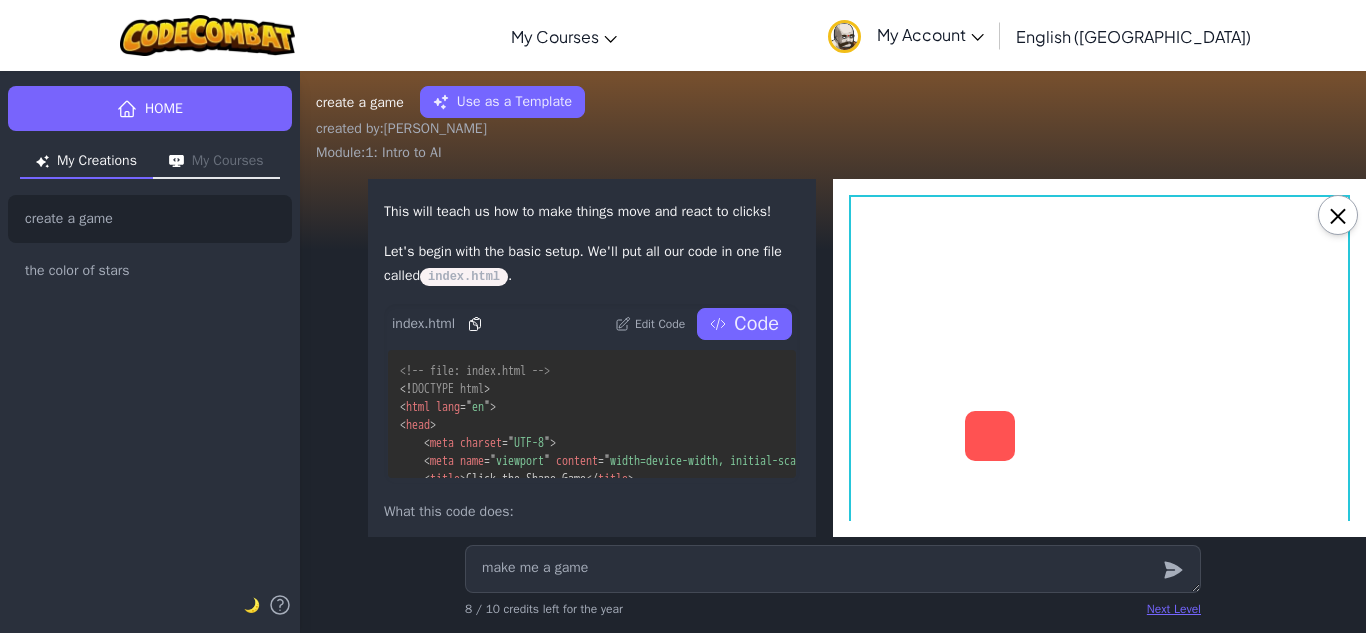 click at bounding box center [990, 436] 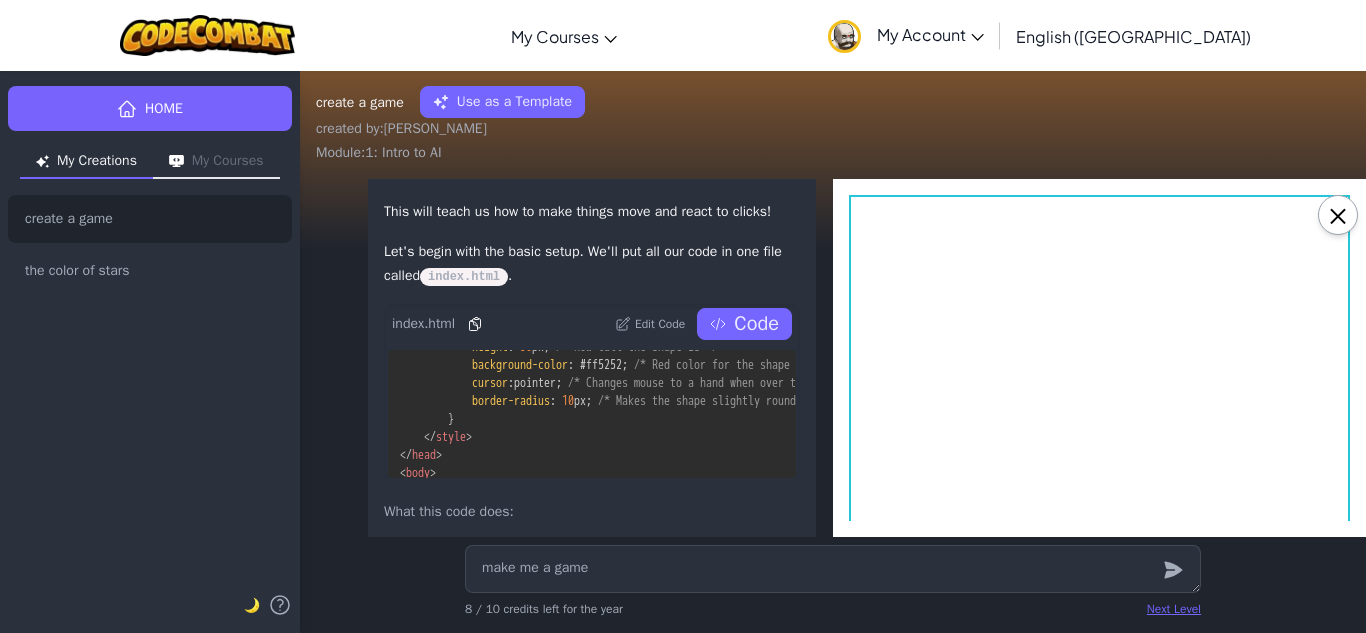 scroll, scrollTop: 1200, scrollLeft: 0, axis: vertical 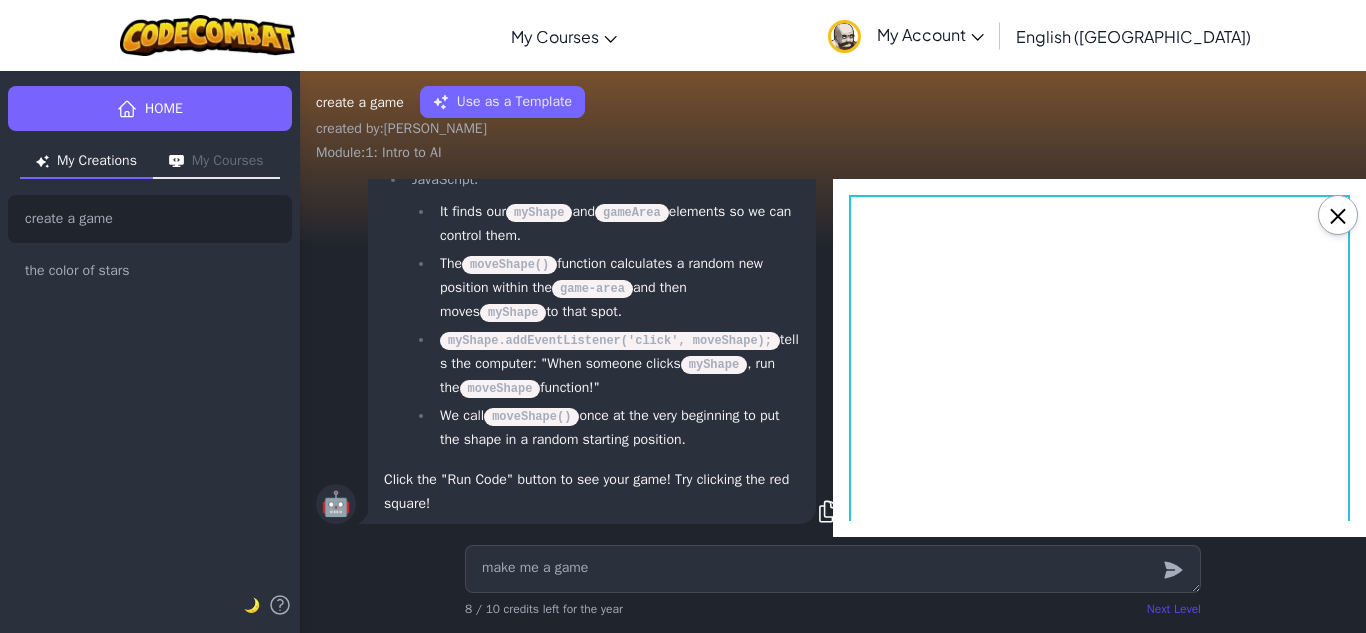click on "Next Level" at bounding box center [1174, 609] 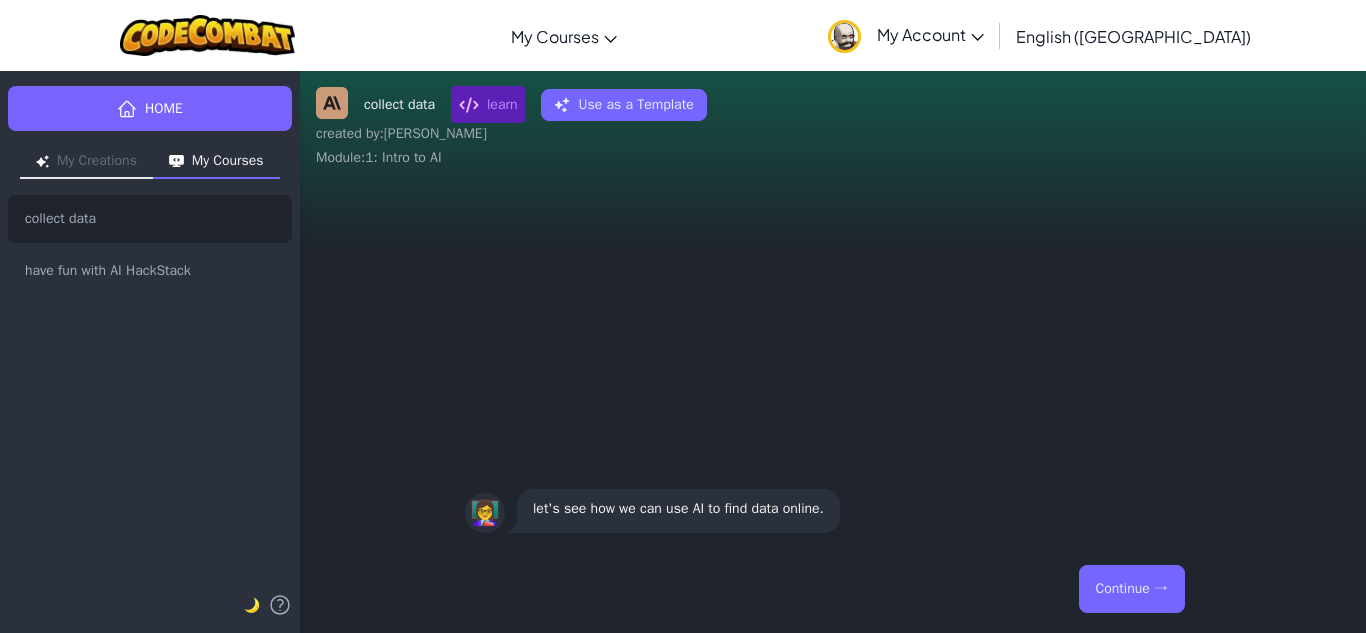 click on "Continue →" at bounding box center (833, 589) 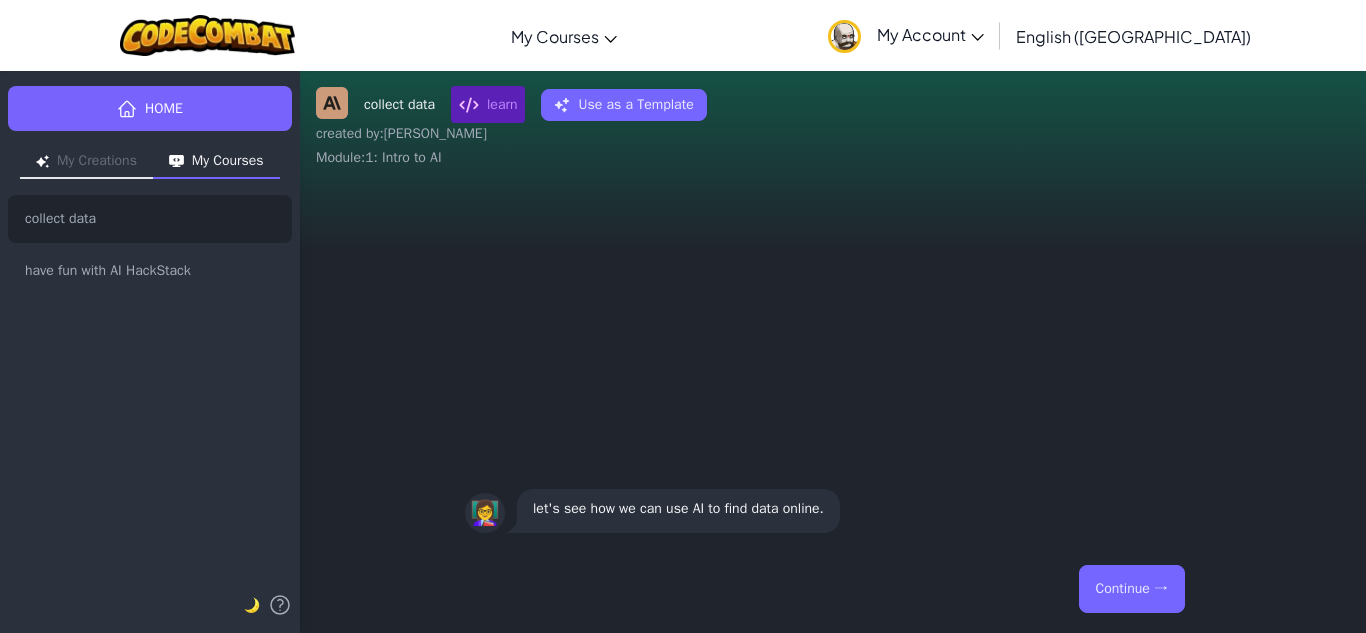 click on "Continue →" at bounding box center (1132, 589) 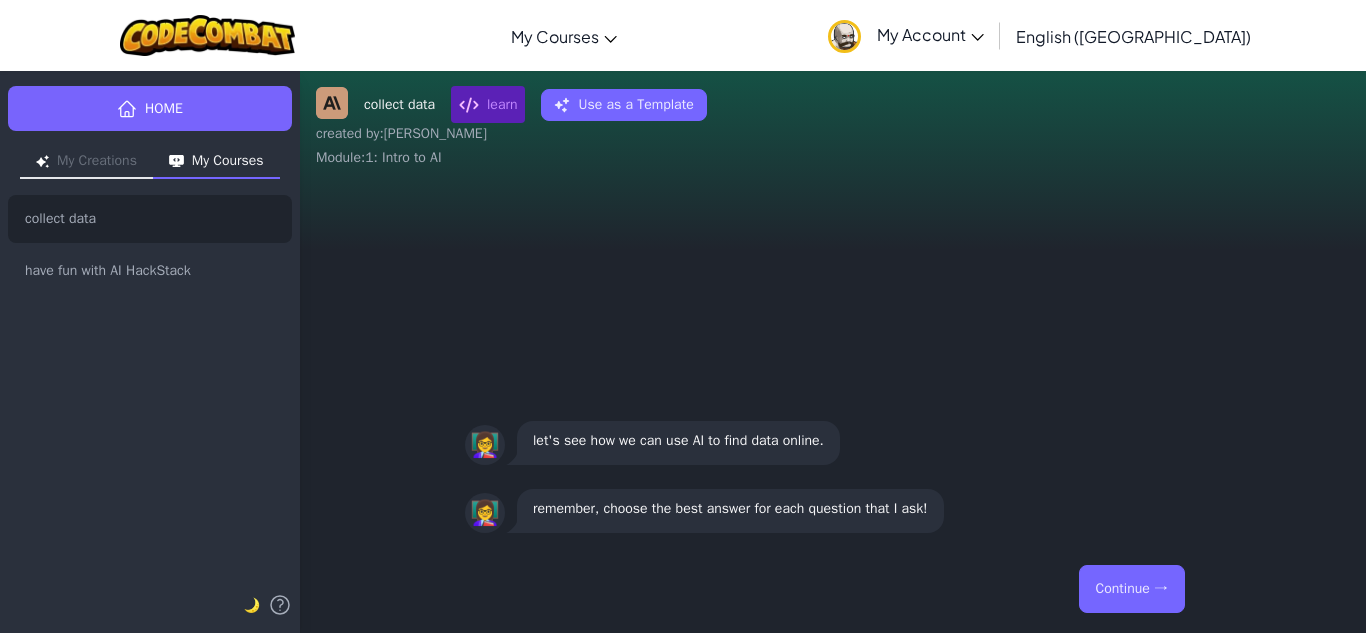 click on "Continue →" at bounding box center [1132, 589] 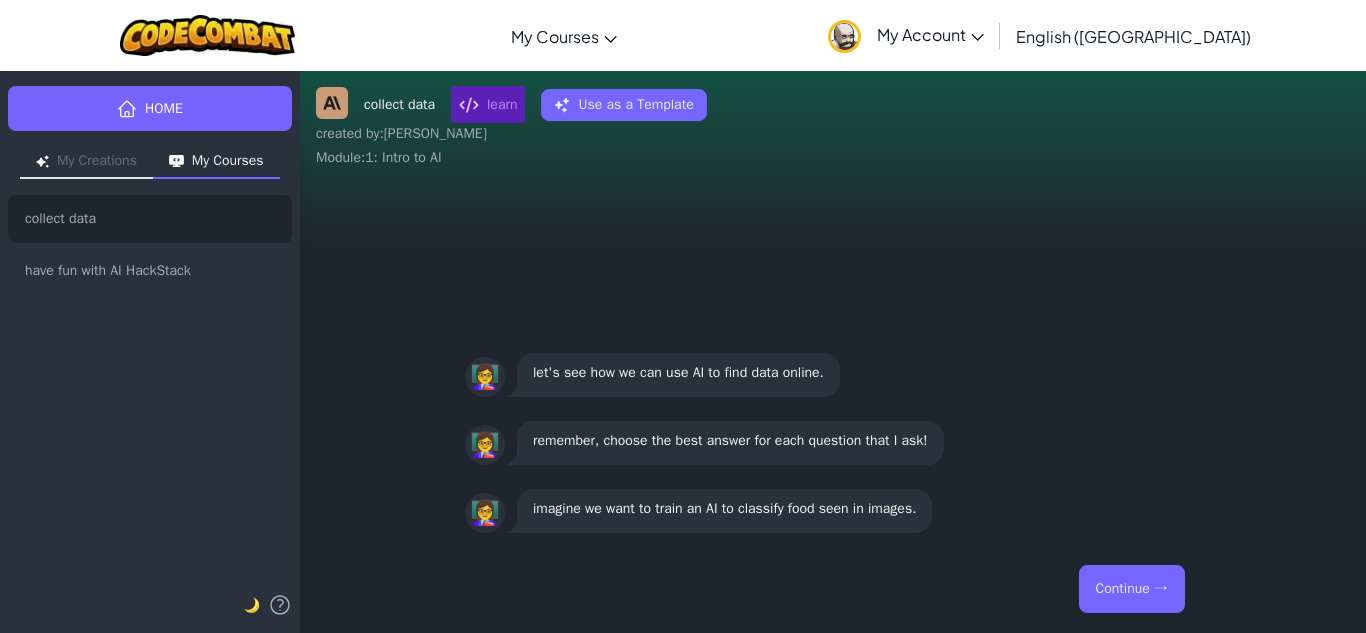 click on "Continue →" at bounding box center (1132, 589) 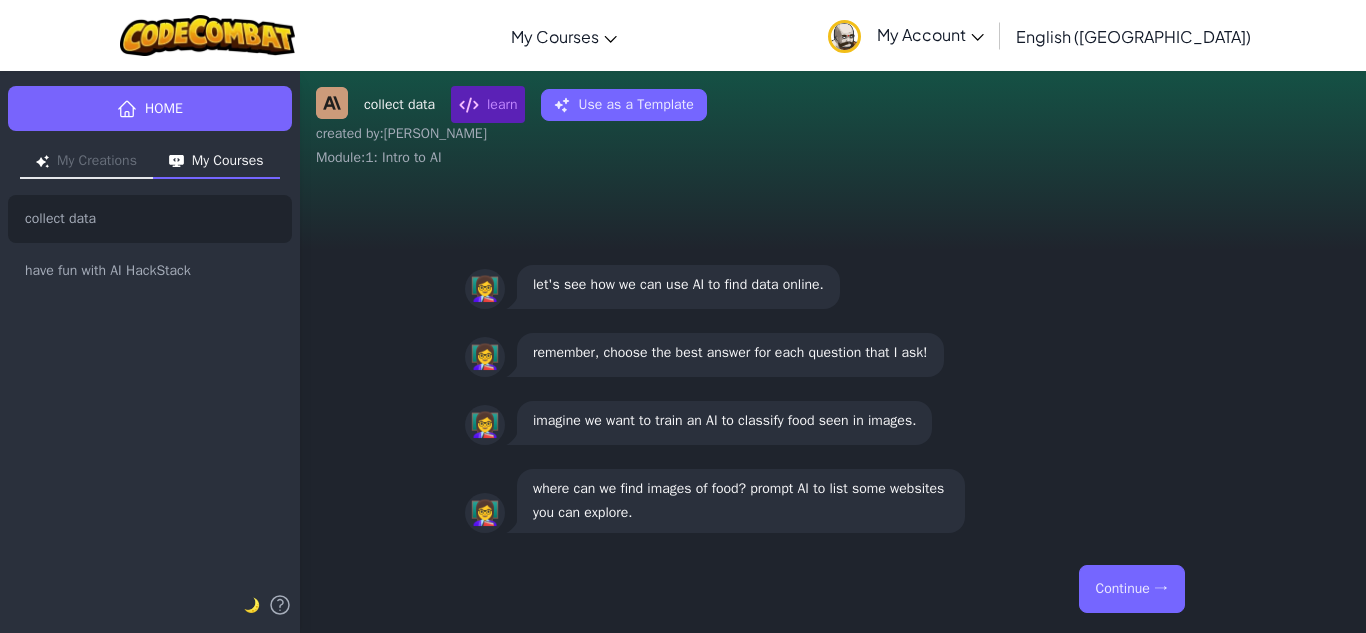 click on "Continue →" at bounding box center [1132, 589] 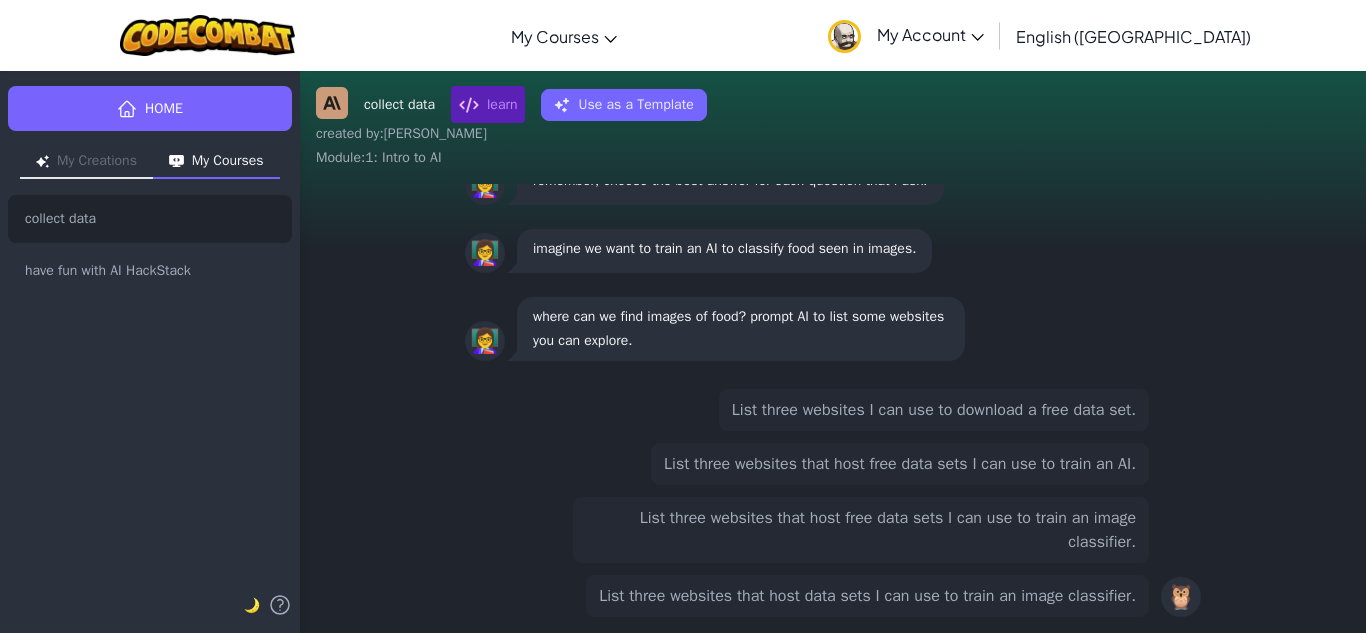 click on "List three websites that host free data sets I can use to train an image classifier." at bounding box center (861, 530) 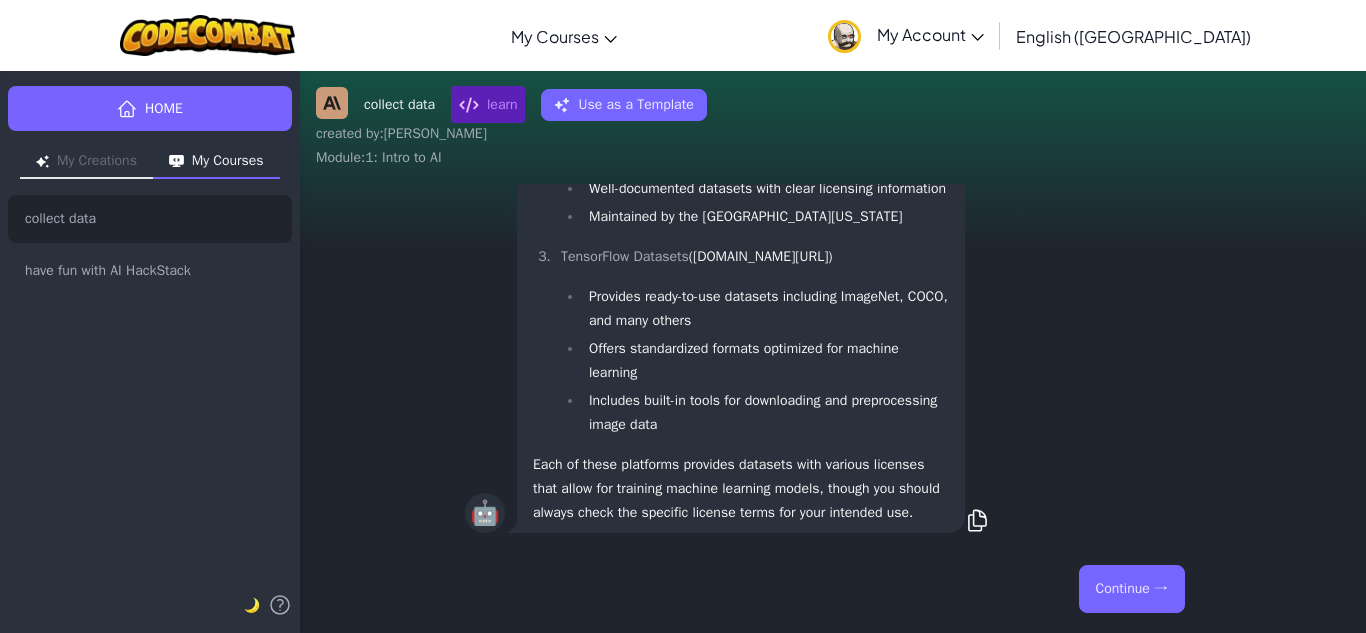 scroll, scrollTop: 1, scrollLeft: 0, axis: vertical 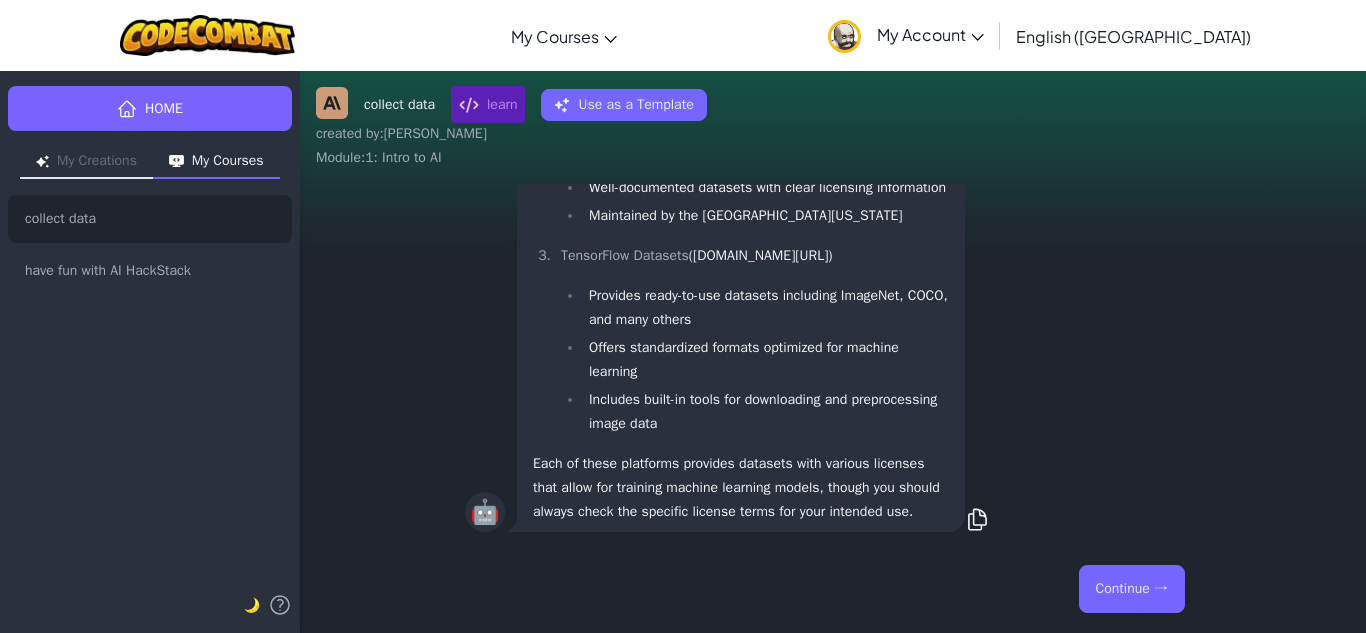 click on "Continue →" at bounding box center [1132, 589] 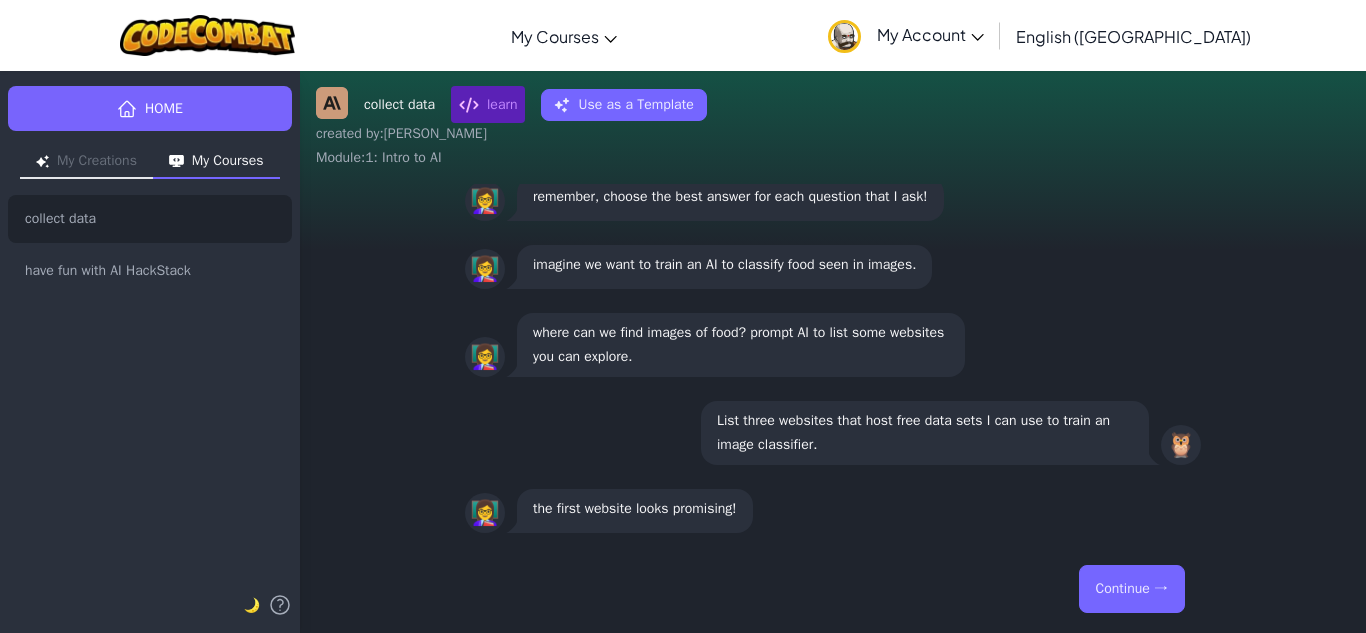 scroll, scrollTop: 1, scrollLeft: 0, axis: vertical 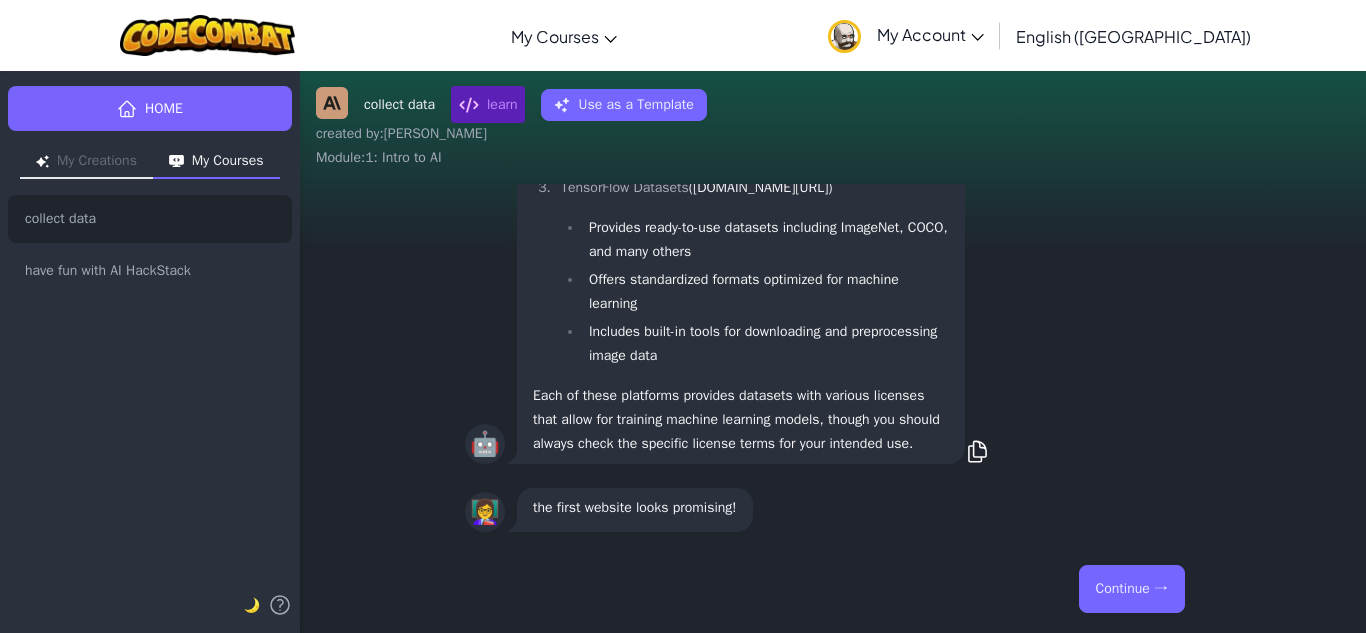 click on "Continue →" at bounding box center [1132, 589] 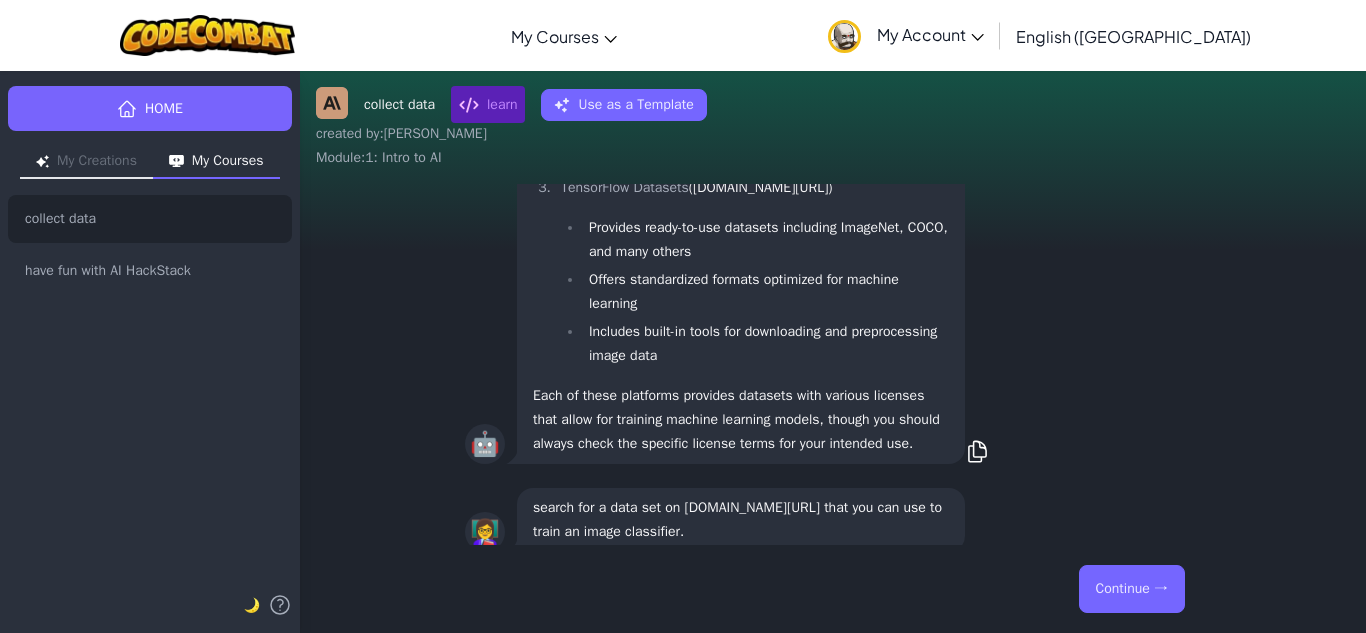 scroll, scrollTop: 1, scrollLeft: 0, axis: vertical 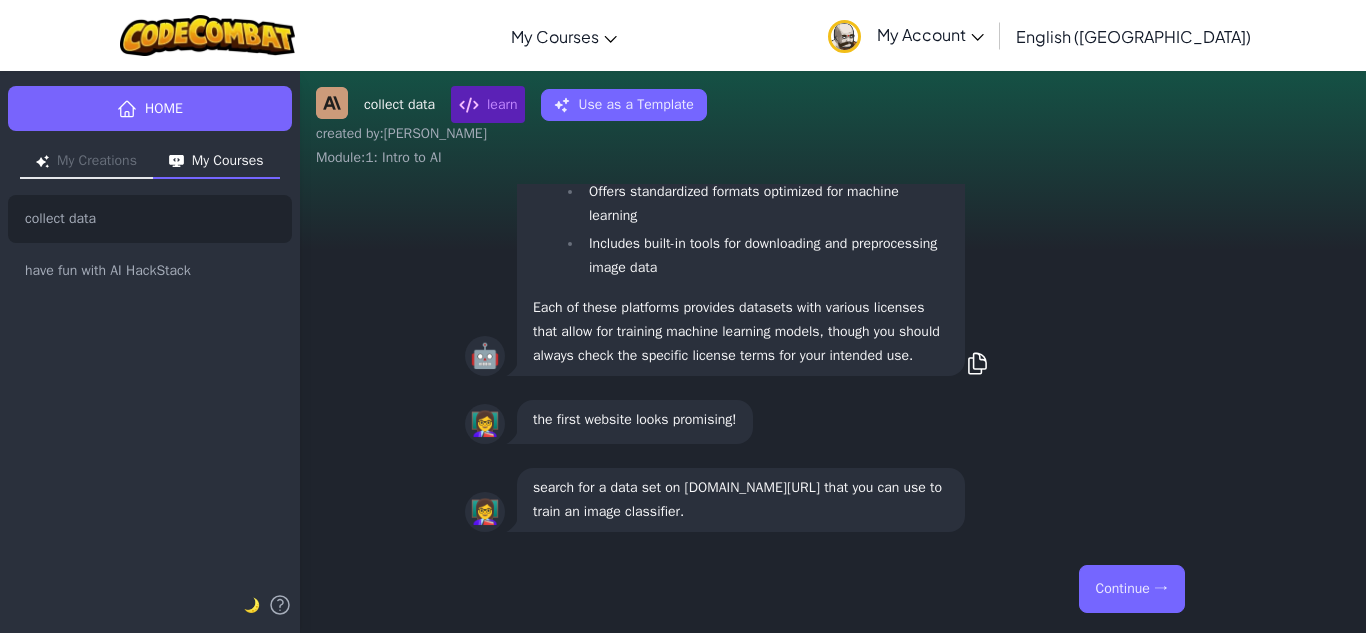 click on "Continue →" at bounding box center (1132, 589) 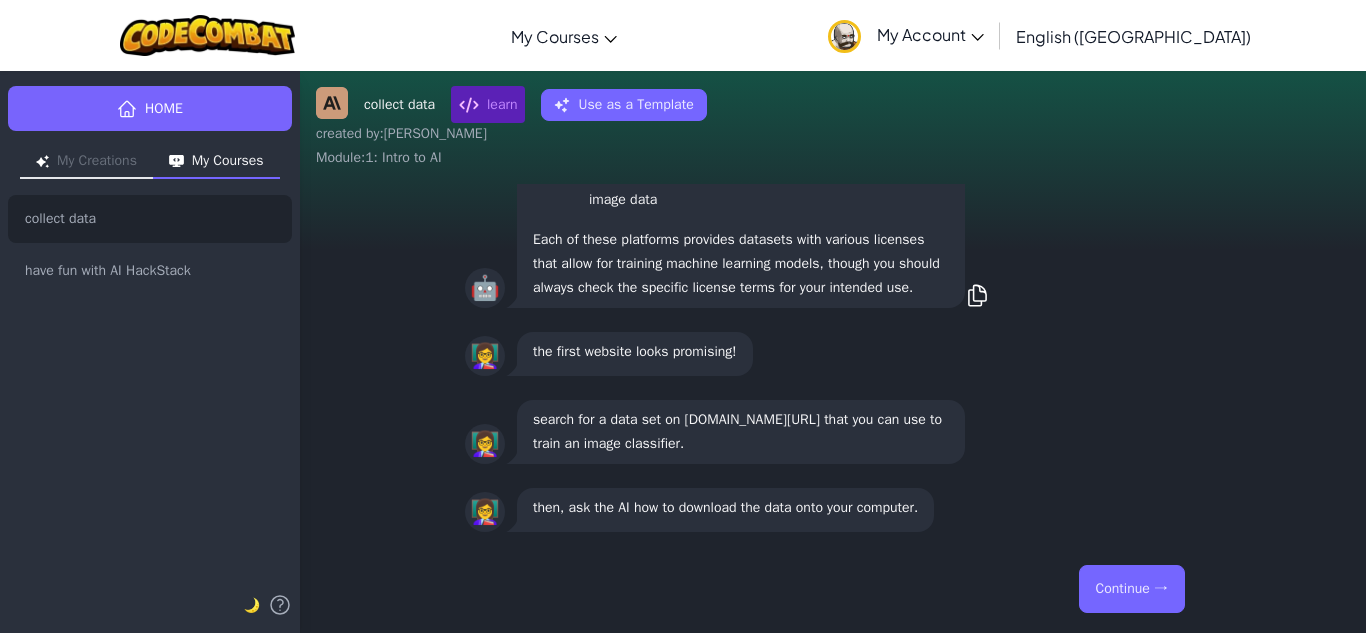 click on "Continue →" at bounding box center (1132, 589) 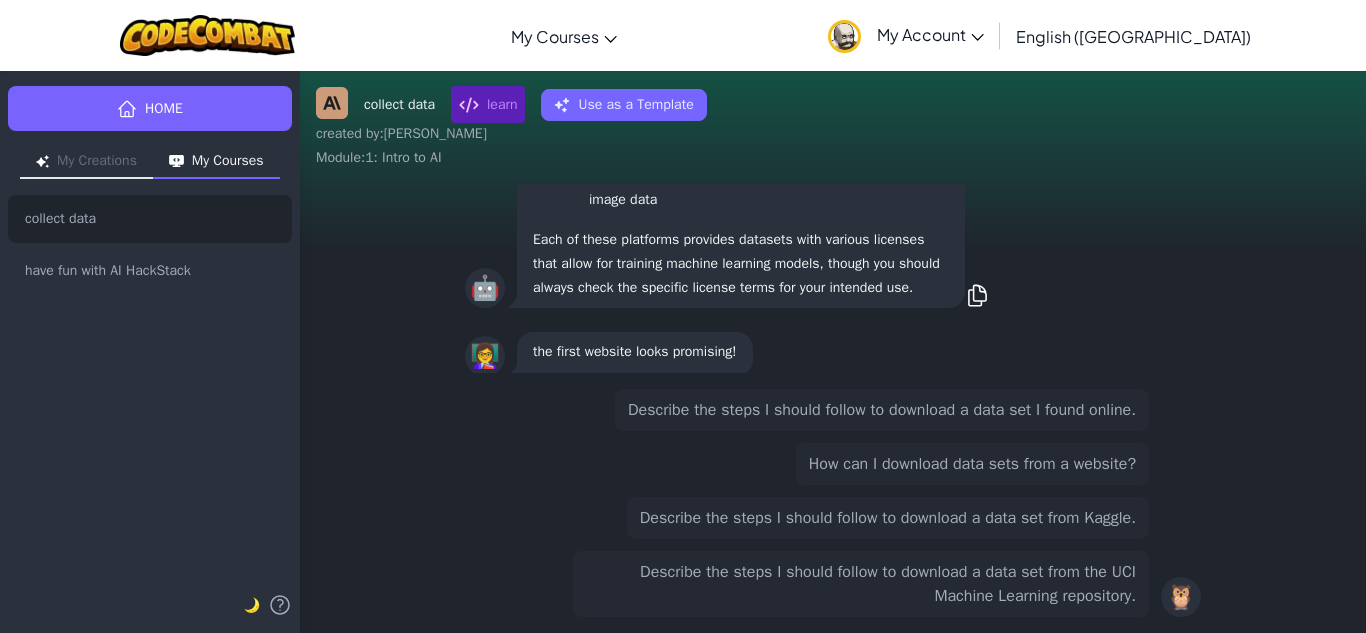 scroll, scrollTop: -171, scrollLeft: 0, axis: vertical 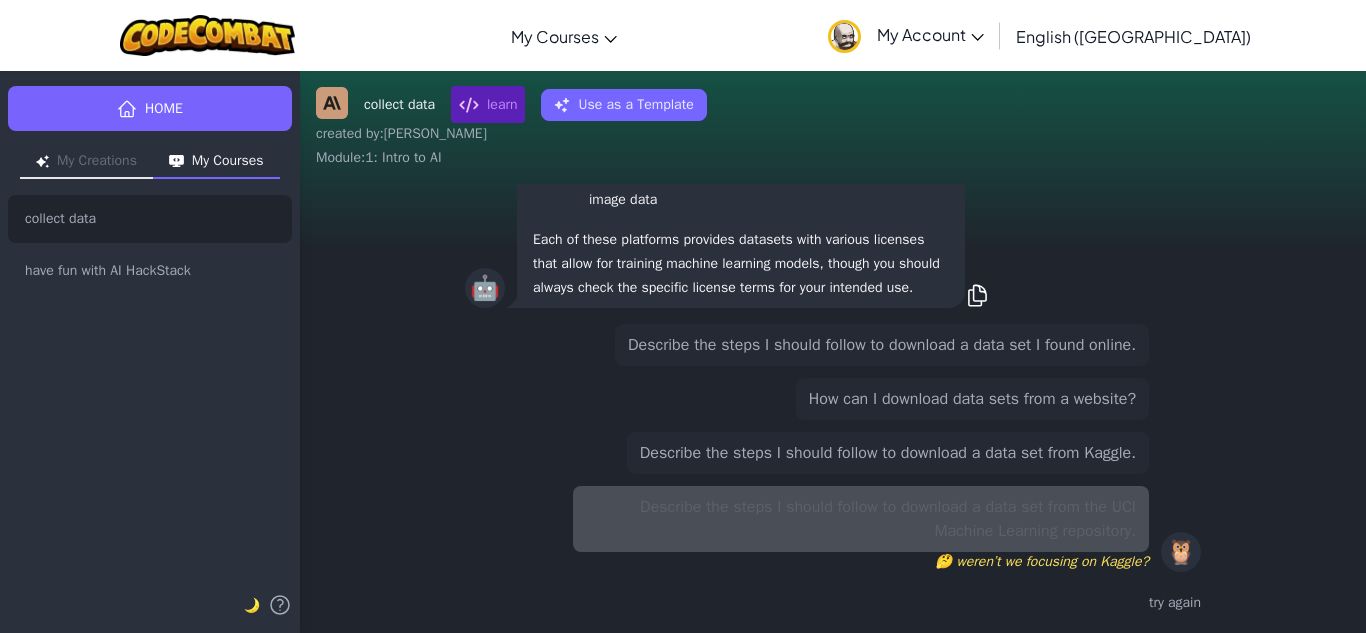 click on "Describe the steps I should follow to download a data set from Kaggle." at bounding box center [888, 453] 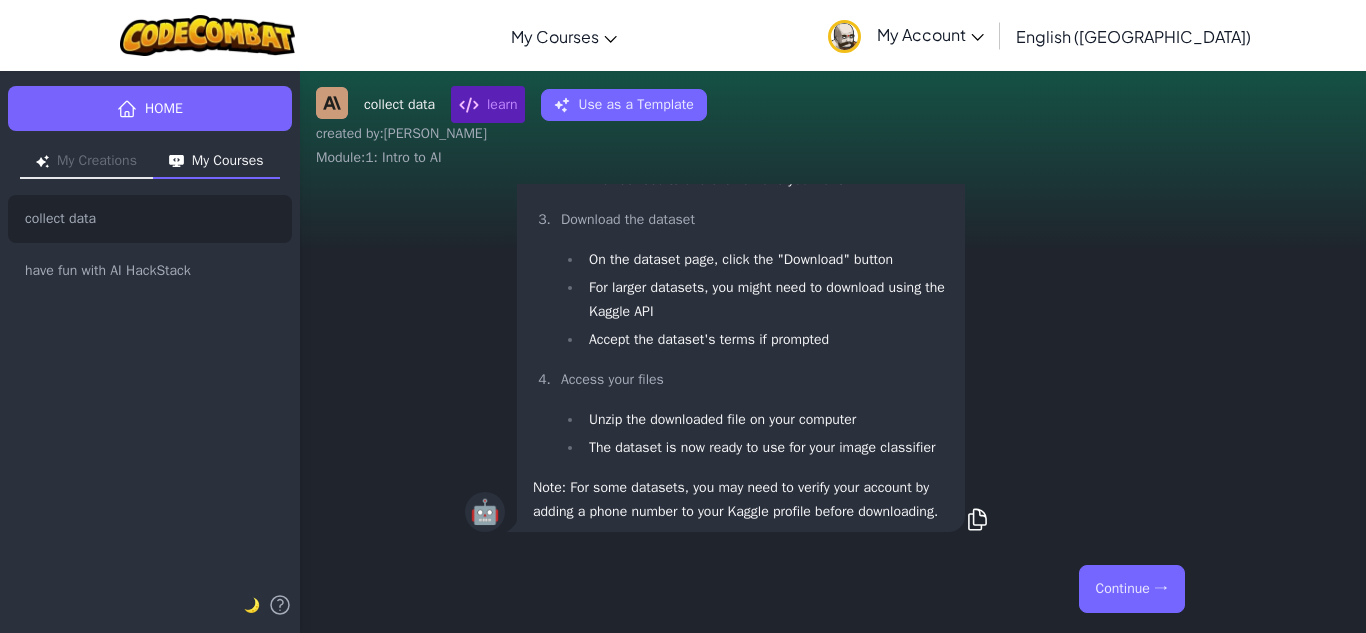 click on "Continue →" at bounding box center (1132, 589) 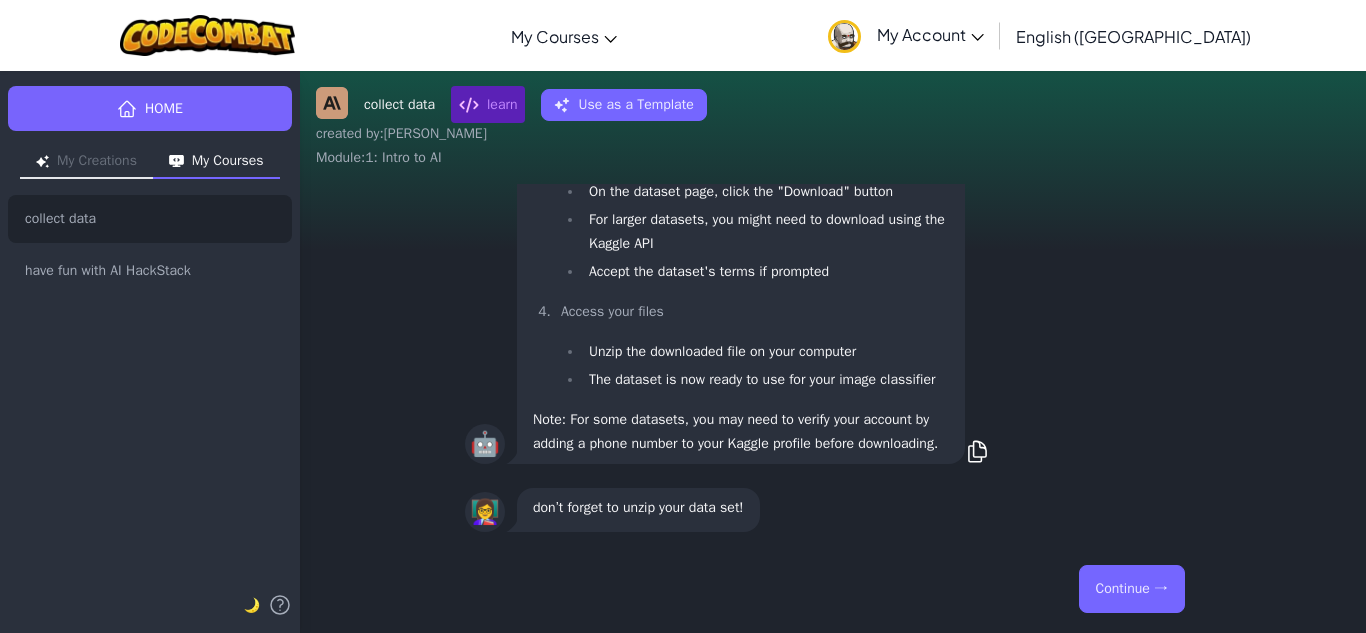 click on "Continue →" at bounding box center (1132, 589) 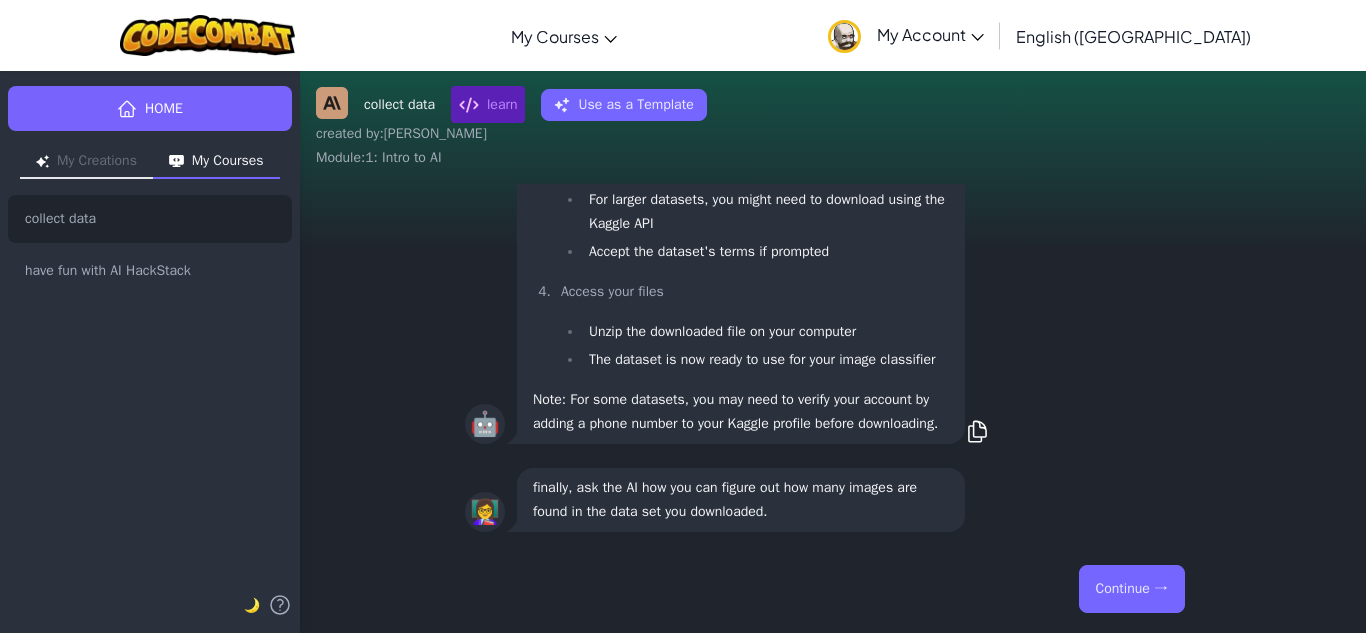 click on "Continue →" at bounding box center [1132, 589] 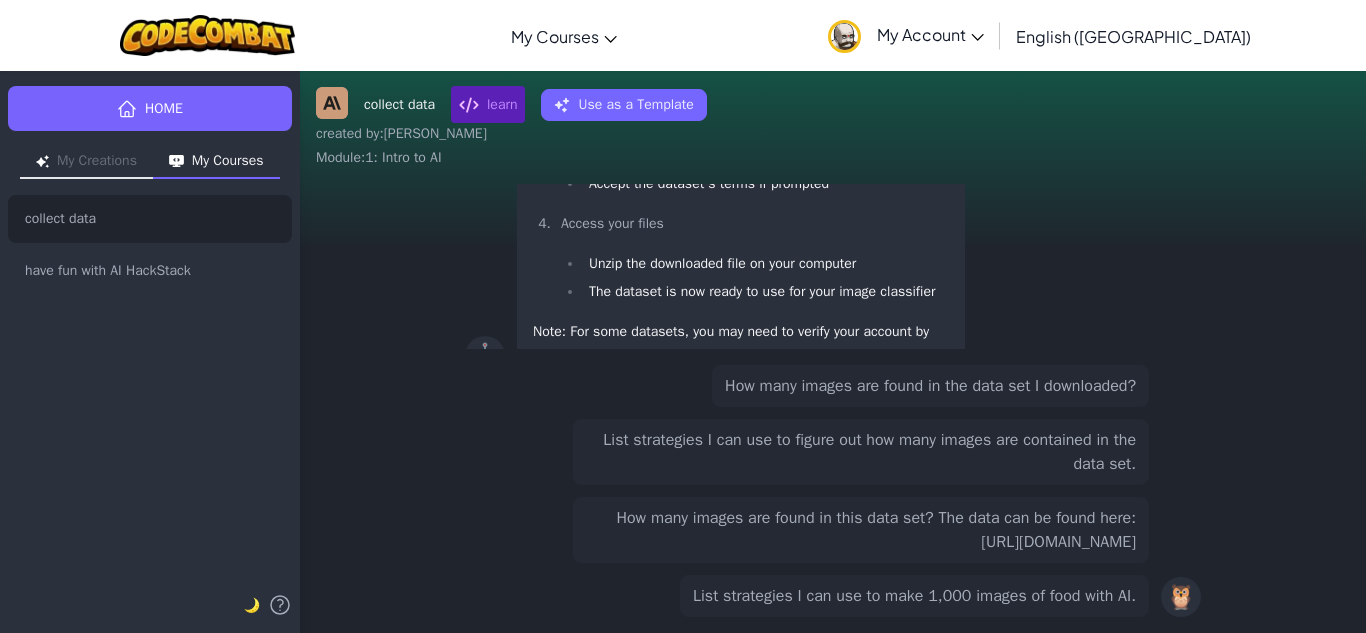 scroll, scrollTop: -195, scrollLeft: 0, axis: vertical 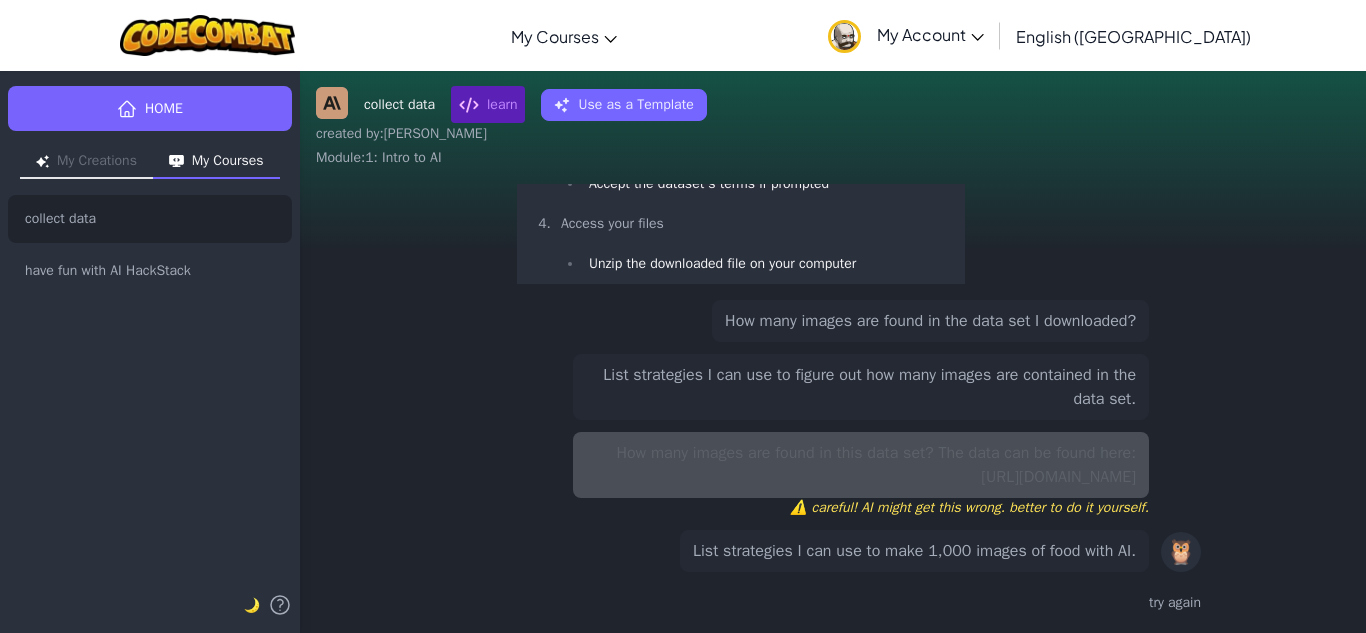 click on "List strategies I can use to figure out how many images are contained in the data set." at bounding box center [861, 387] 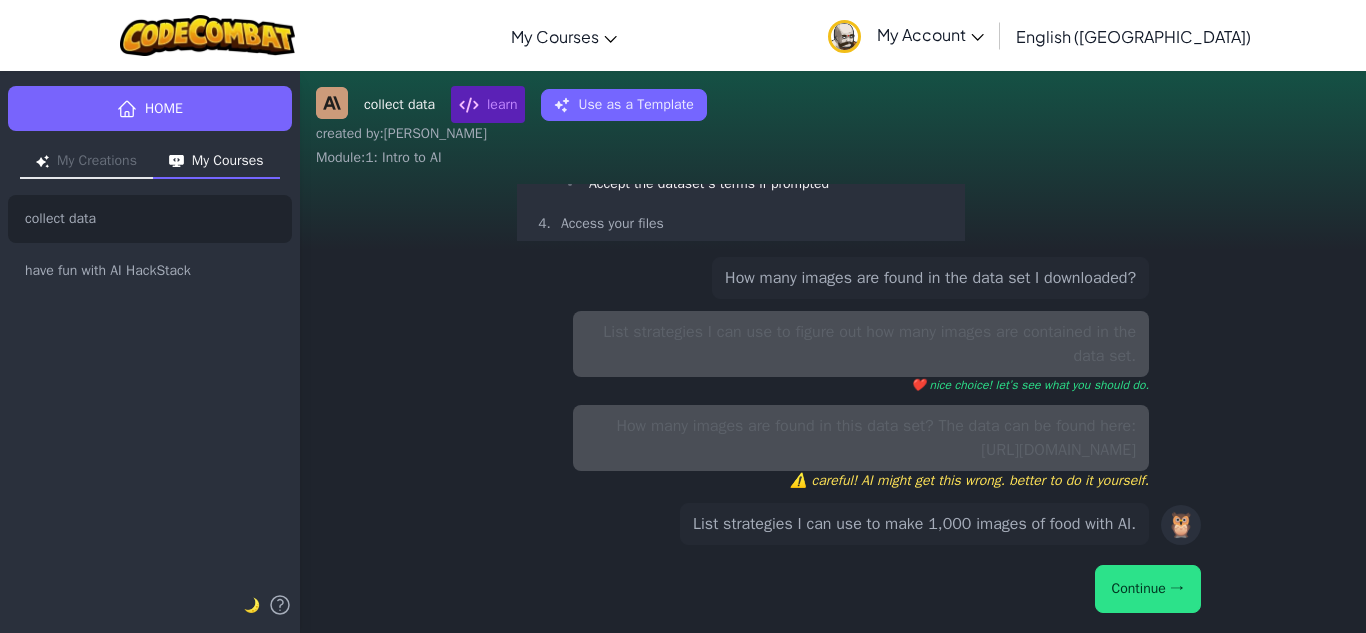 click on "Continue →" at bounding box center (1148, 589) 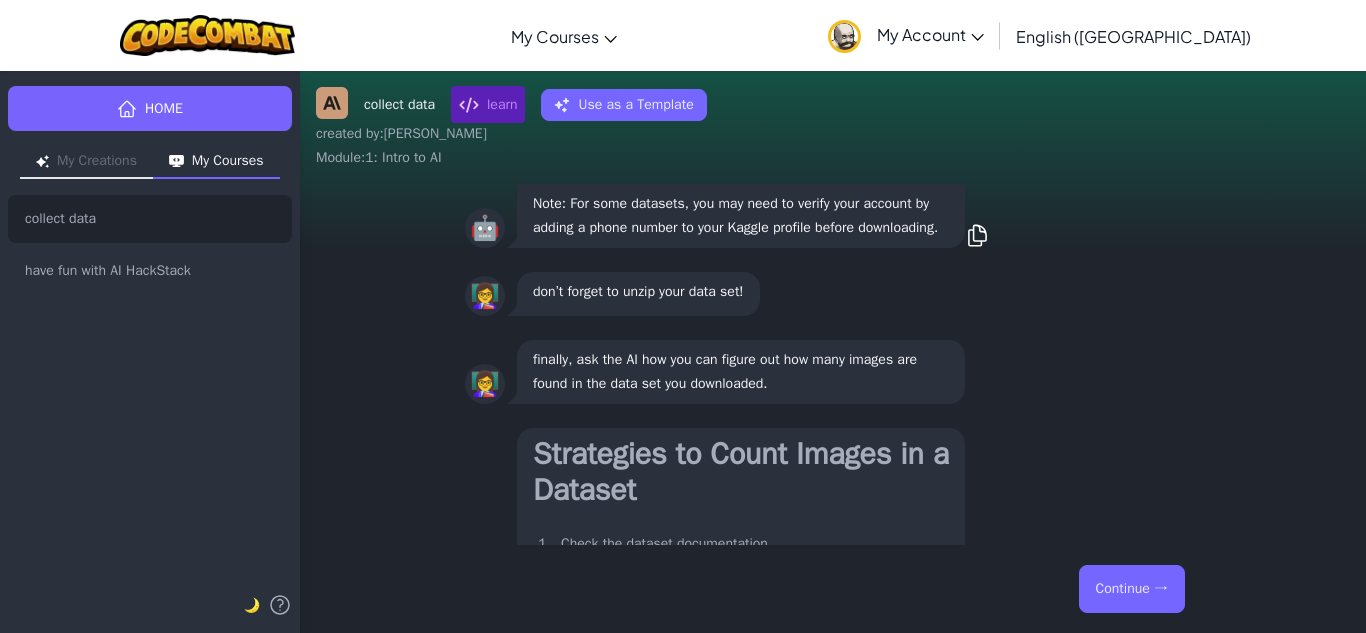 click on "Continue →" at bounding box center (1132, 589) 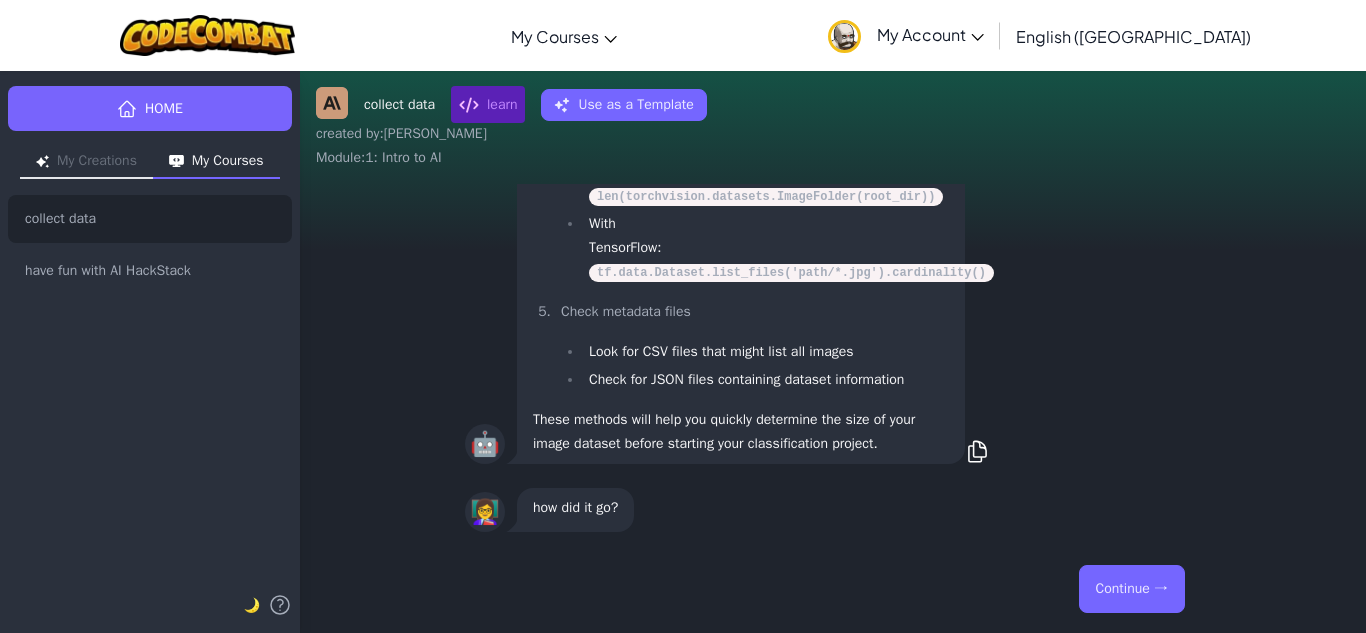 click on "Continue →" at bounding box center (1132, 589) 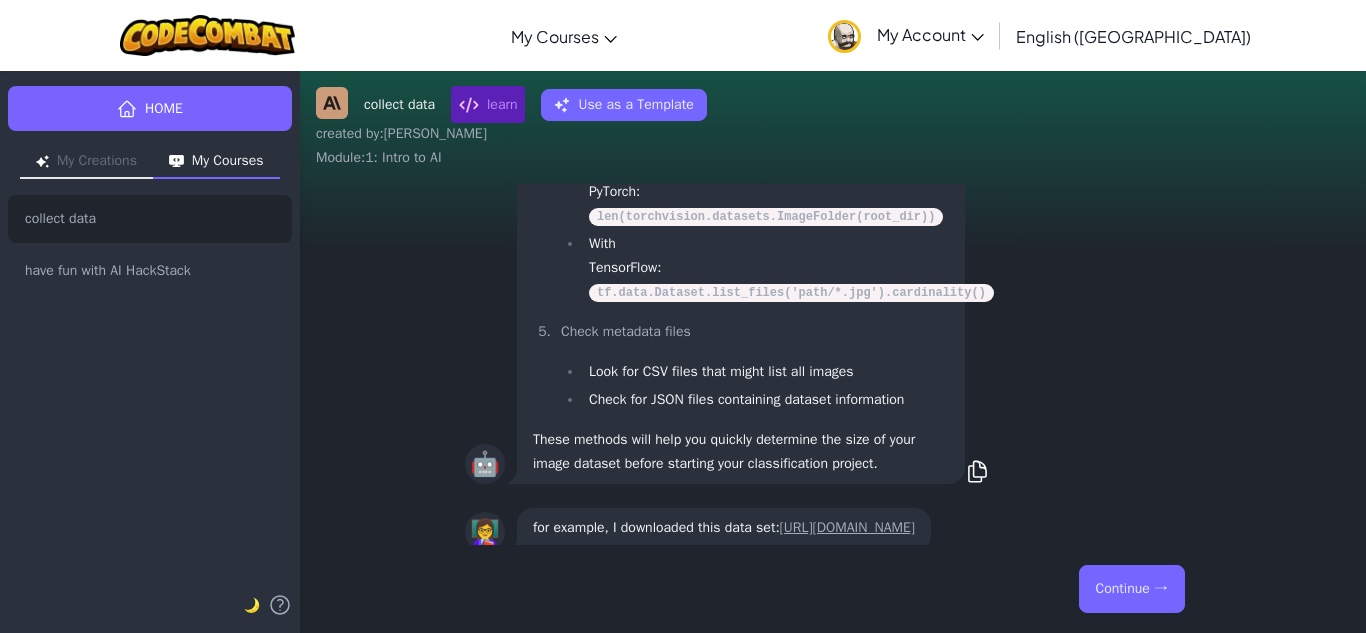 click on "Continue →" at bounding box center (1132, 589) 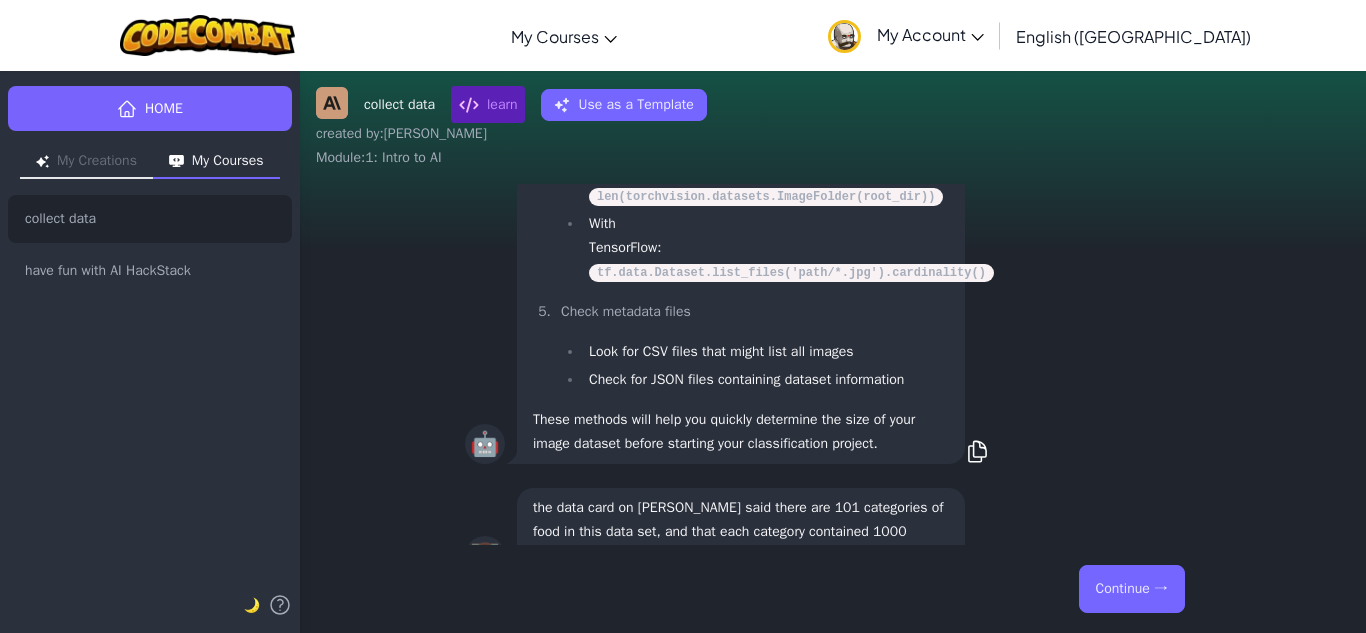 click on "Continue →" at bounding box center (1132, 589) 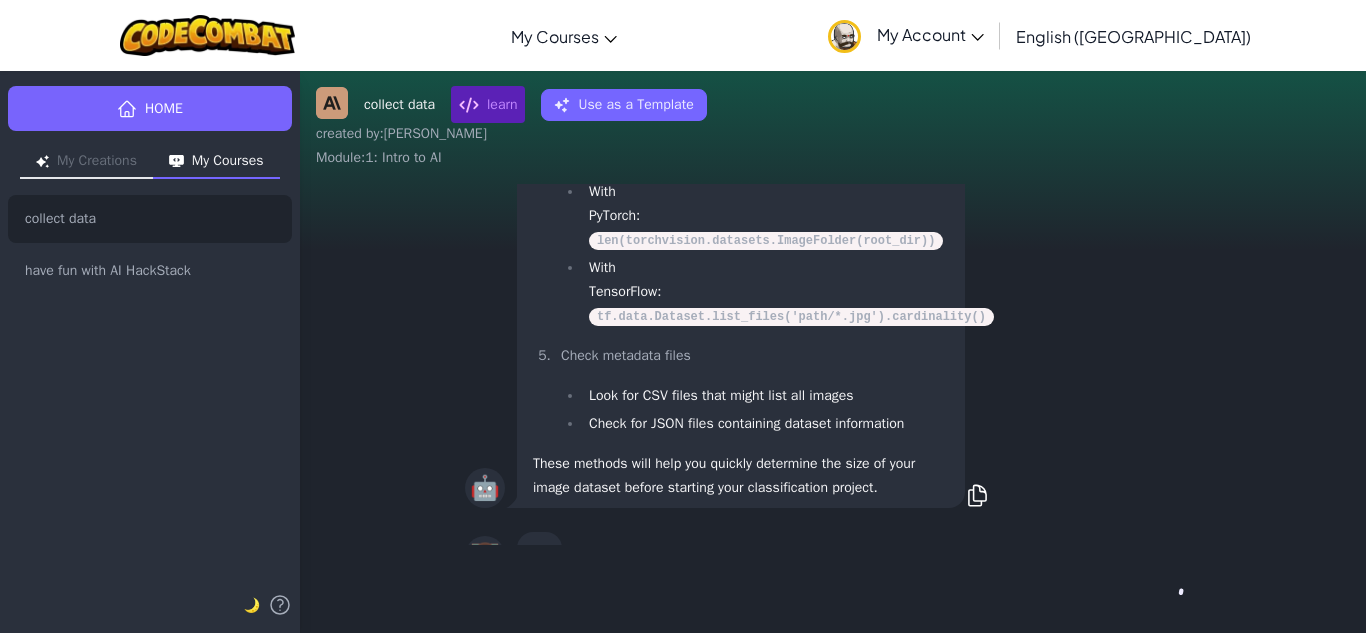 scroll, scrollTop: 1, scrollLeft: 0, axis: vertical 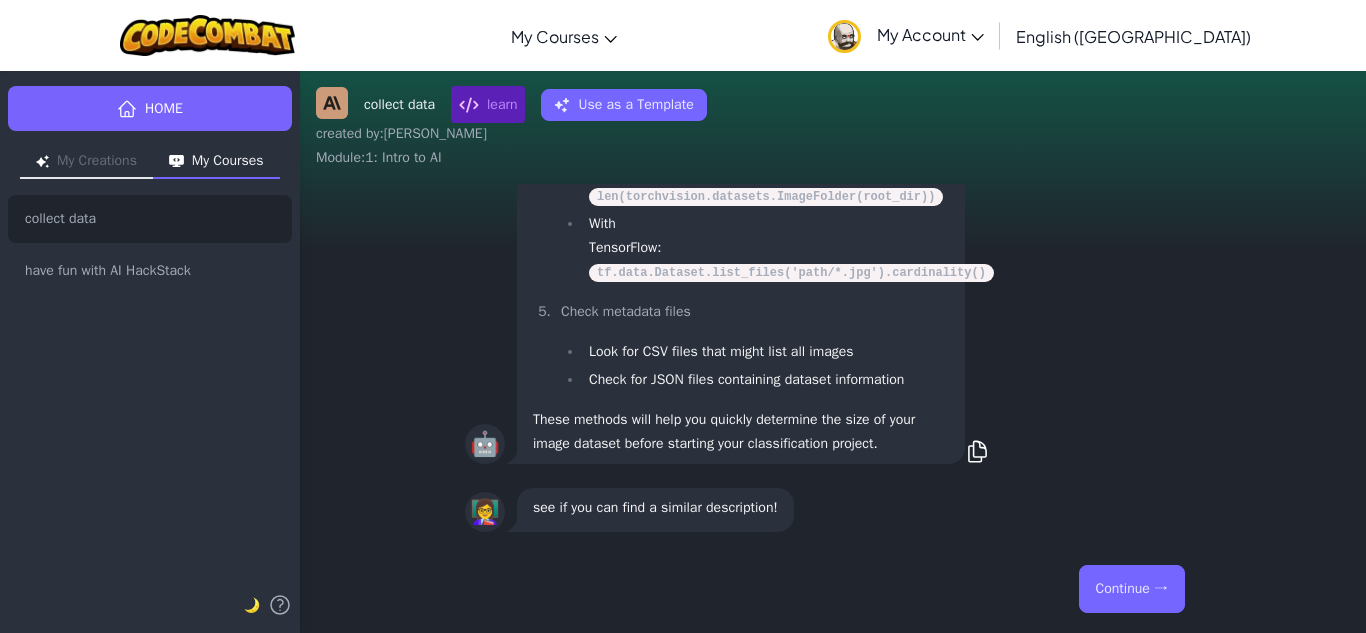 click on "Continue →" at bounding box center (1132, 589) 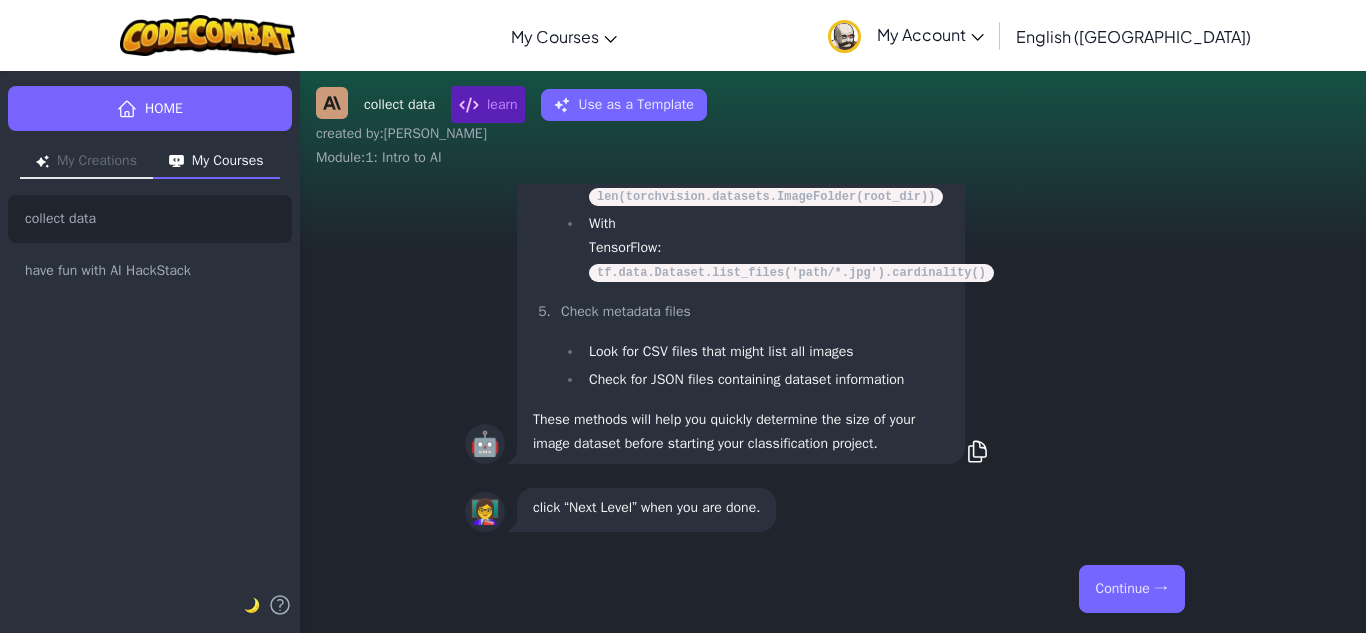click on "Continue →" at bounding box center [1132, 589] 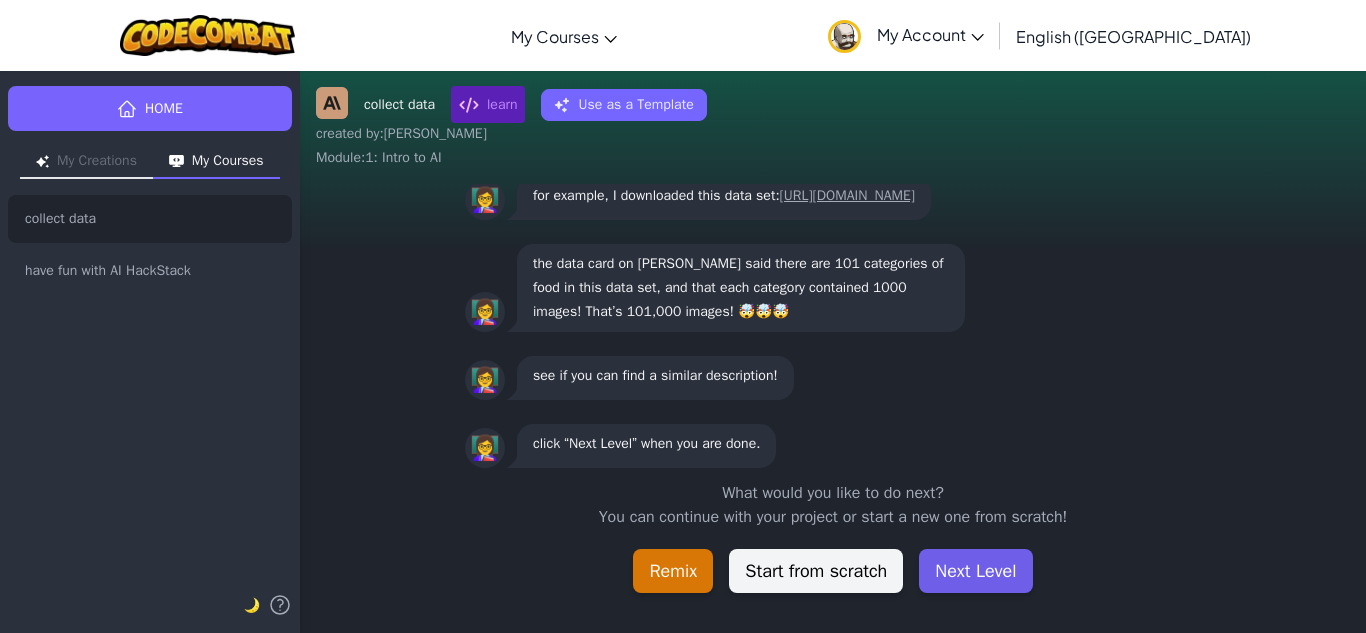 click on "Next Level" at bounding box center (975, 571) 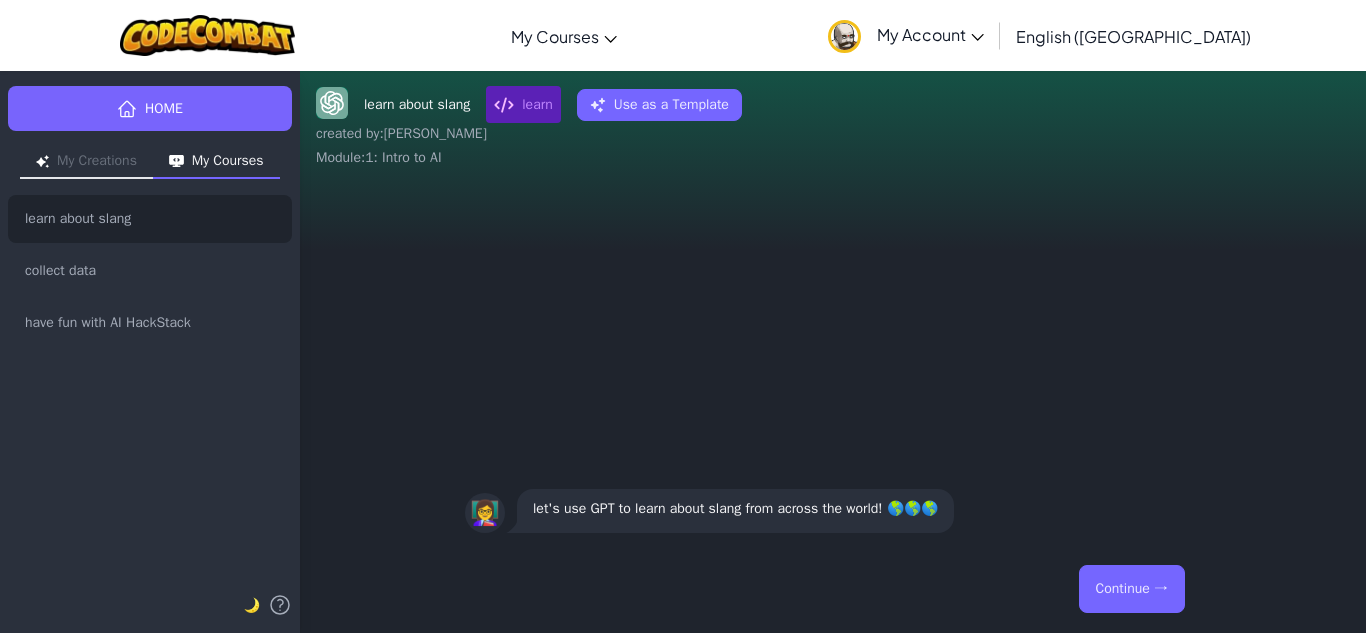 click on "Continue →" at bounding box center [1132, 589] 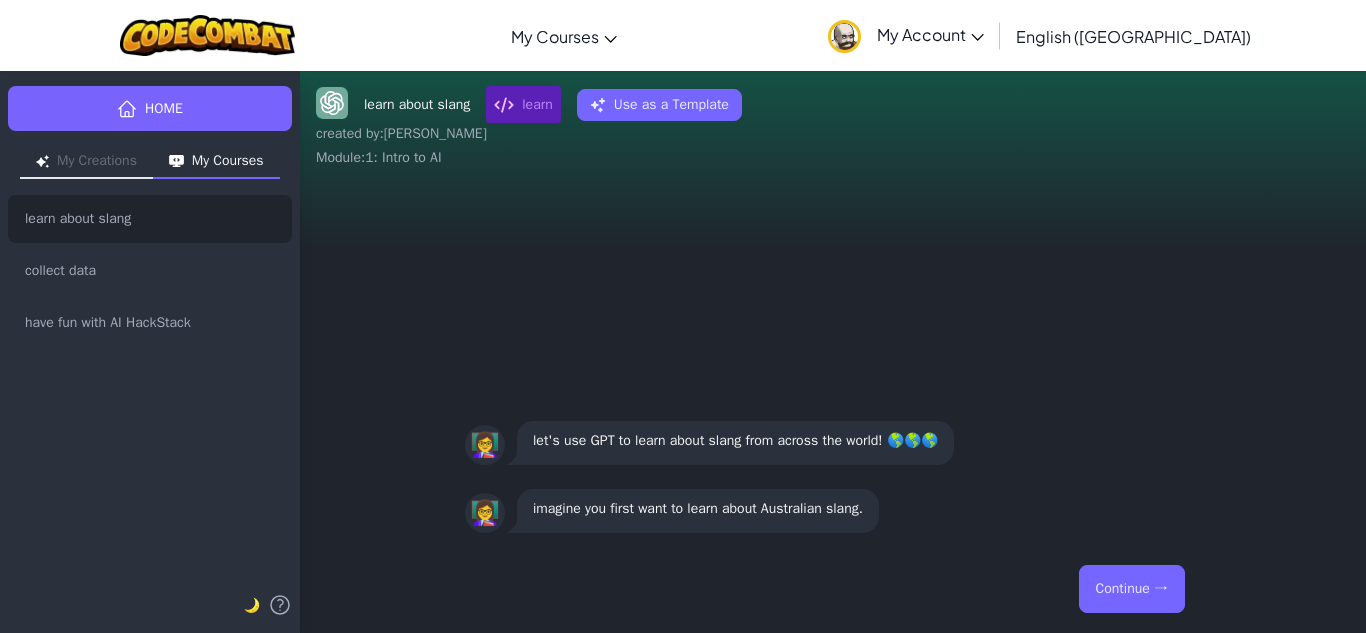 drag, startPoint x: 1165, startPoint y: 562, endPoint x: 1164, endPoint y: 577, distance: 15.033297 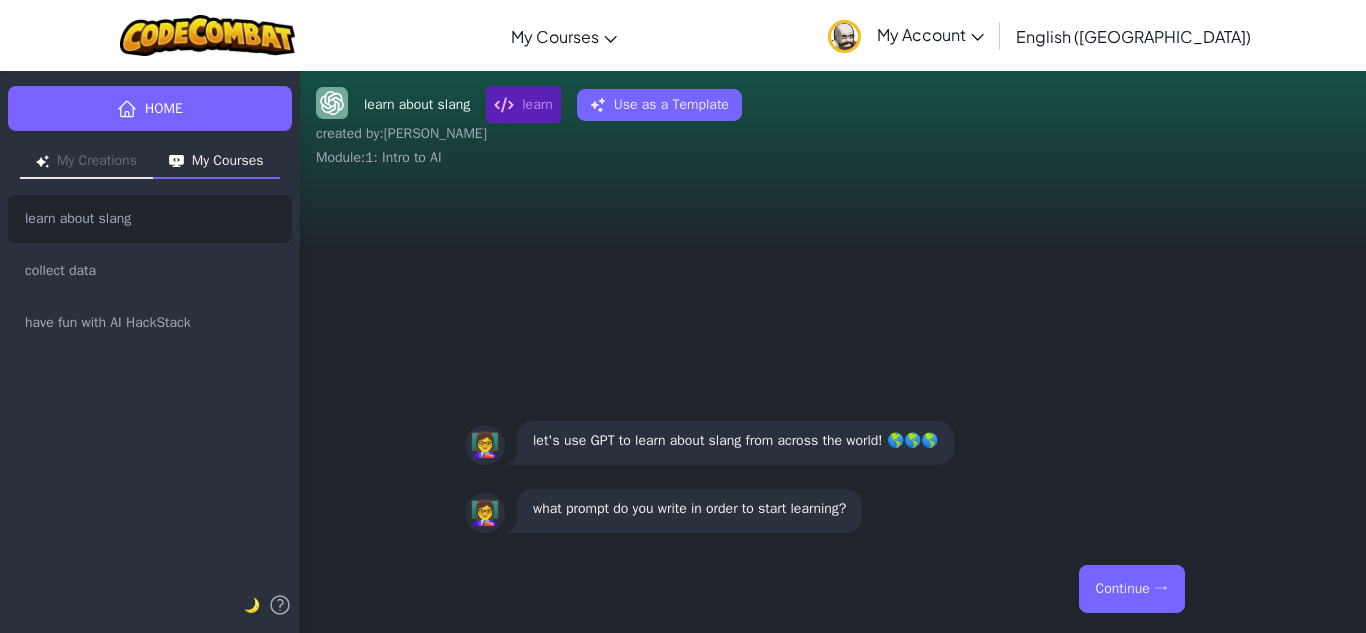 click on "Continue →" at bounding box center [1132, 589] 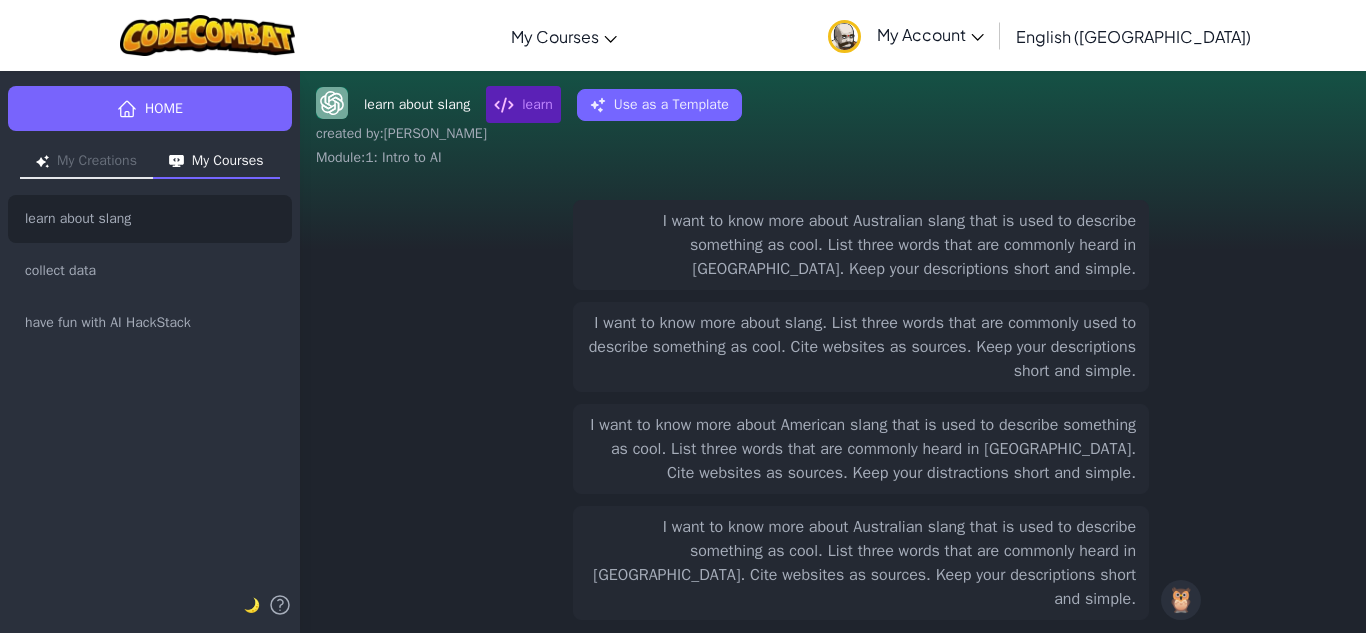 click on "I want to know more about Australian slang that is used to describe something as cool. List three words that are commonly heard in Australia. Cite websites as sources. Keep your descriptions short and simple." at bounding box center [861, 563] 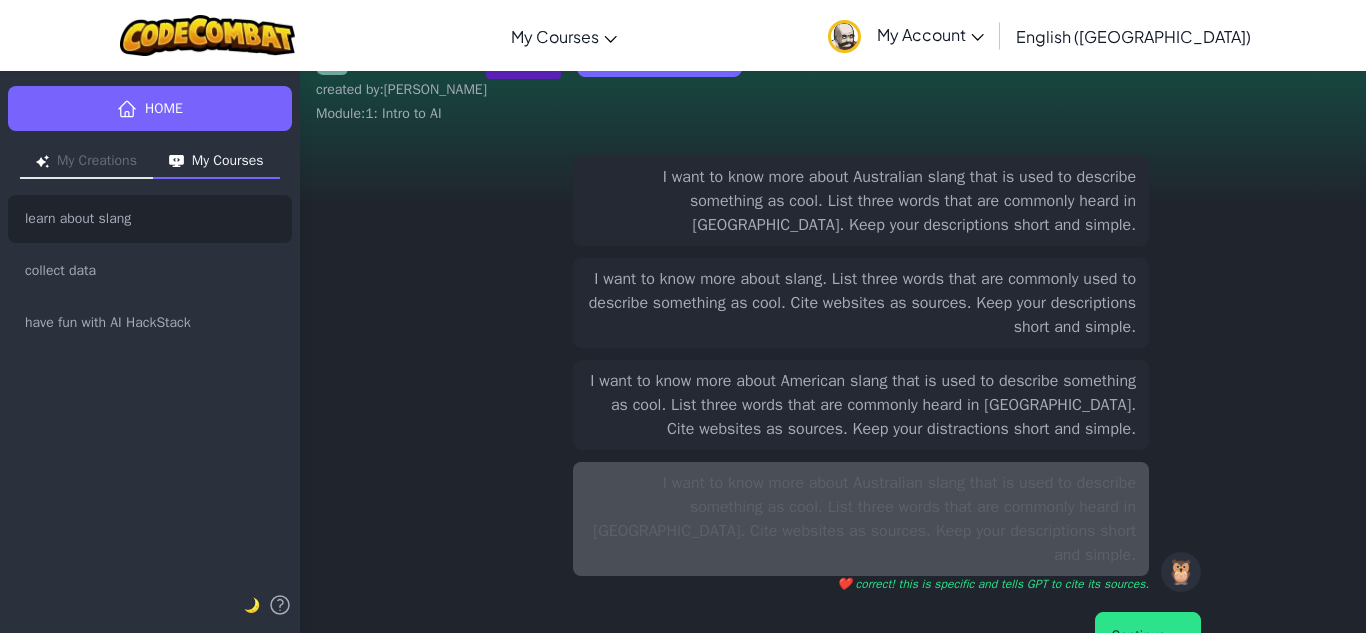 scroll, scrollTop: 67, scrollLeft: 0, axis: vertical 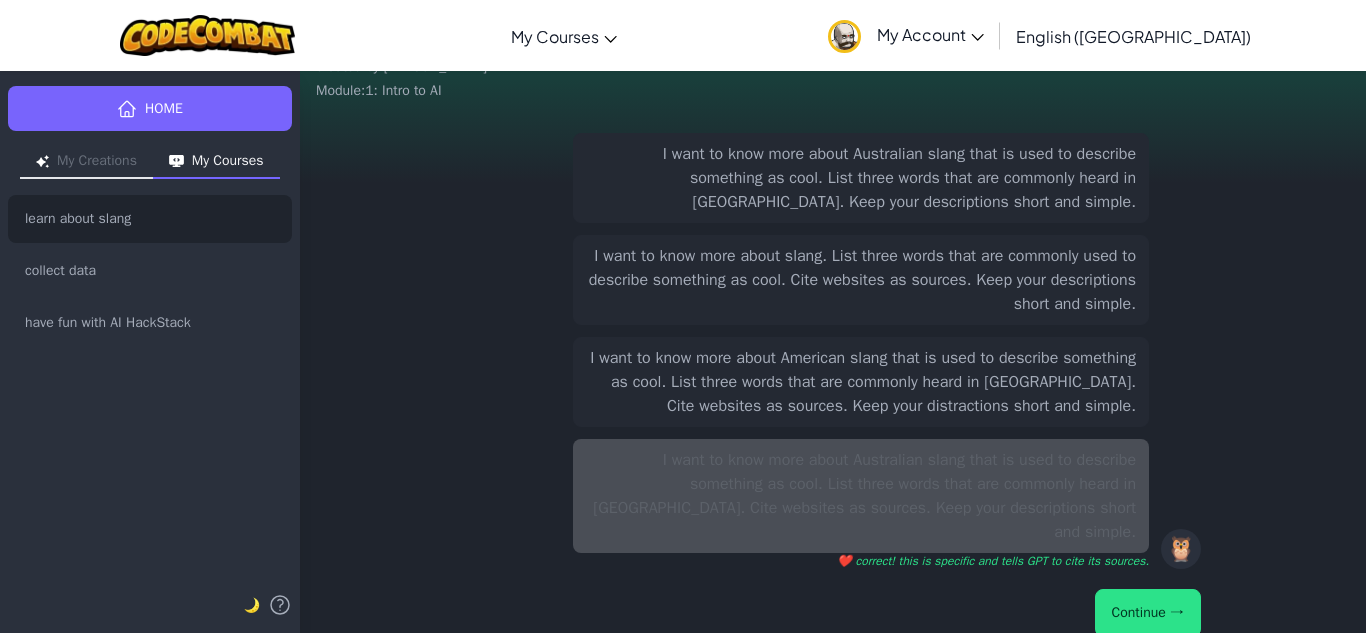 click on "Continue →" at bounding box center (1148, 613) 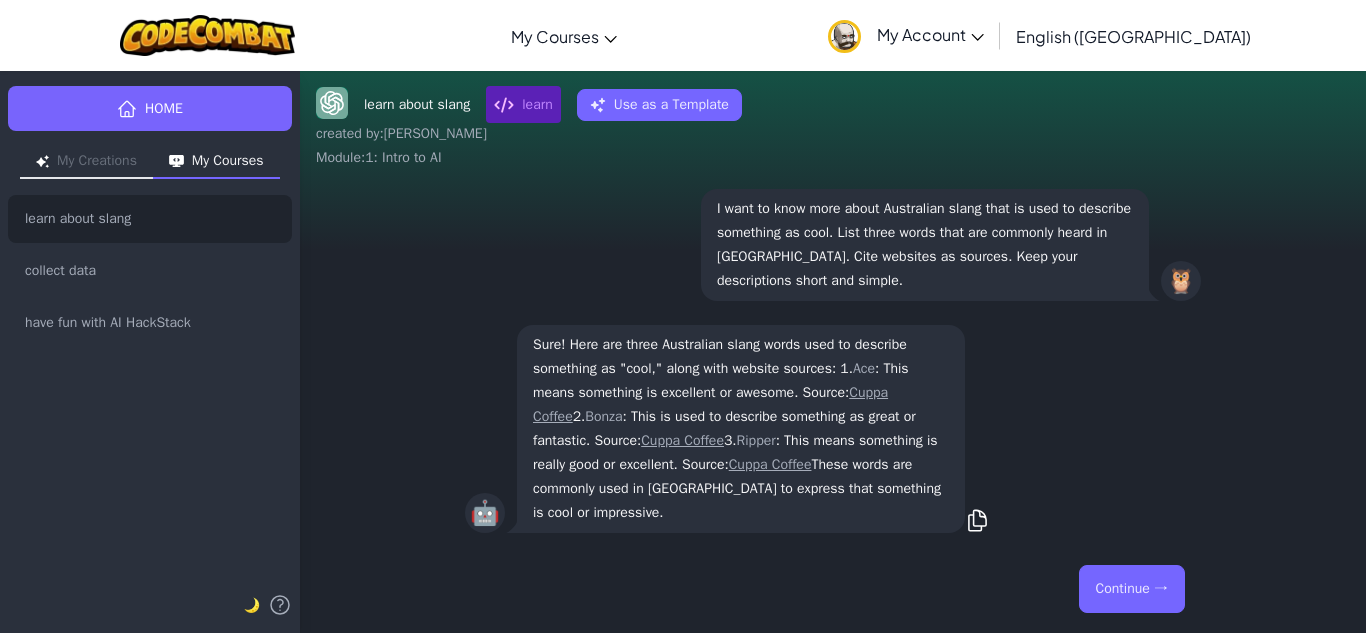 click on "Continue →" at bounding box center (1132, 589) 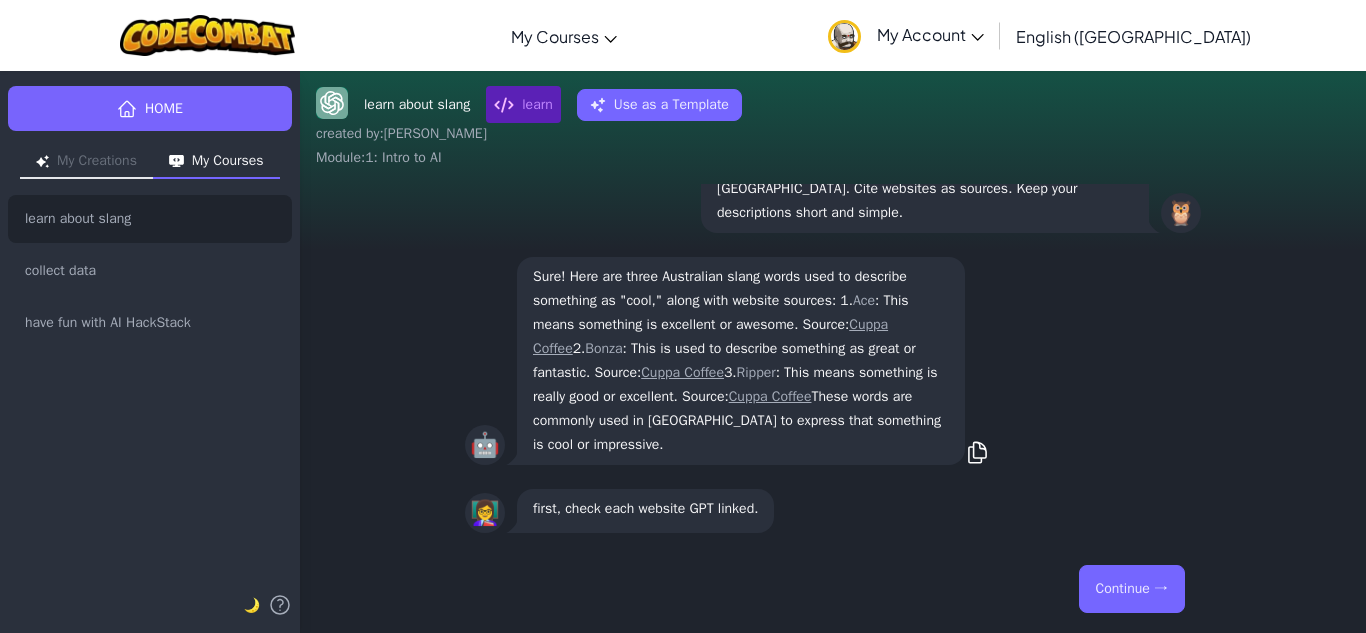 click on "Continue →" at bounding box center [1132, 589] 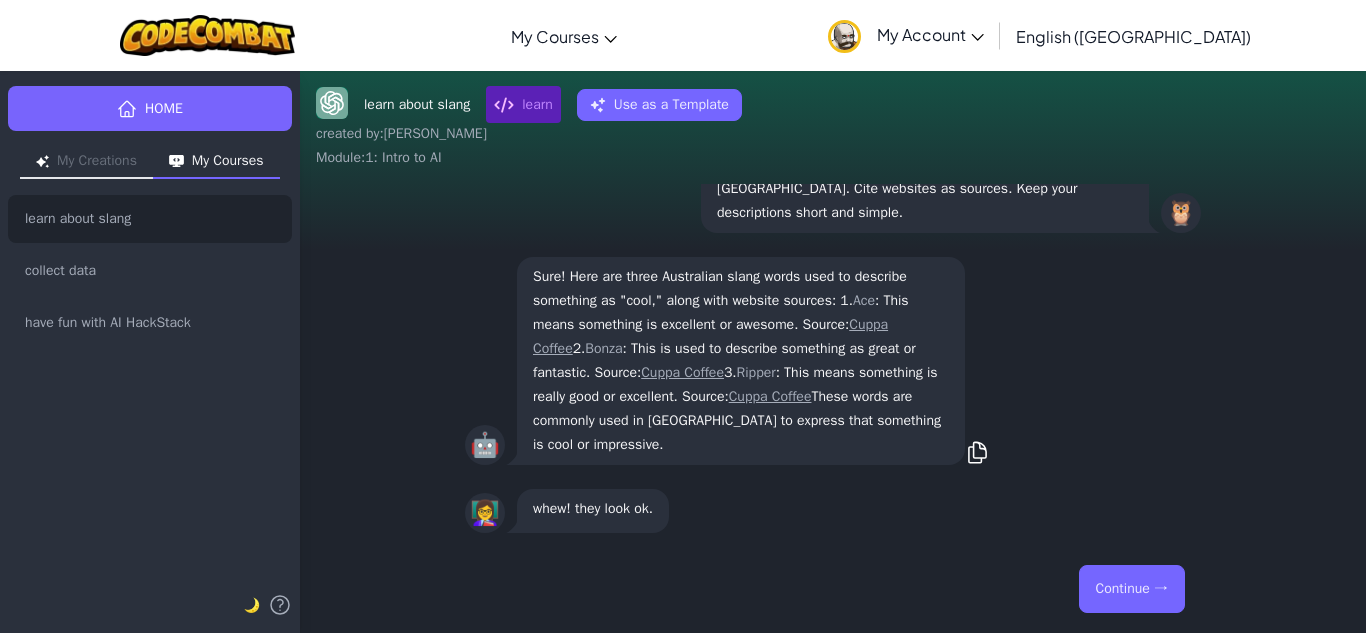 click on "Continue →" at bounding box center (1132, 589) 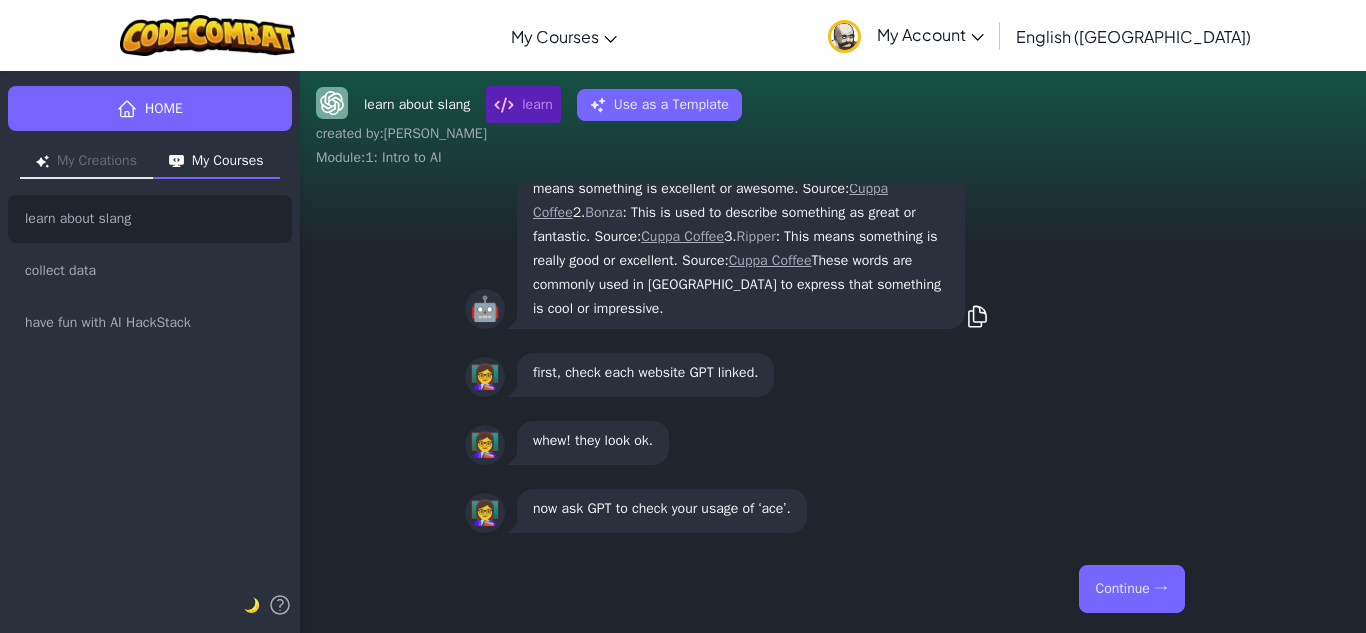 click on "Continue →" at bounding box center (1132, 589) 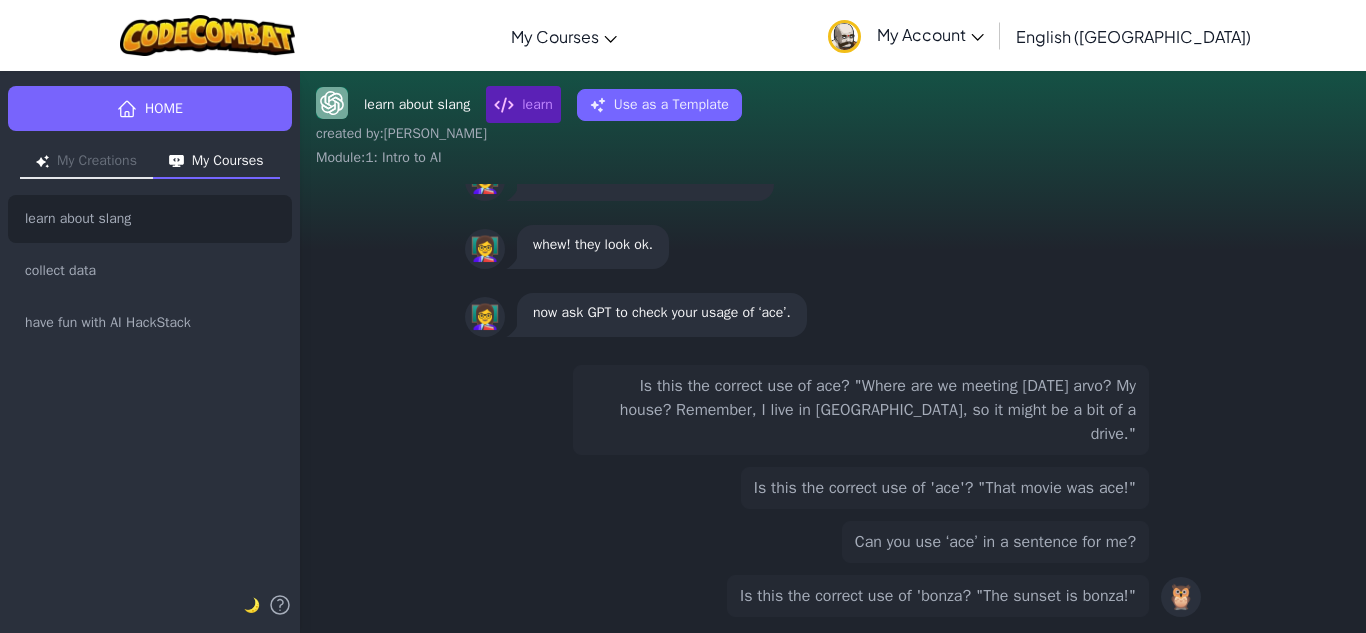 click on "Is this the correct use of ace? "Where are we meeting on Saturday arvo? My house? Remember, I live in Sydney, so it might be a bit of a drive."" at bounding box center (861, 410) 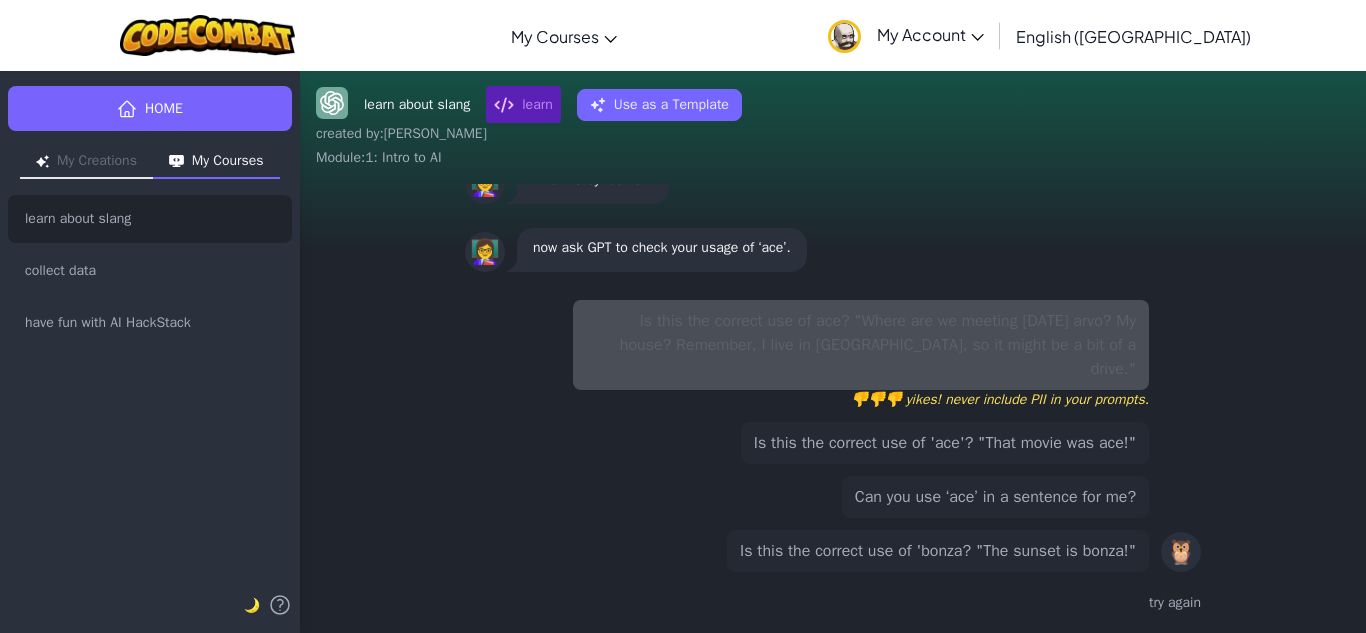 click on "Can you use ‘ace’ in a sentence for me?" at bounding box center (995, 497) 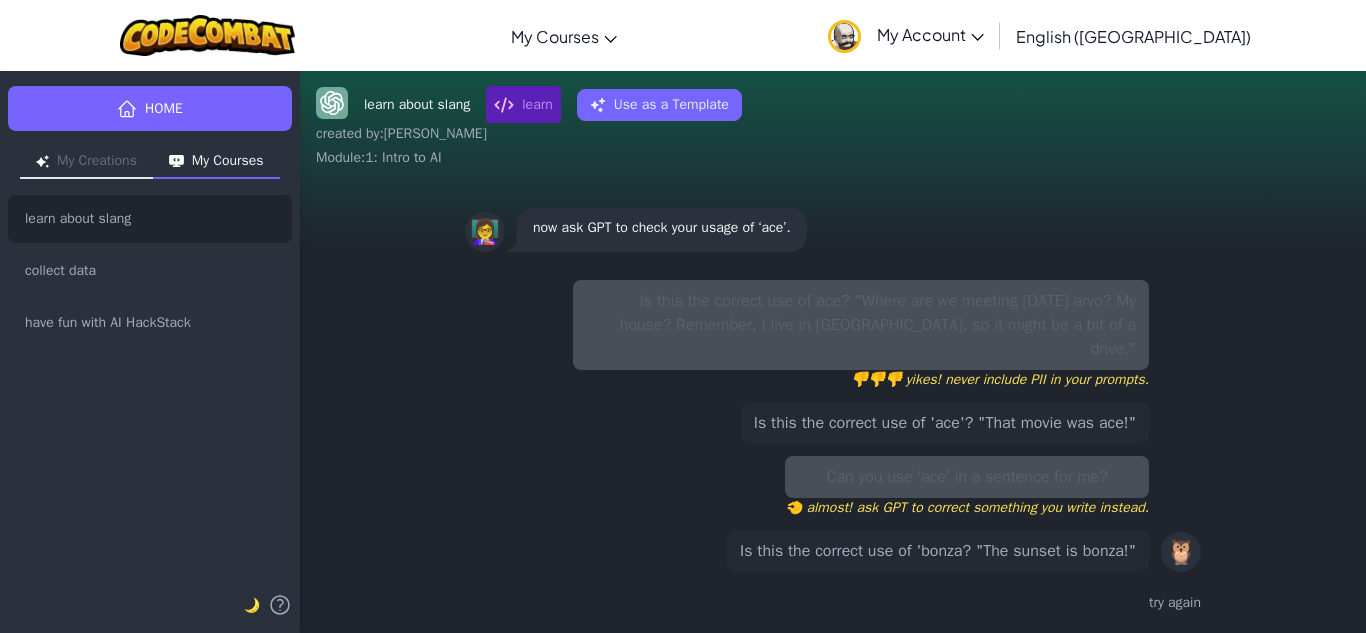 click on "Is this the correct use of ace? "Where are we meeting on Saturday arvo? My house? Remember, I live in Sydney, so it might be a bit of a drive." 👎👎👎 yikes! never include PII in your prompts. Is this the correct use of 'ace'? "That movie was ace!" Can you use ‘ace’ in a sentence for me? 🤏  almost! ask GPT to correct something you write instead. Is this the correct use of 'bonza? "The sunset is bonza!"" at bounding box center (861, 426) 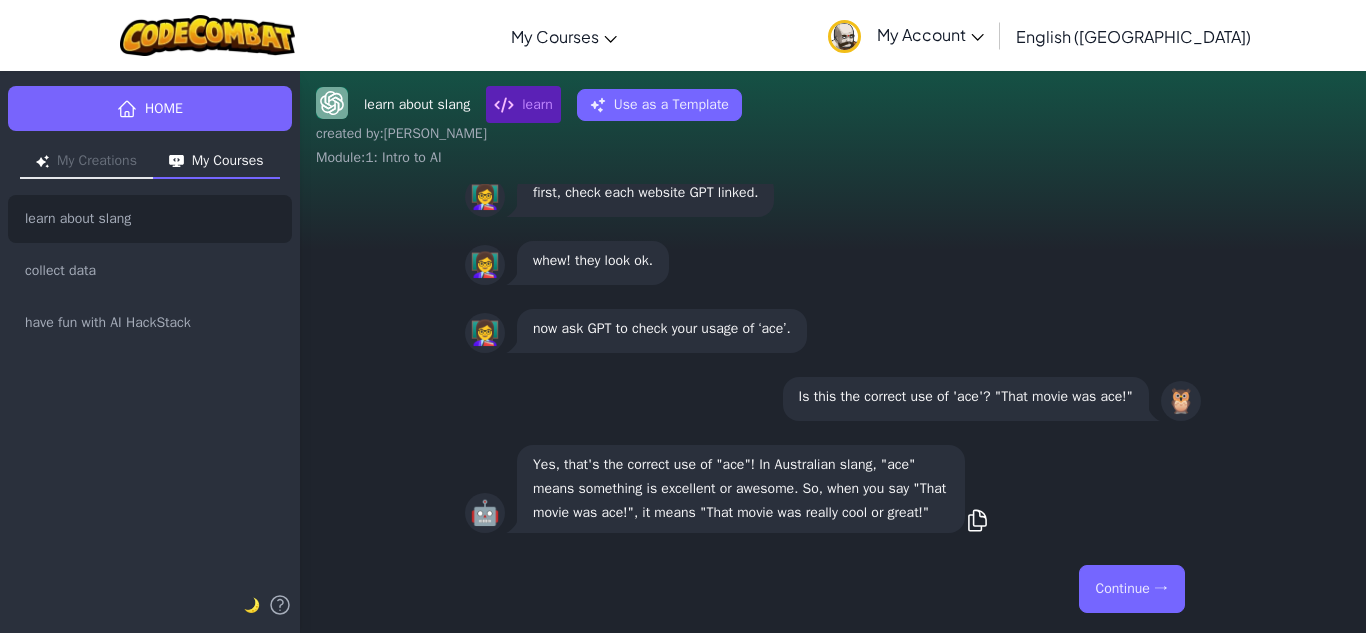 click on "Continue →" at bounding box center [1132, 589] 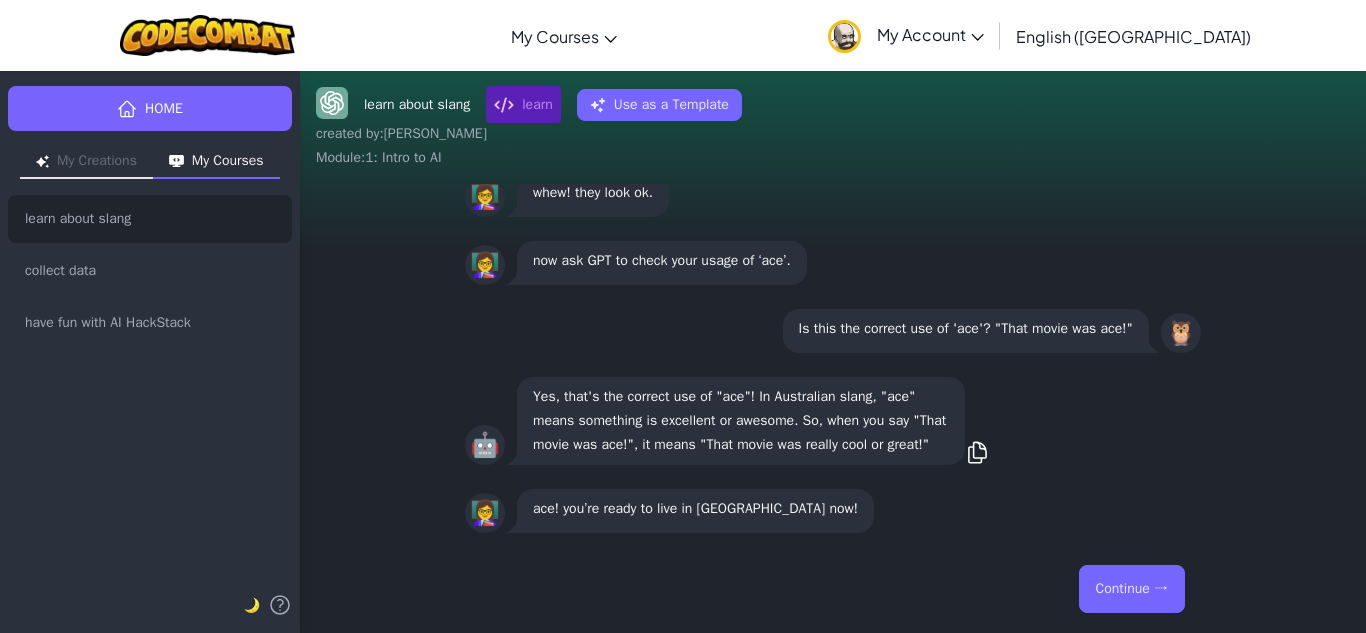 click on "Continue →" at bounding box center [1132, 589] 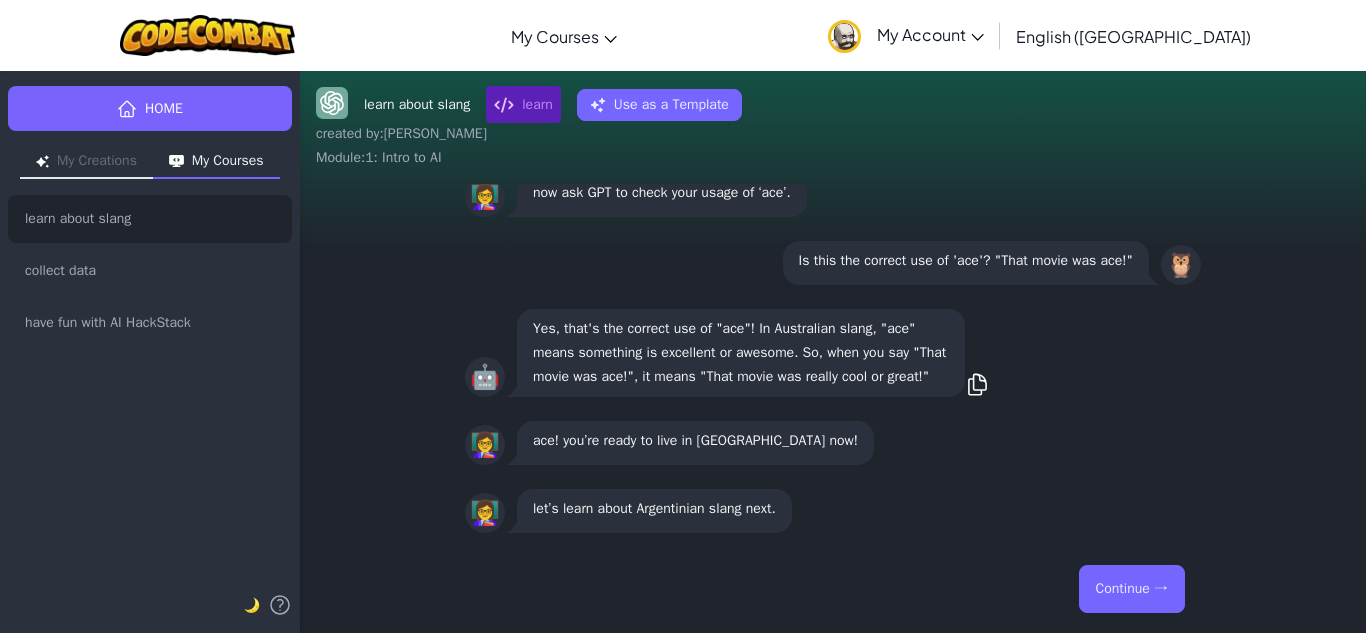 click on "Continue →" at bounding box center (1132, 589) 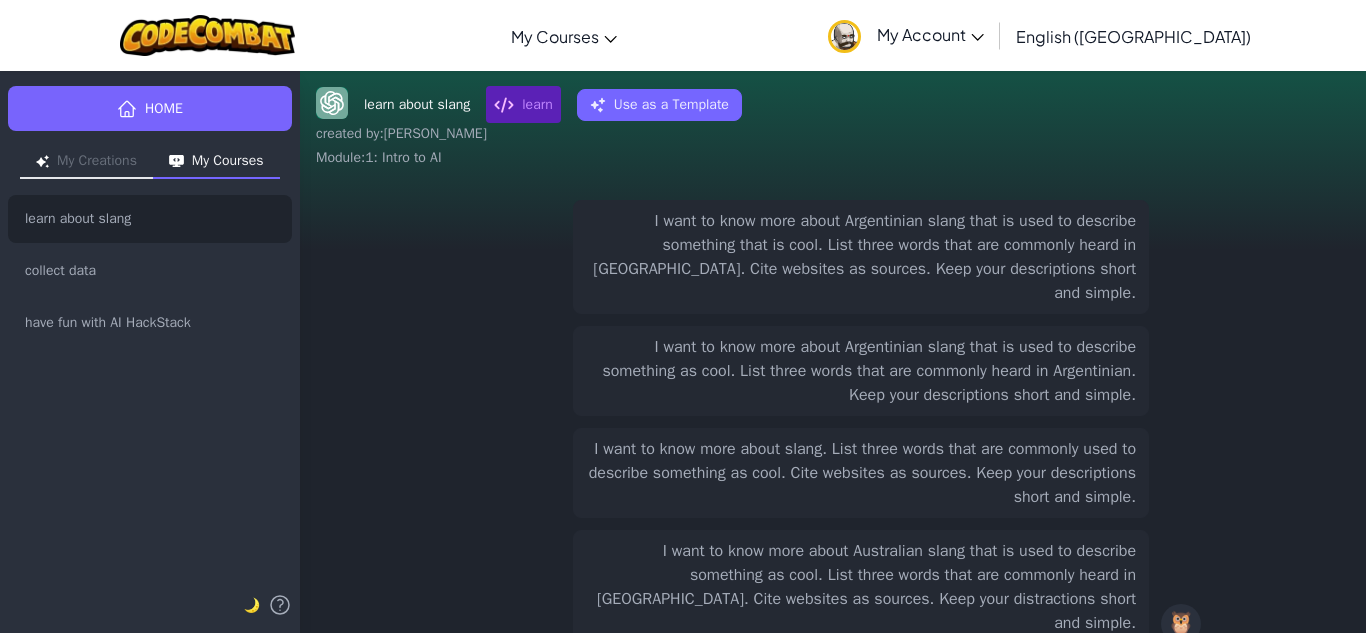 click on "I want to know more about Argentinian slang that is used to describe something that is cool. List three words that are commonly heard in Argentina. Cite websites as sources. Keep your descriptions short and simple." at bounding box center [861, 257] 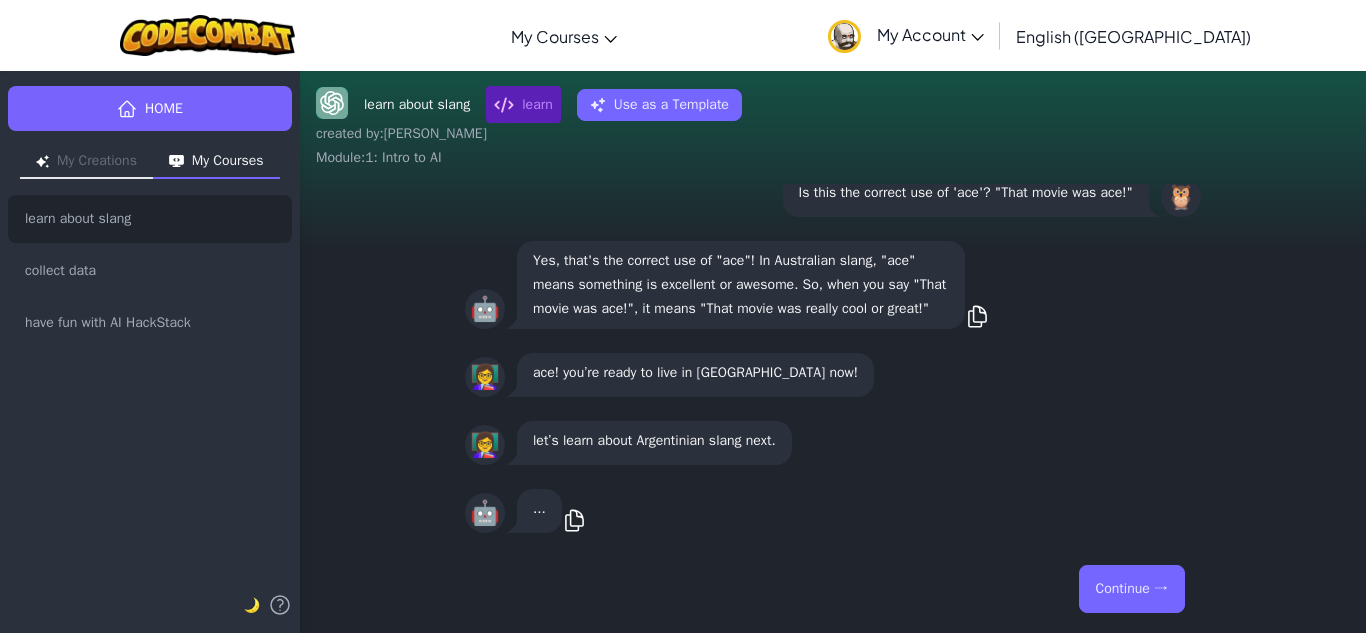 scroll, scrollTop: 0, scrollLeft: 0, axis: both 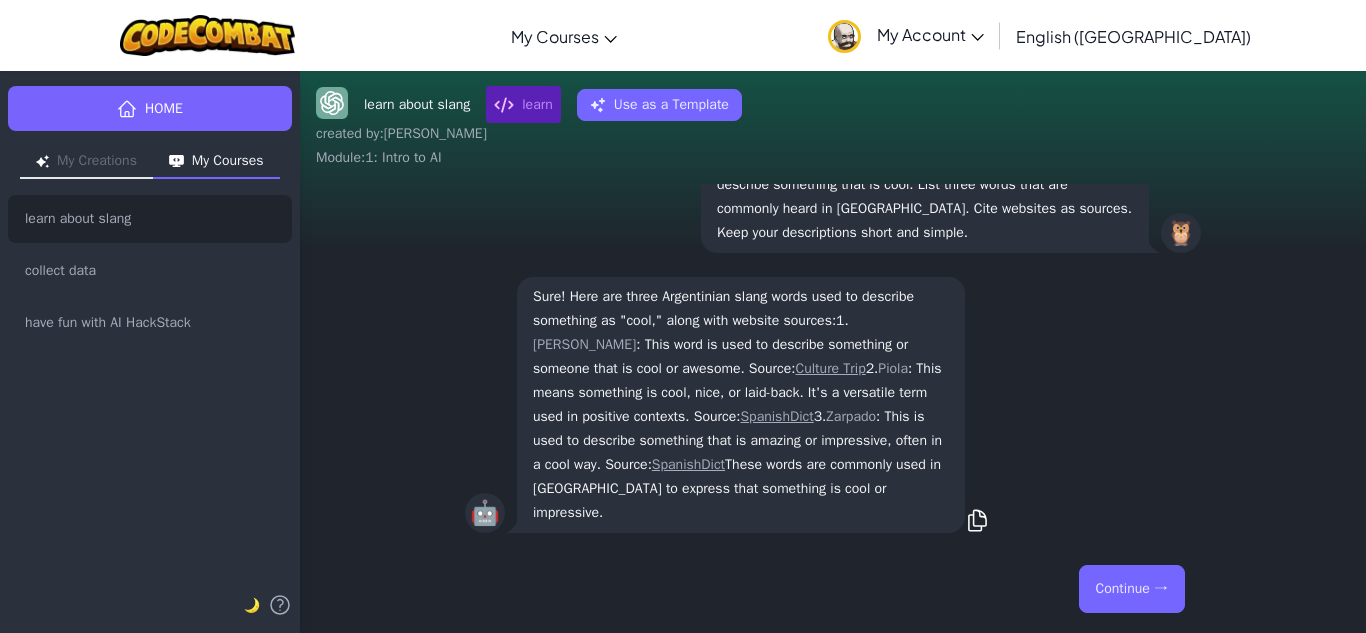 click on "Continue →" at bounding box center (1132, 589) 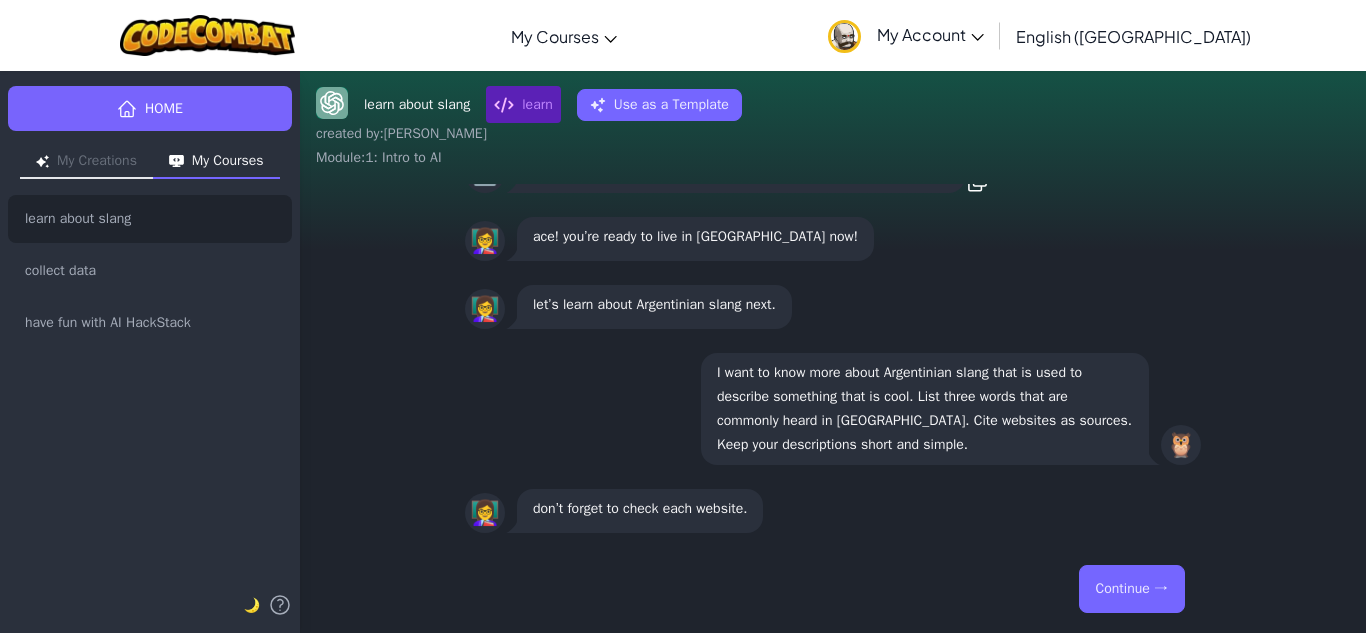click on "Continue →" at bounding box center (1132, 589) 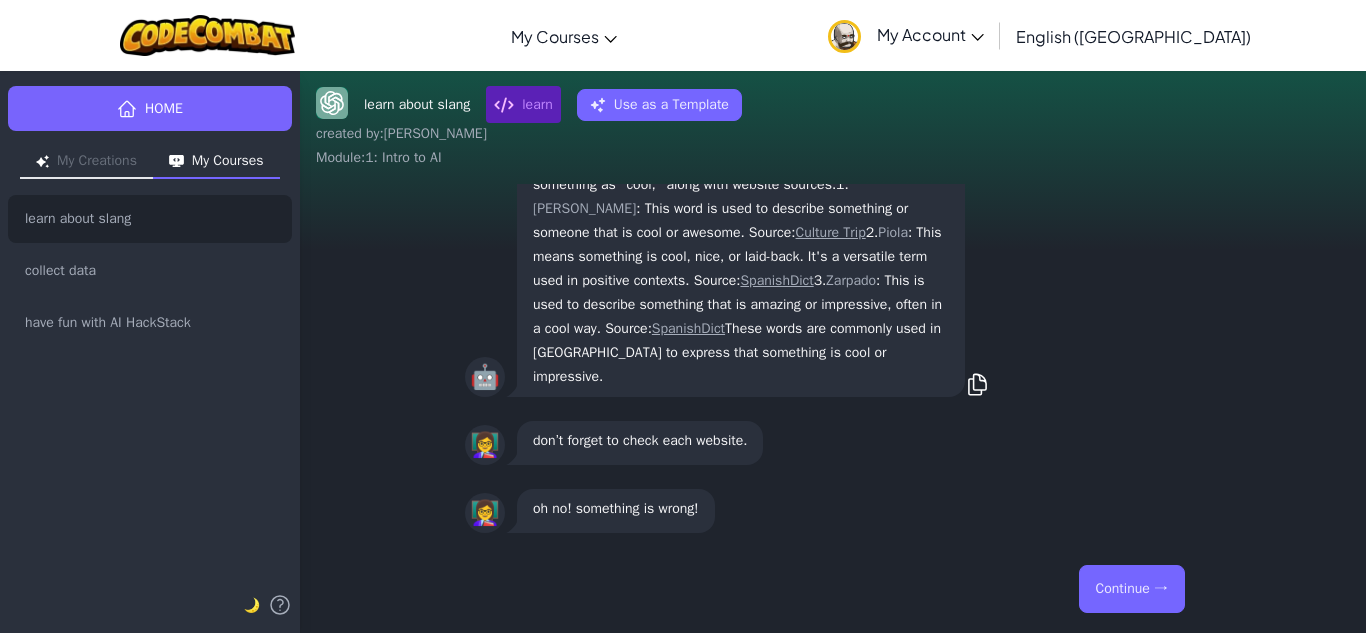 click on "Continue →" at bounding box center (833, 589) 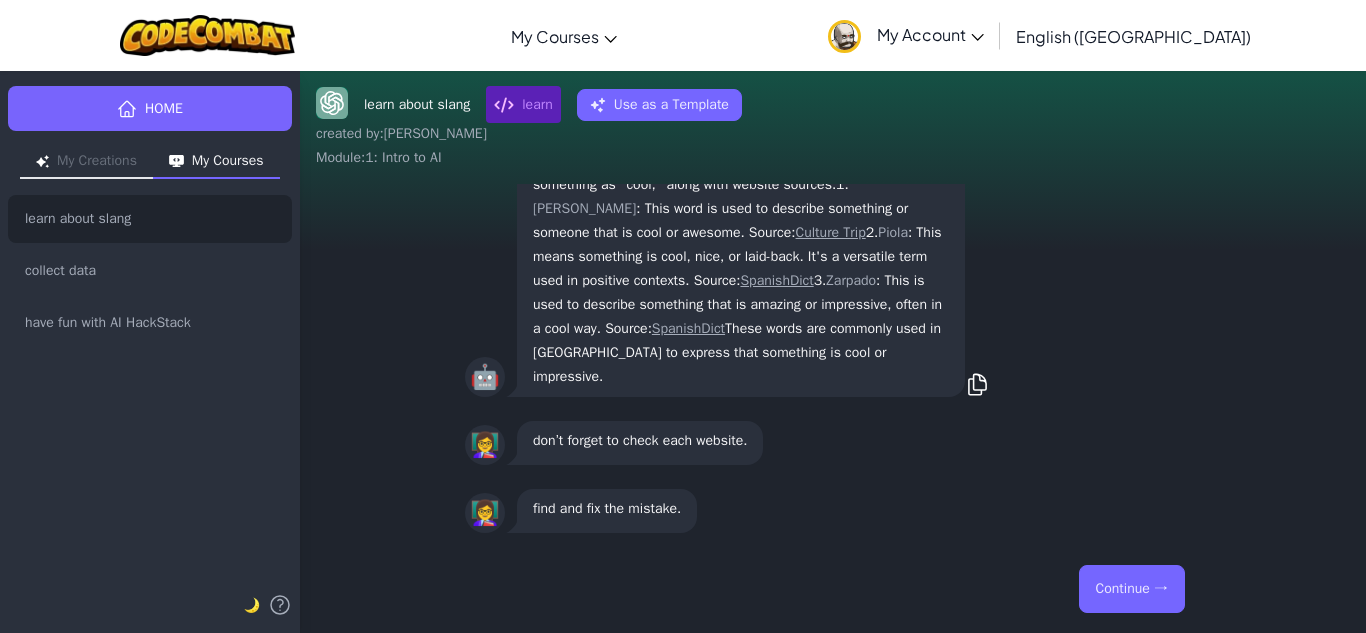 click on "Continue →" at bounding box center [1132, 589] 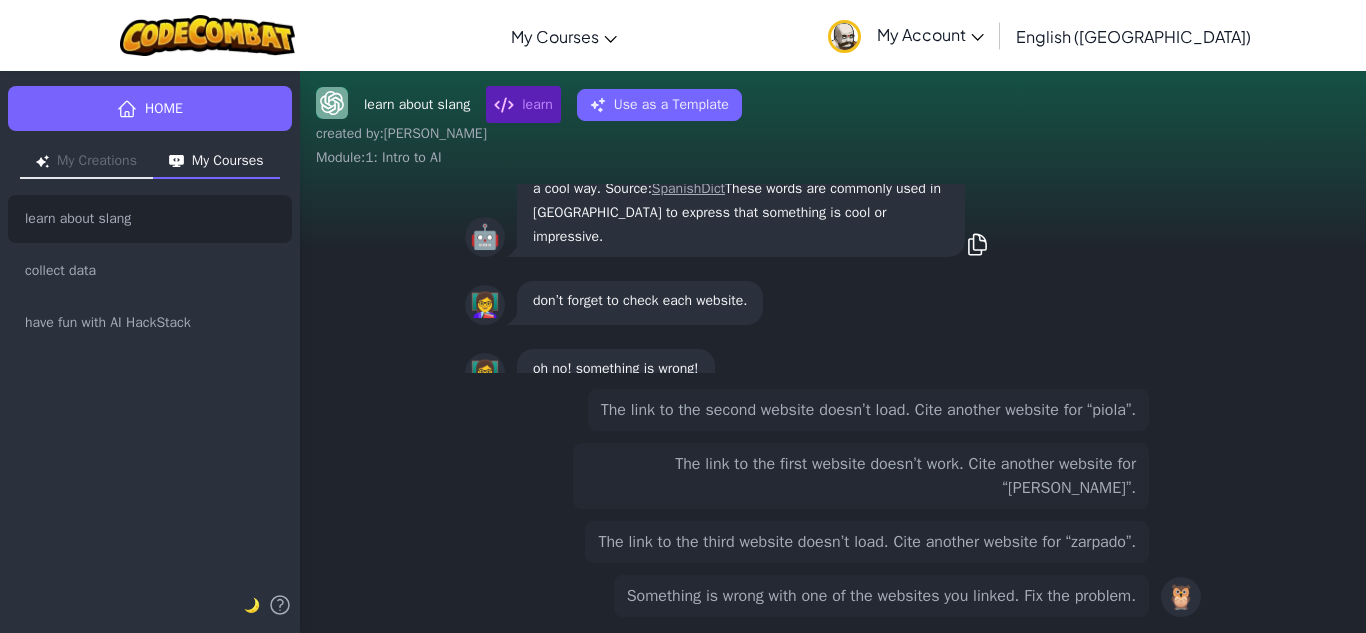 click on "The link to the first website doesn’t work. Cite another website for “copado”." at bounding box center [861, 476] 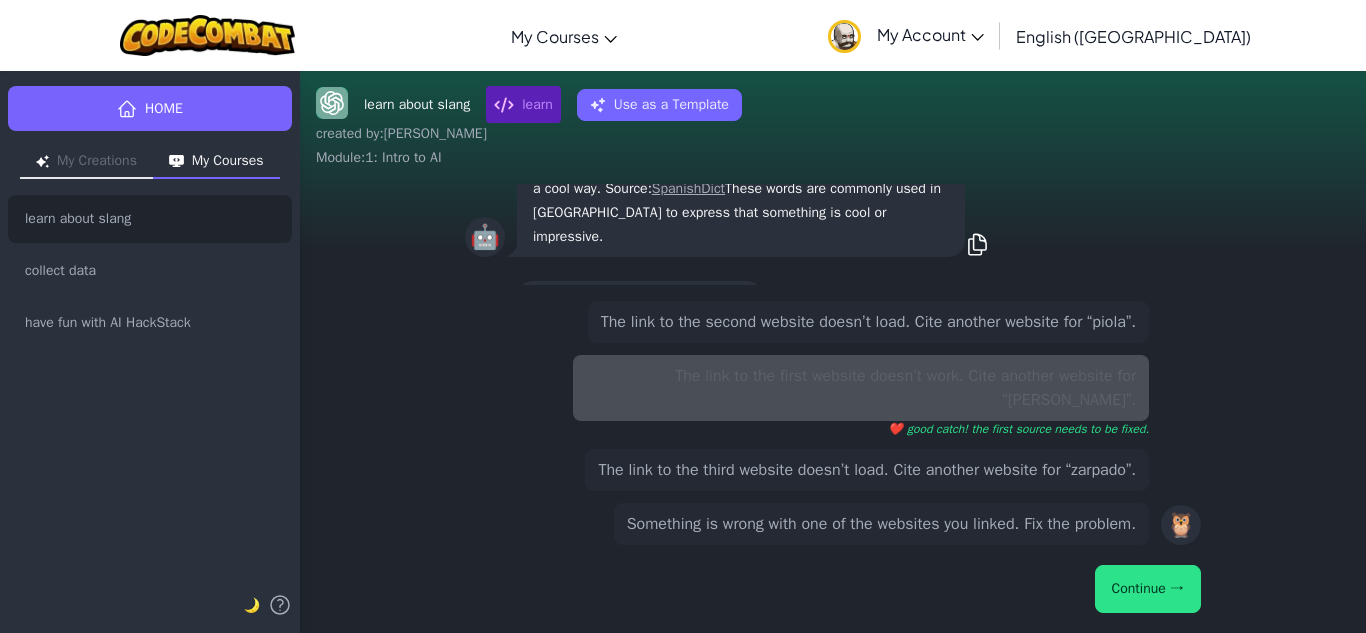 scroll, scrollTop: 0, scrollLeft: 0, axis: both 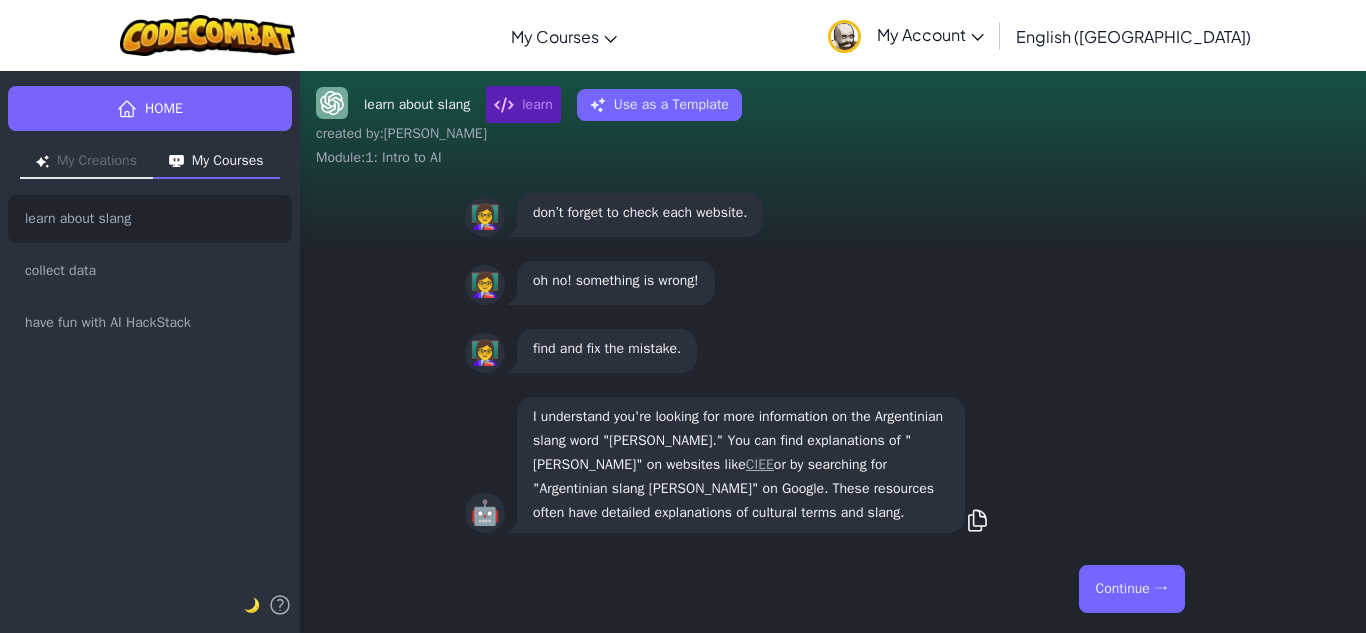 click on "Continue →" at bounding box center [1132, 589] 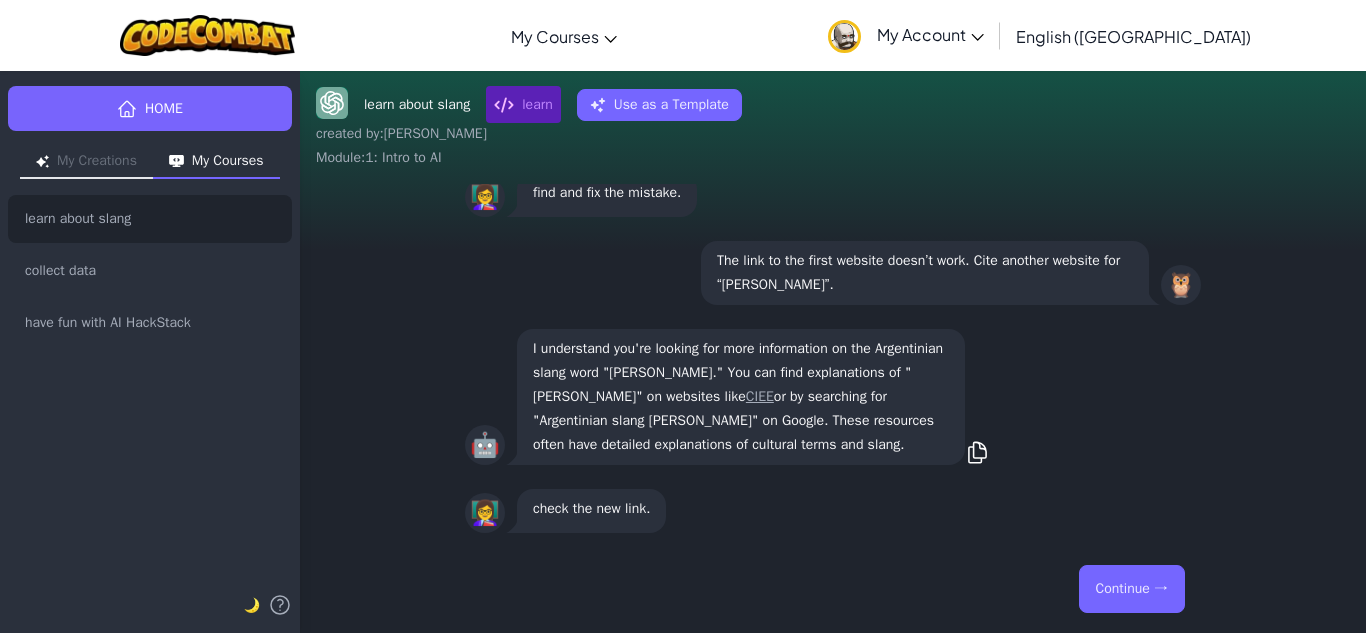 click on "Continue →" at bounding box center (1132, 589) 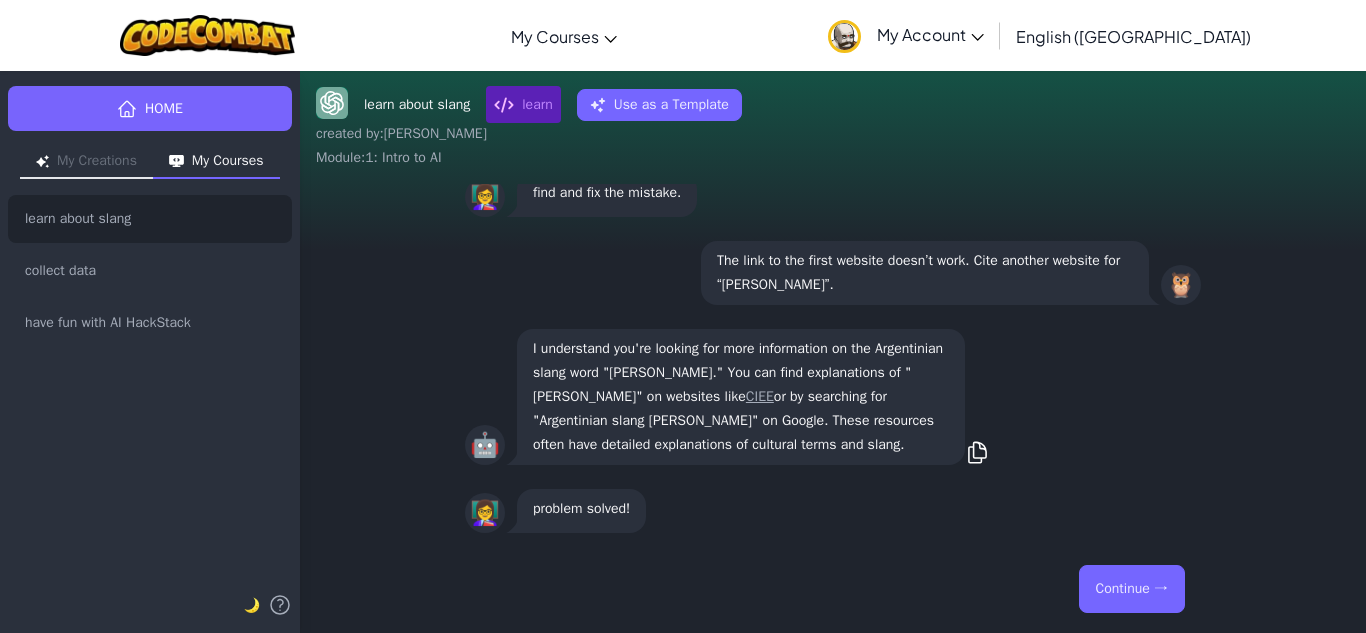click on "Continue →" at bounding box center (1132, 589) 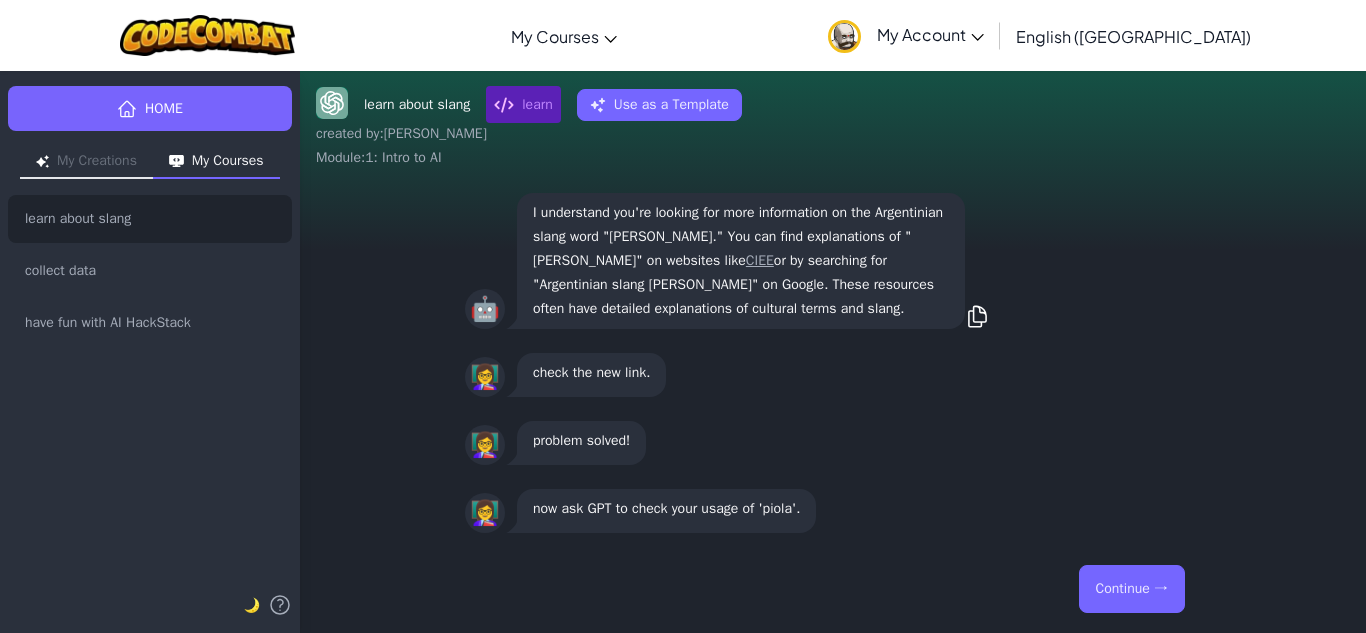 click on "Continue →" at bounding box center [1132, 589] 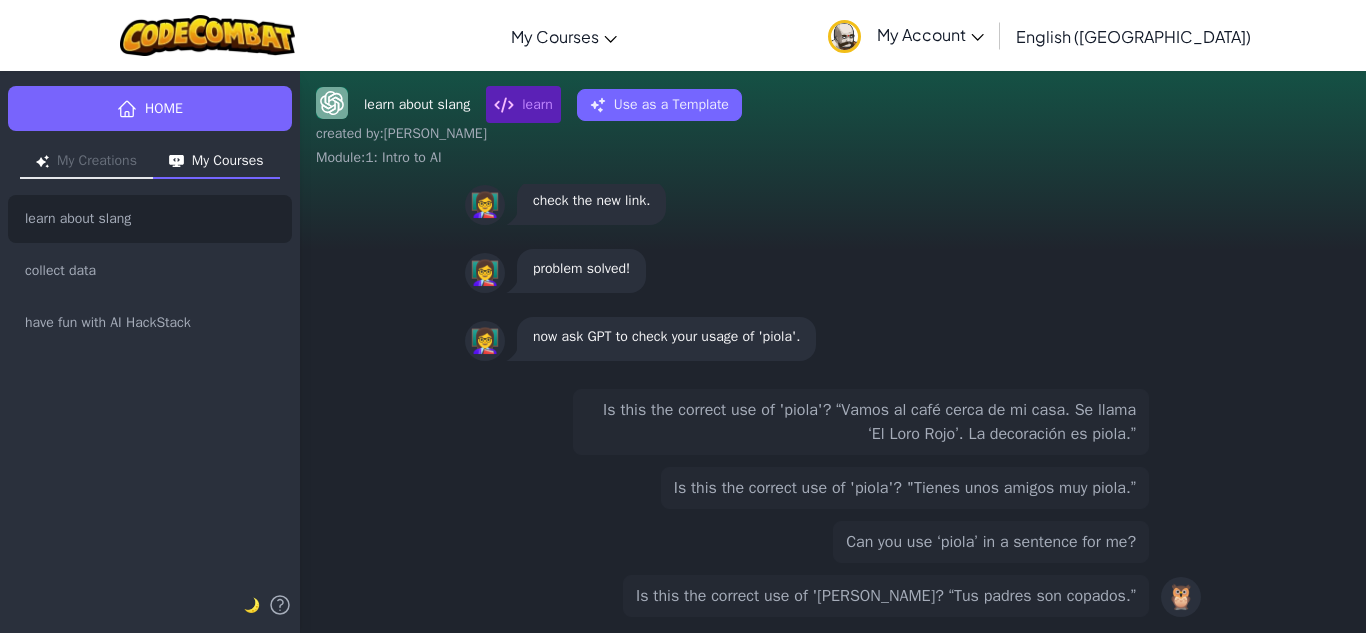 click on "Is this the correct use of 'piola'? "Tienes unos amigos muy piola.”" at bounding box center (905, 488) 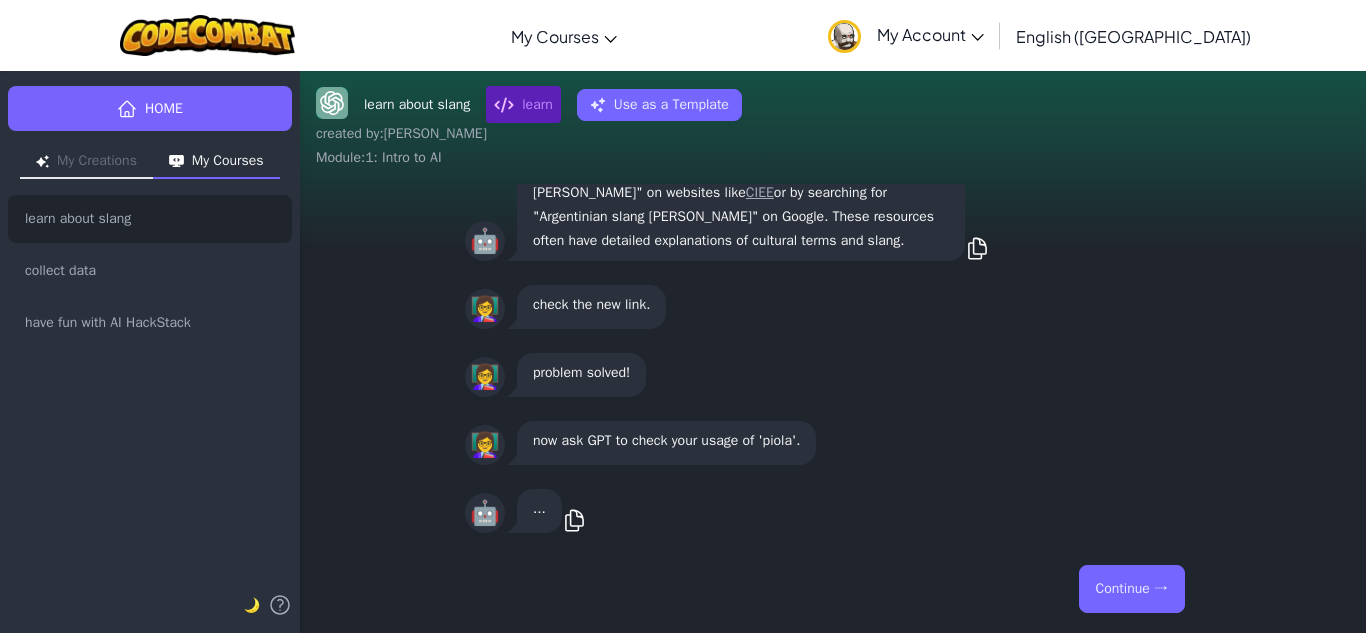 click on "Continue →" at bounding box center (1132, 589) 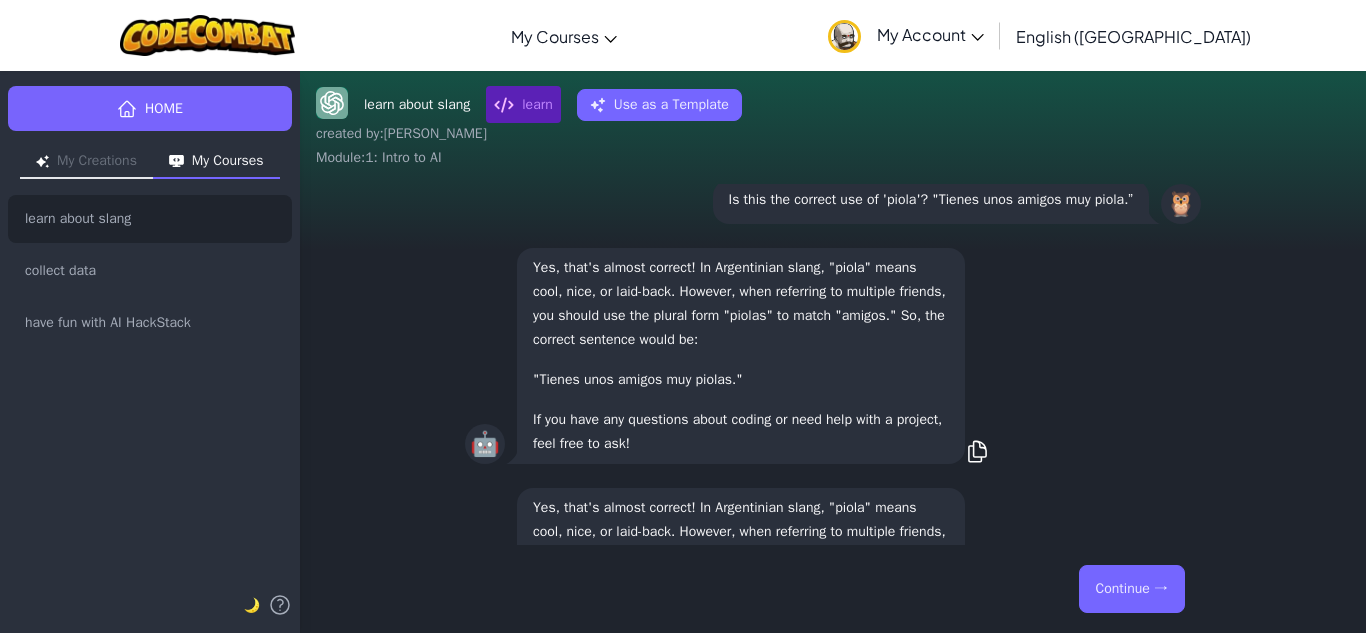 scroll, scrollTop: 1, scrollLeft: 0, axis: vertical 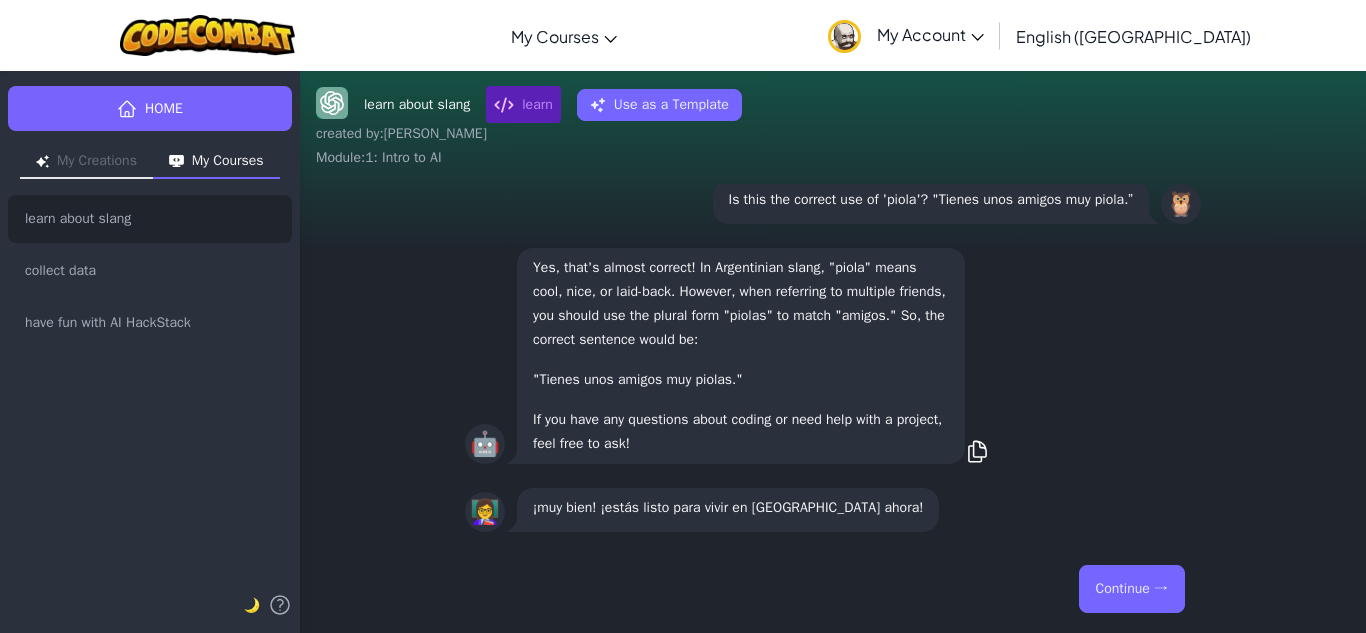 click on "Continue →" at bounding box center (1132, 589) 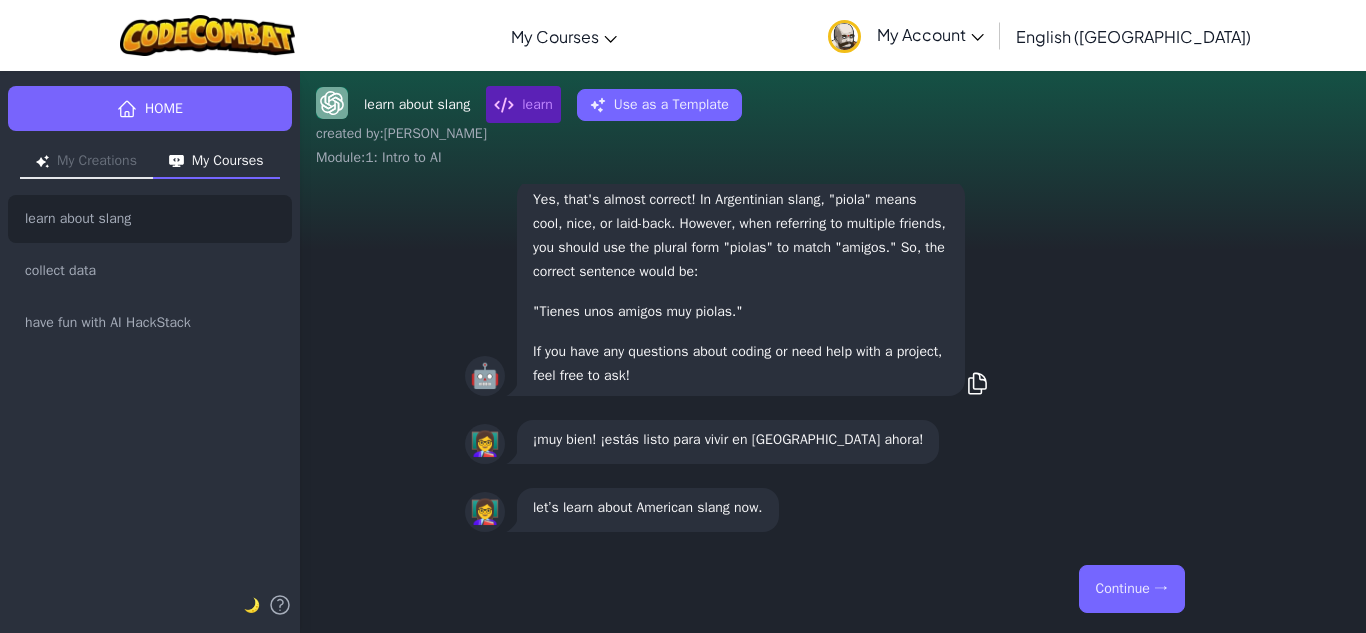 click on "Continue →" at bounding box center [1132, 589] 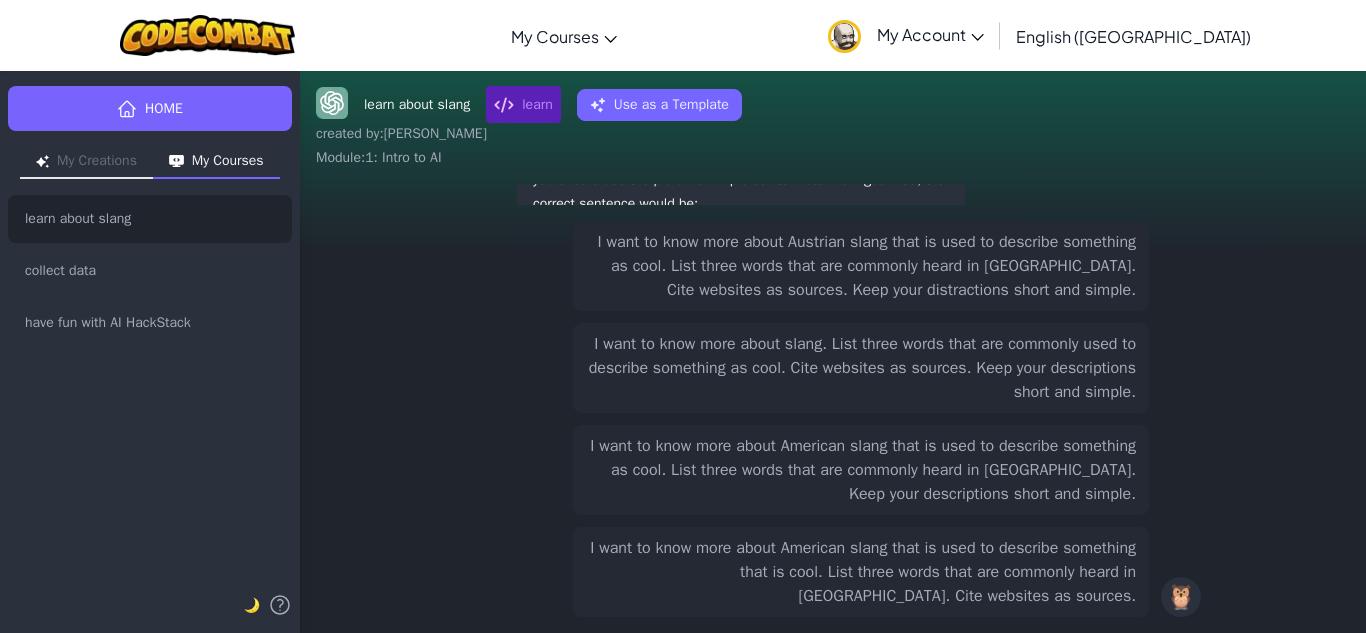scroll, scrollTop: -339, scrollLeft: 0, axis: vertical 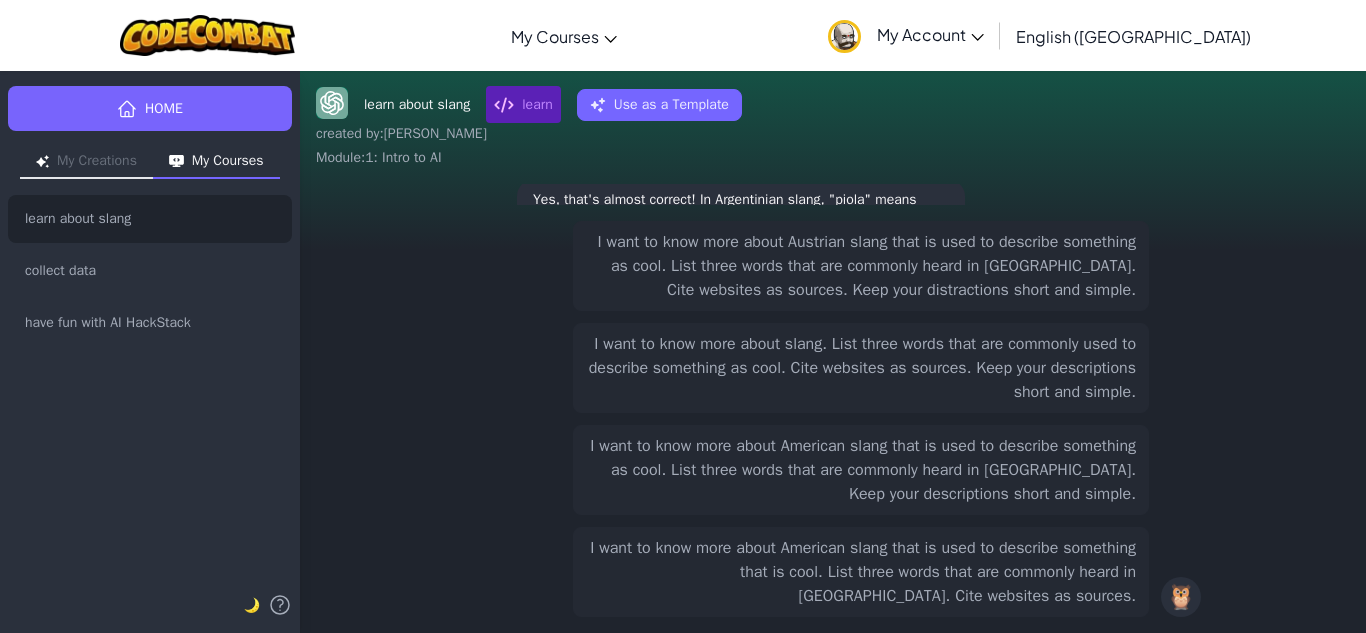 click on "I want to know more about American slang that is used to describe something that is cool. List three words that are commonly heard in America. Cite websites as sources." at bounding box center (861, 572) 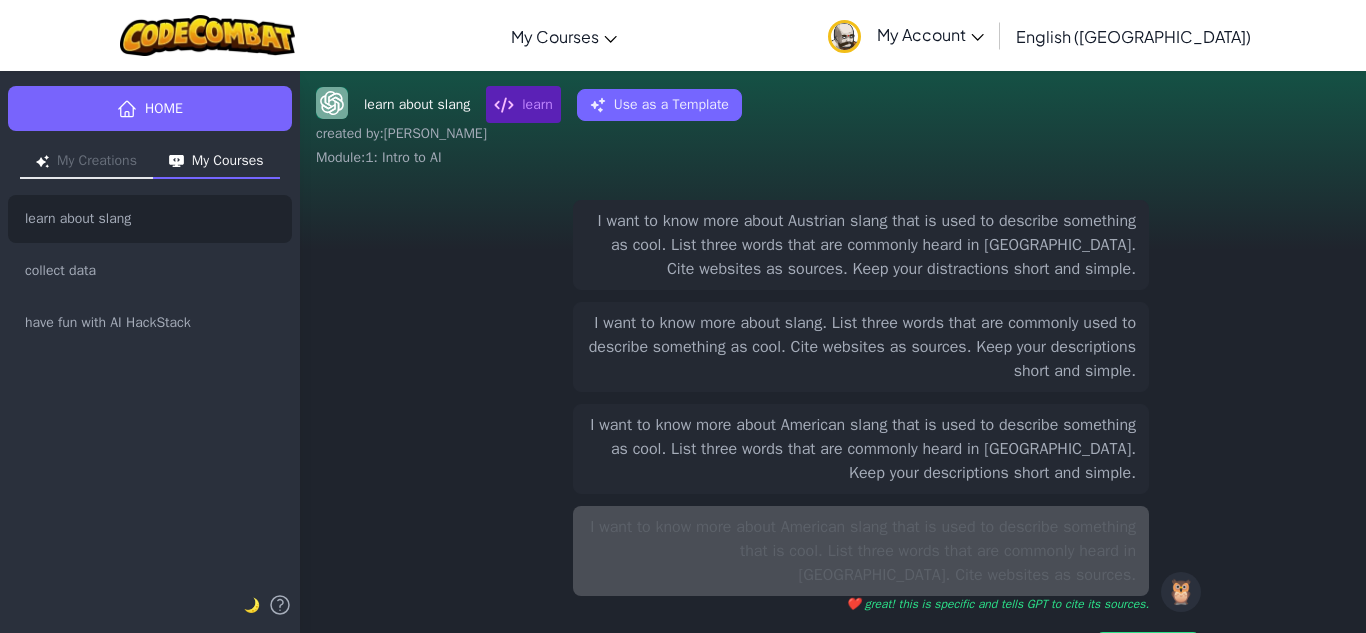 scroll, scrollTop: -360, scrollLeft: 0, axis: vertical 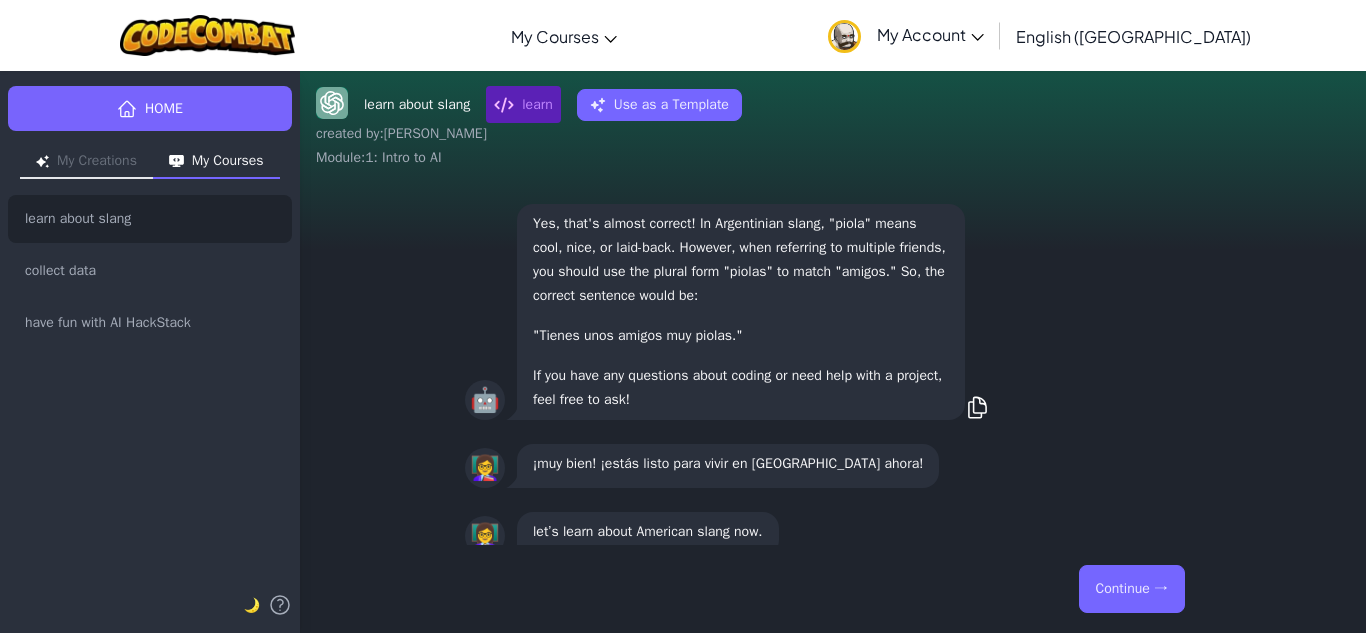 click on "Continue →" at bounding box center (1132, 589) 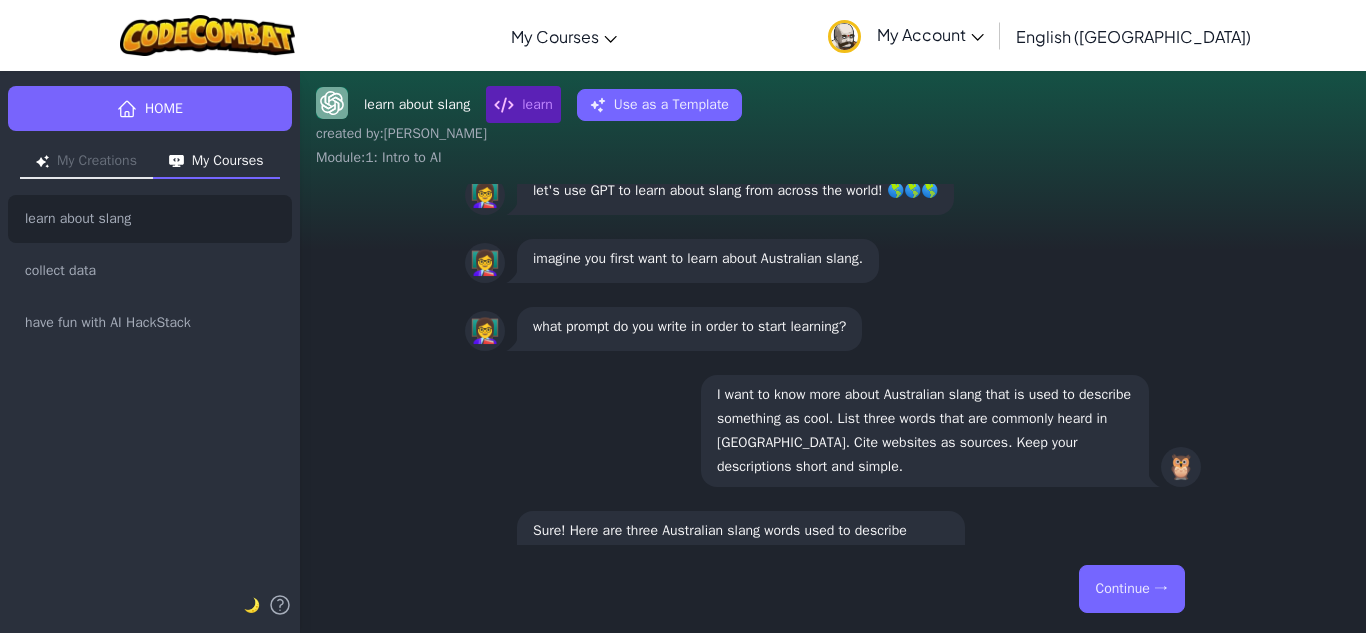 scroll, scrollTop: 1, scrollLeft: 0, axis: vertical 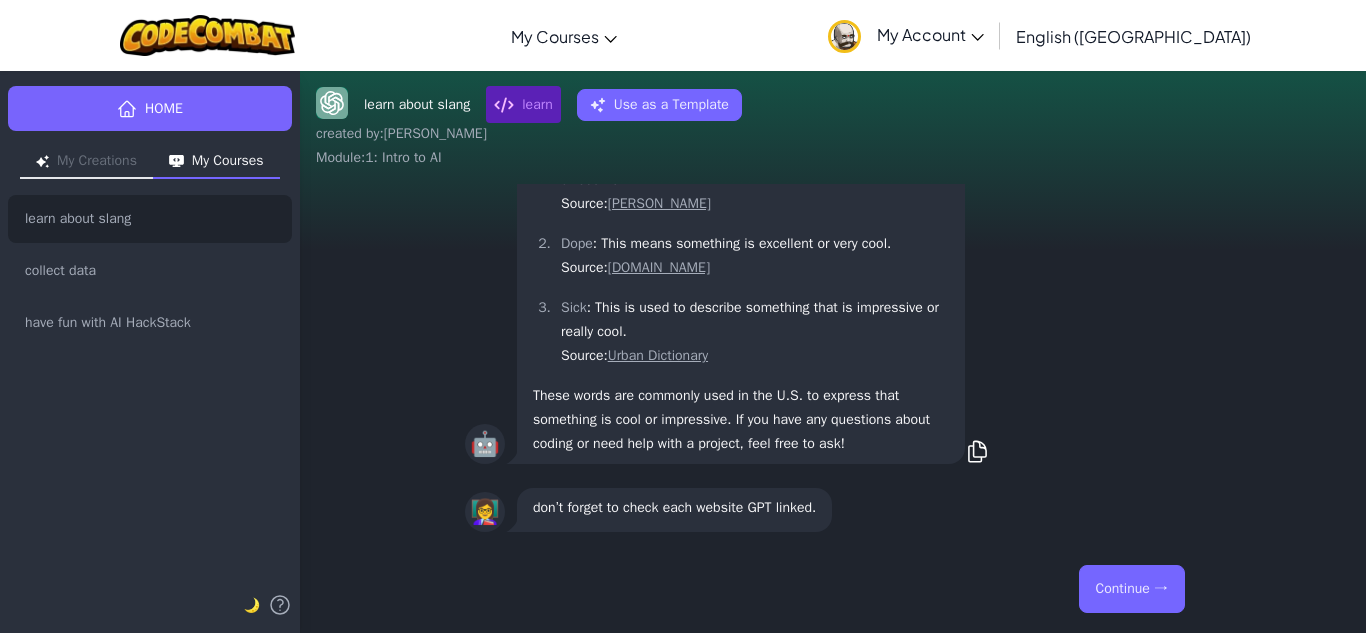 click on "Continue →" at bounding box center (1132, 589) 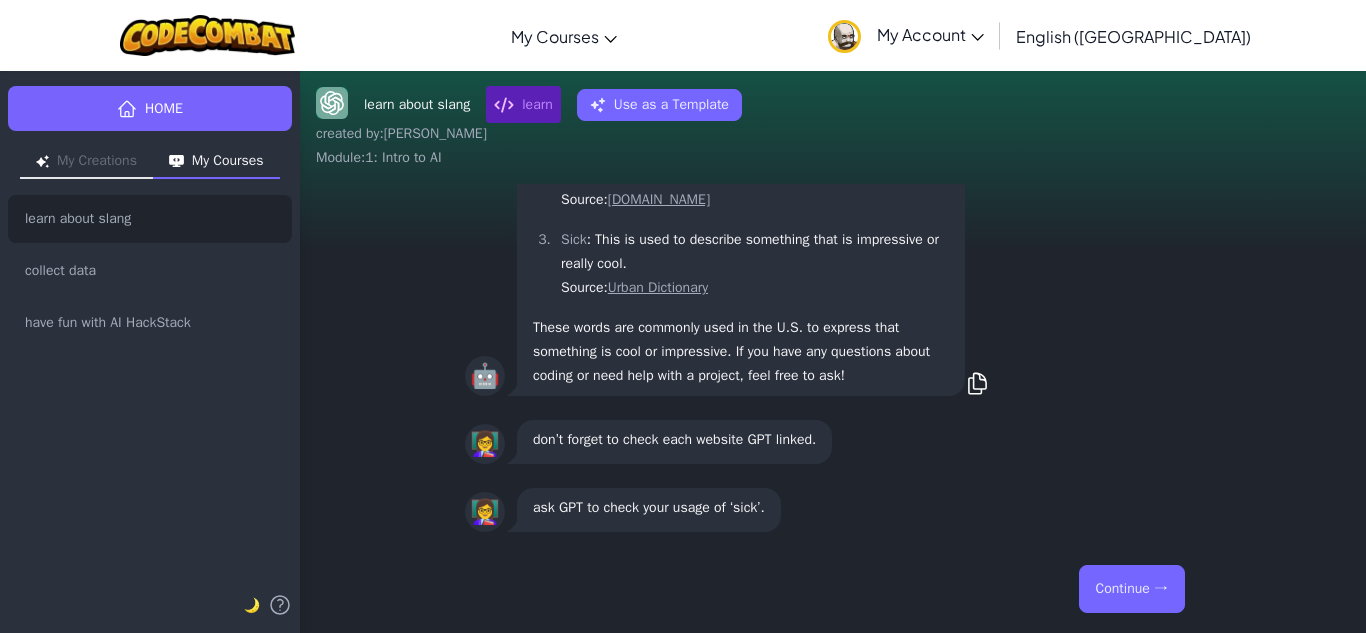 click on "Continue →" at bounding box center [1132, 589] 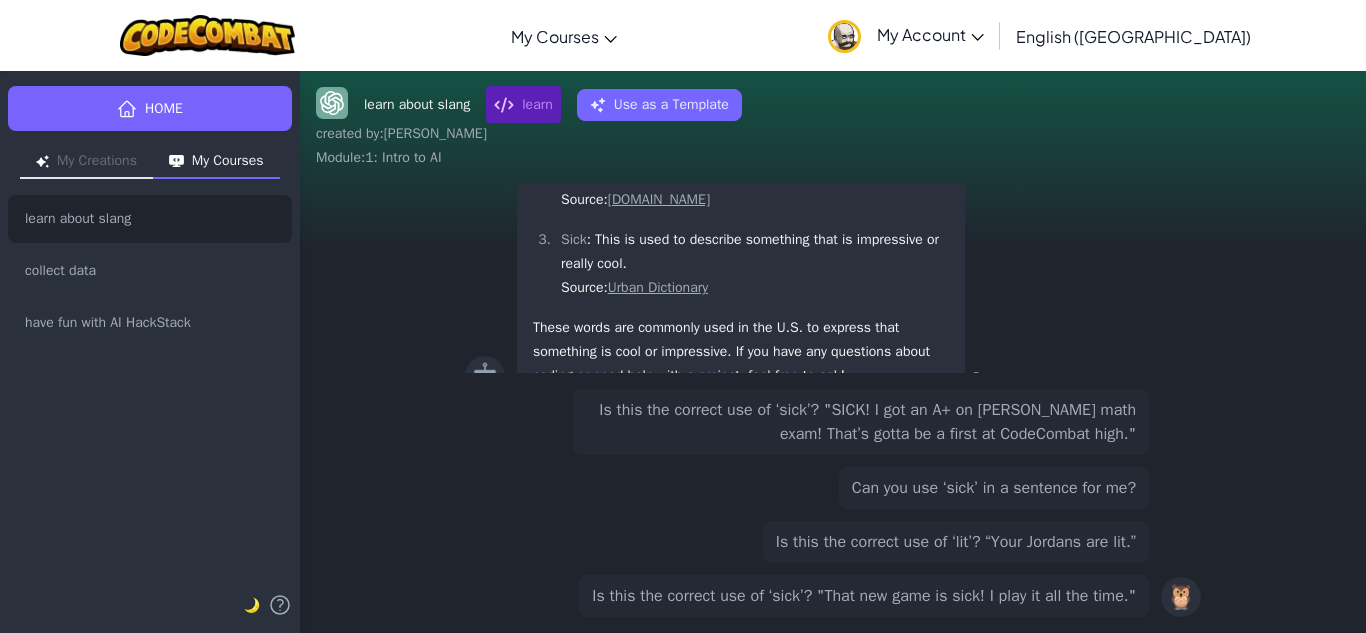 scroll, scrollTop: -171, scrollLeft: 0, axis: vertical 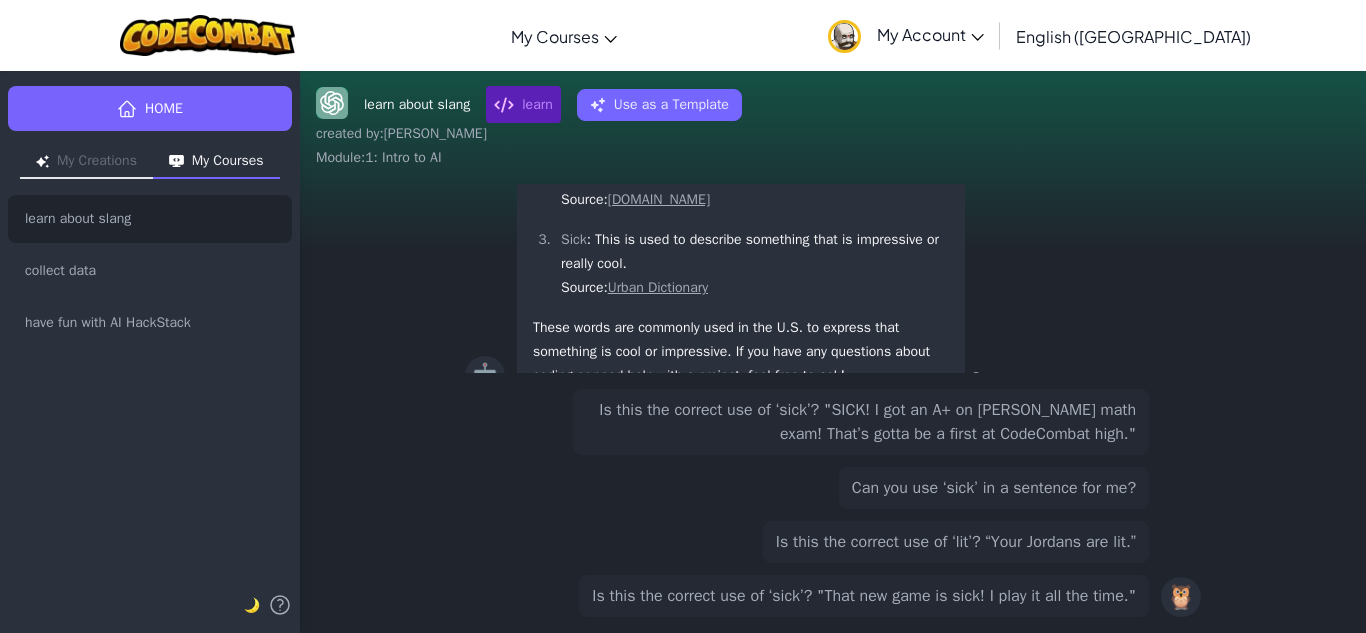 click on "Is this the correct use of ‘sick’? "SICK! I got an A+ on Ms. Spindt’s math exam! That’s gotta be a first at CodeCombat high."" at bounding box center [861, 422] 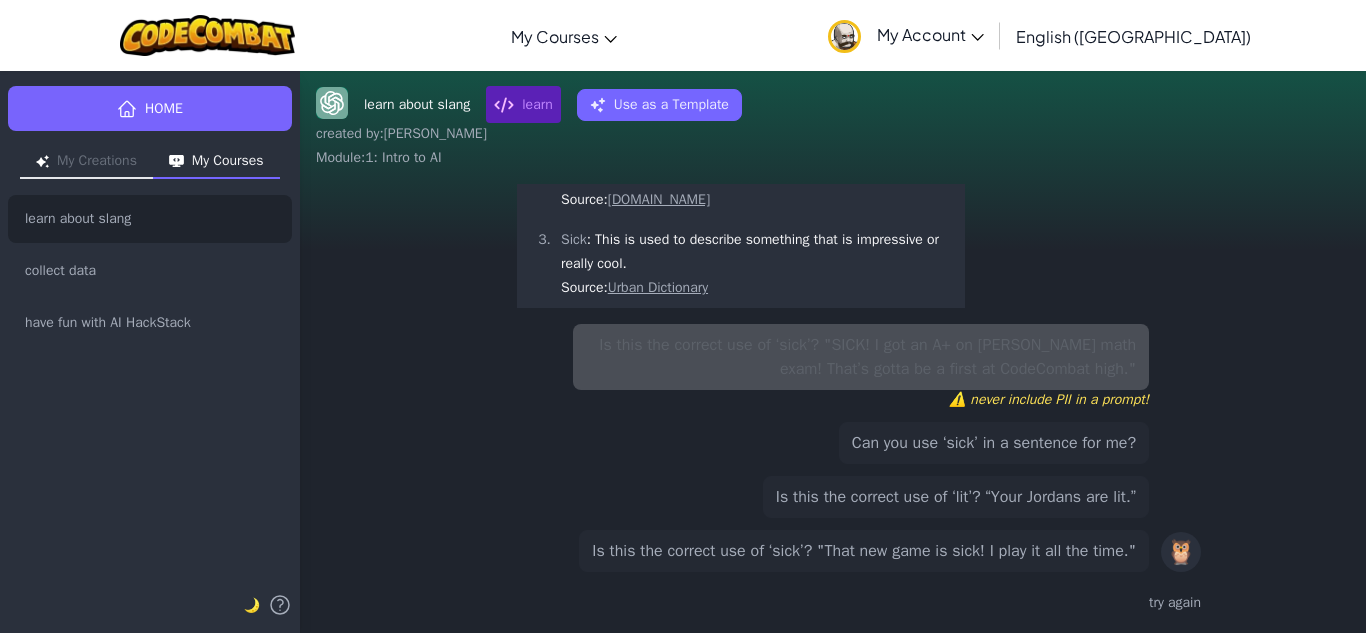 click on "Is this the correct use of ‘sick’? "That new game is sick! I play it all the time."" at bounding box center (864, 551) 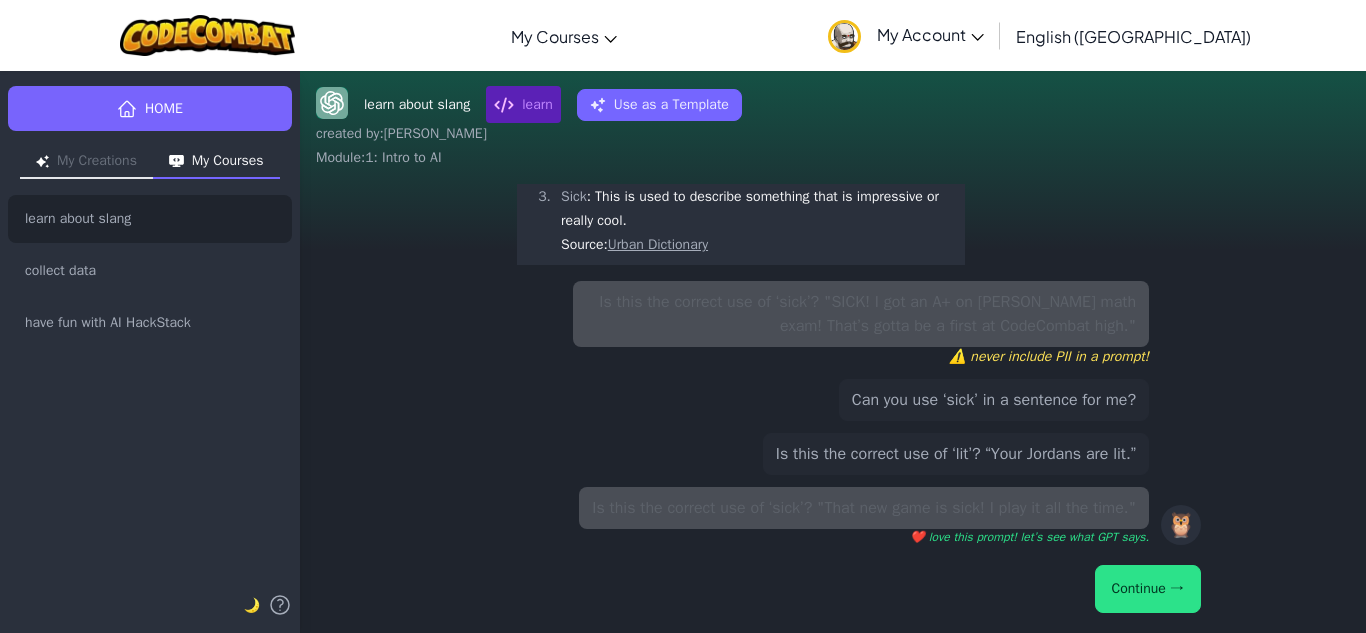scroll, scrollTop: -279, scrollLeft: 0, axis: vertical 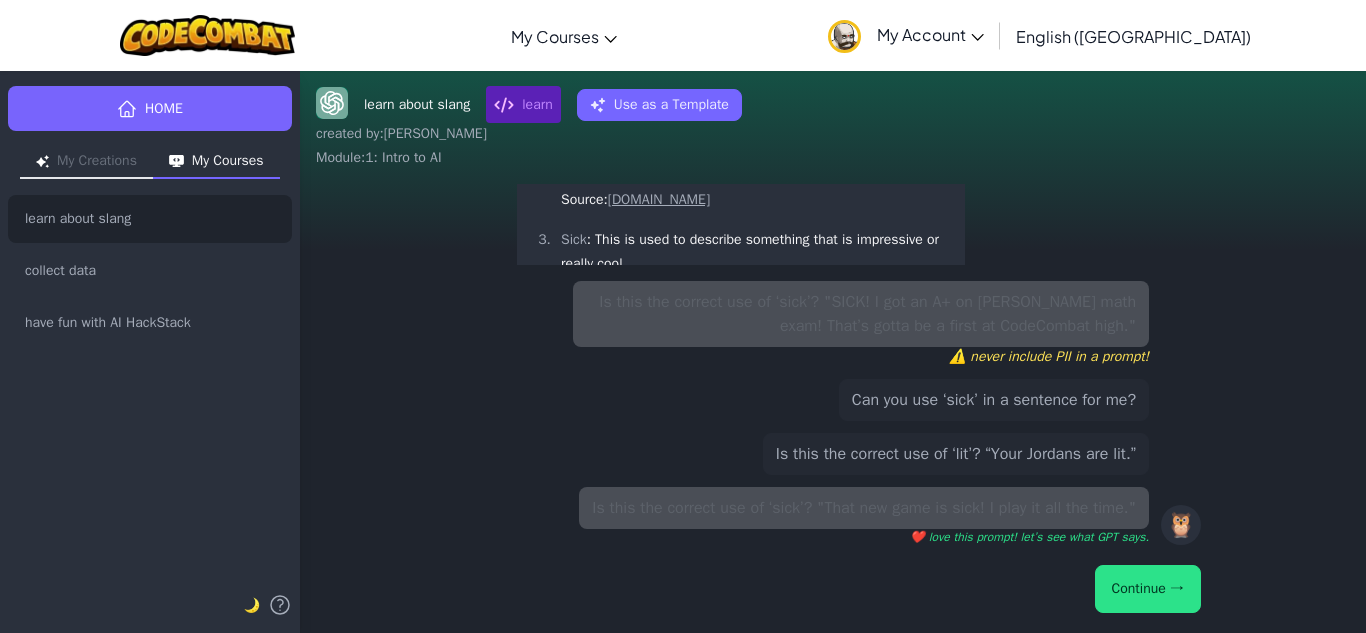 click on "Continue →" at bounding box center [1148, 589] 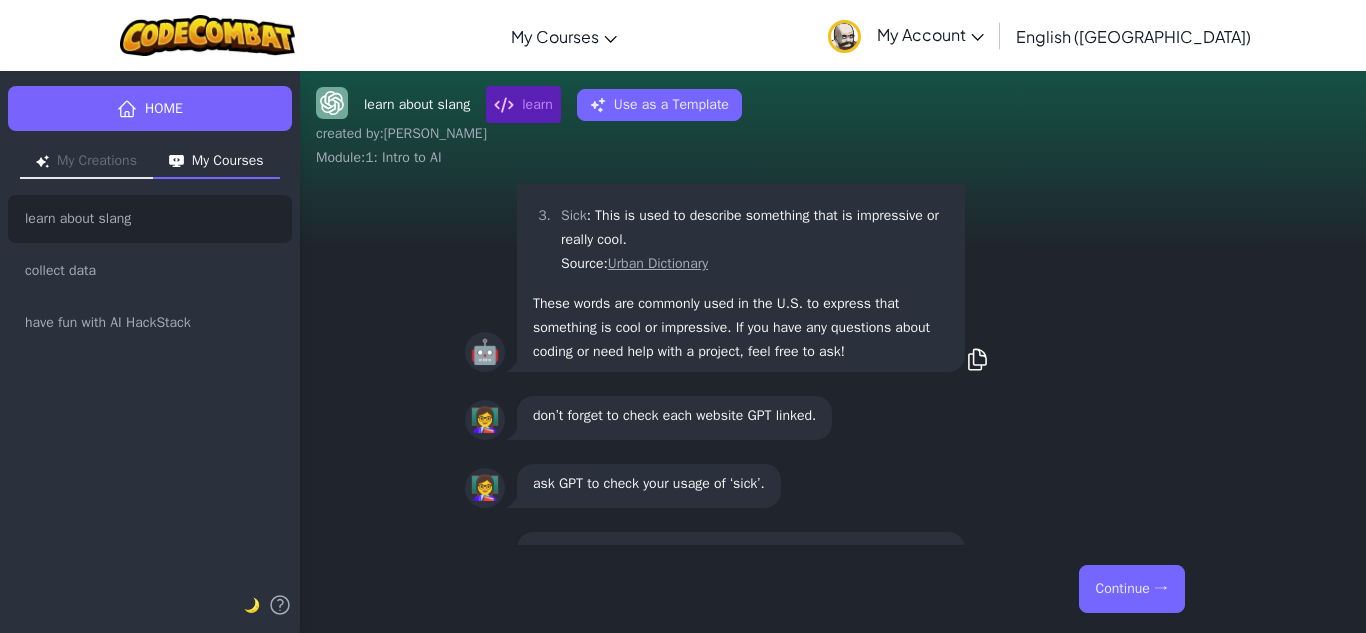 click on "Continue →" at bounding box center (1132, 589) 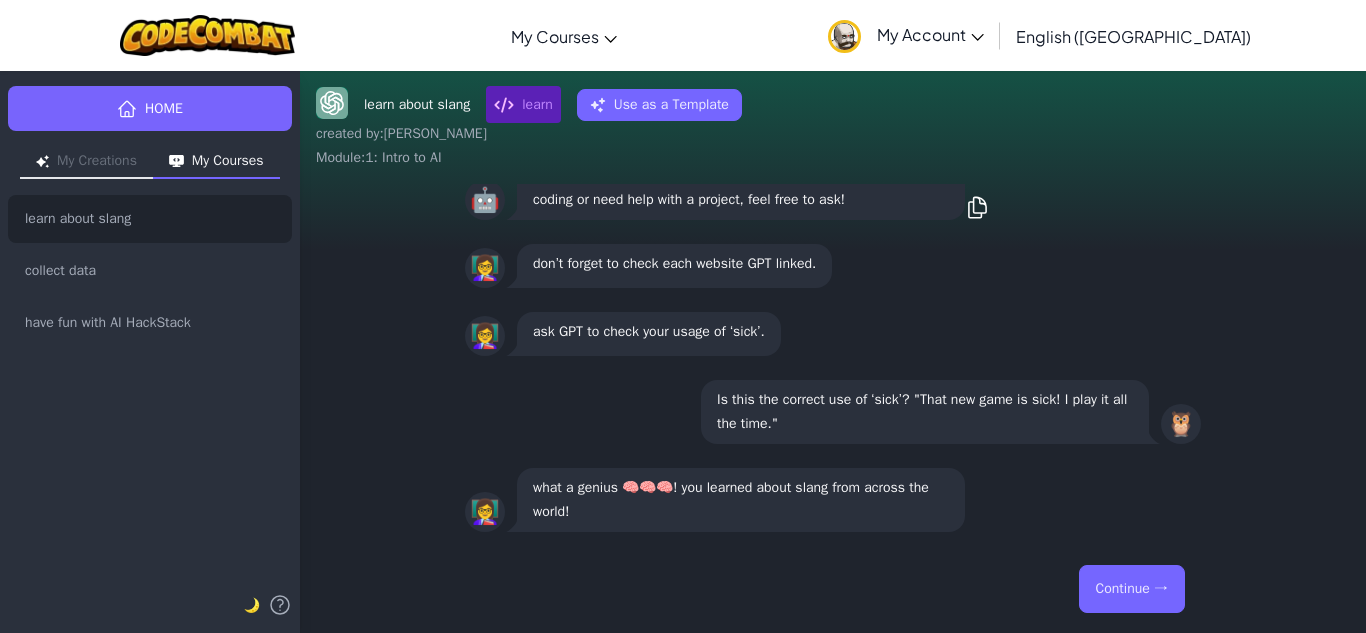 click on "Continue →" at bounding box center (1132, 589) 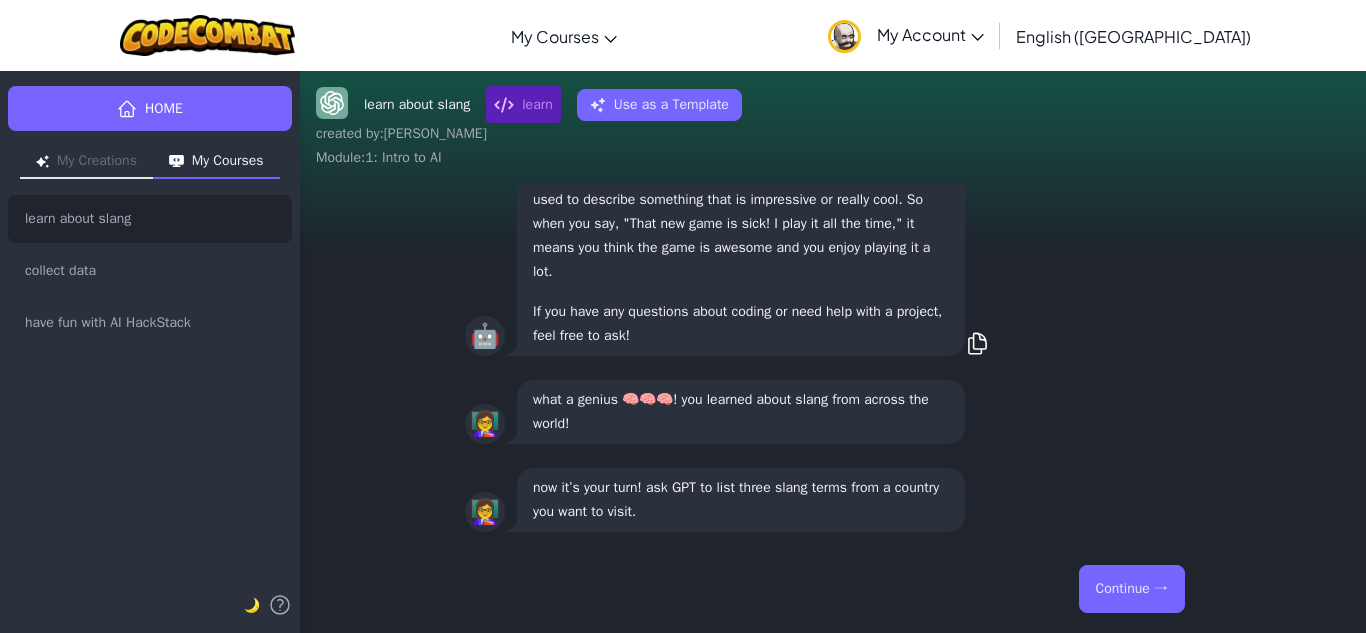 click on "Continue →" at bounding box center (1132, 589) 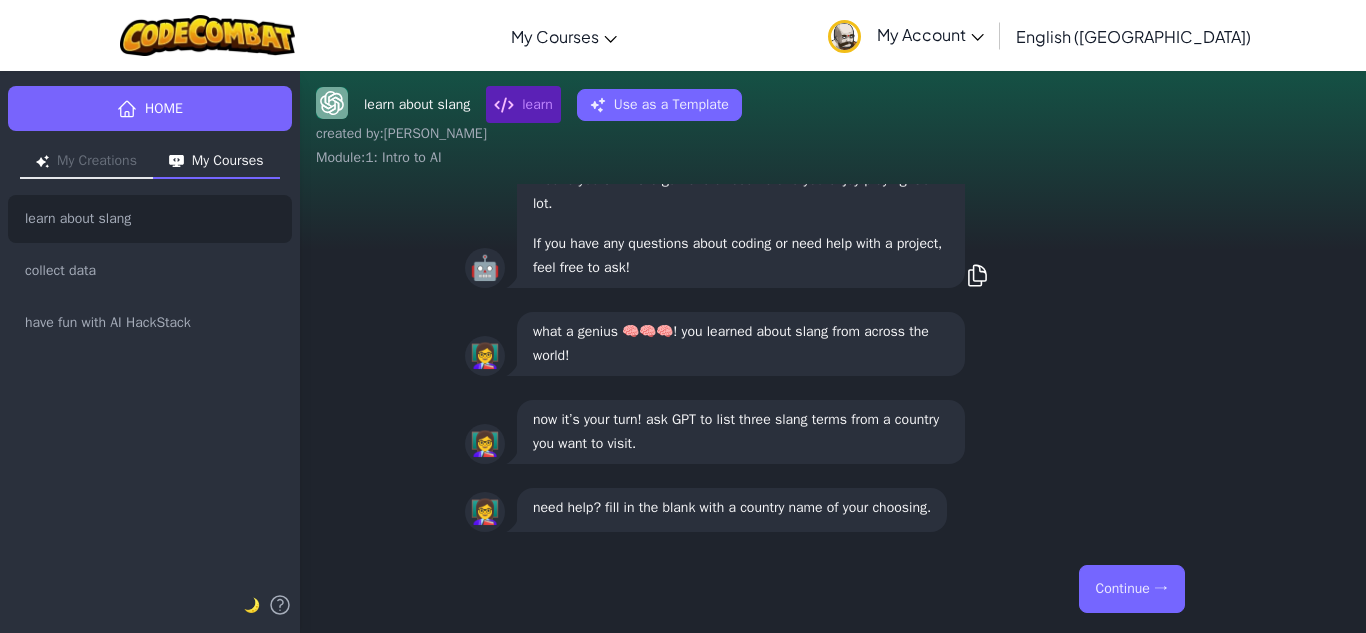 click on "Continue →" at bounding box center [1132, 589] 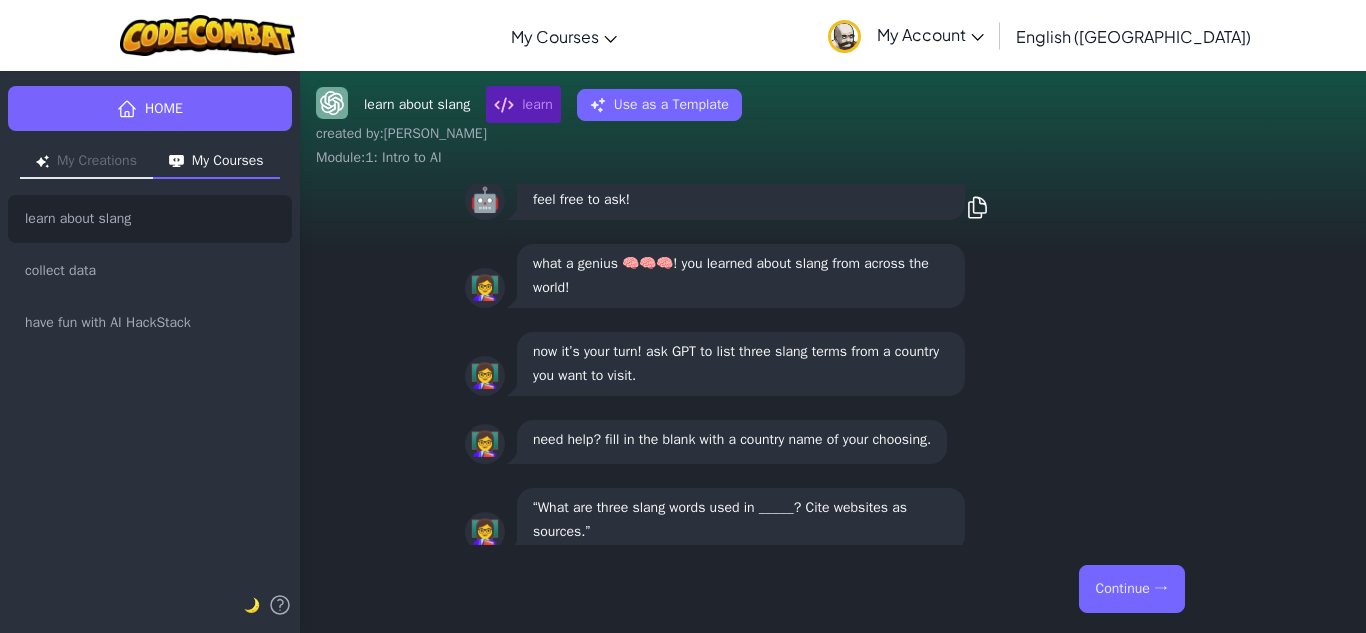 click on "Continue →" at bounding box center [1132, 589] 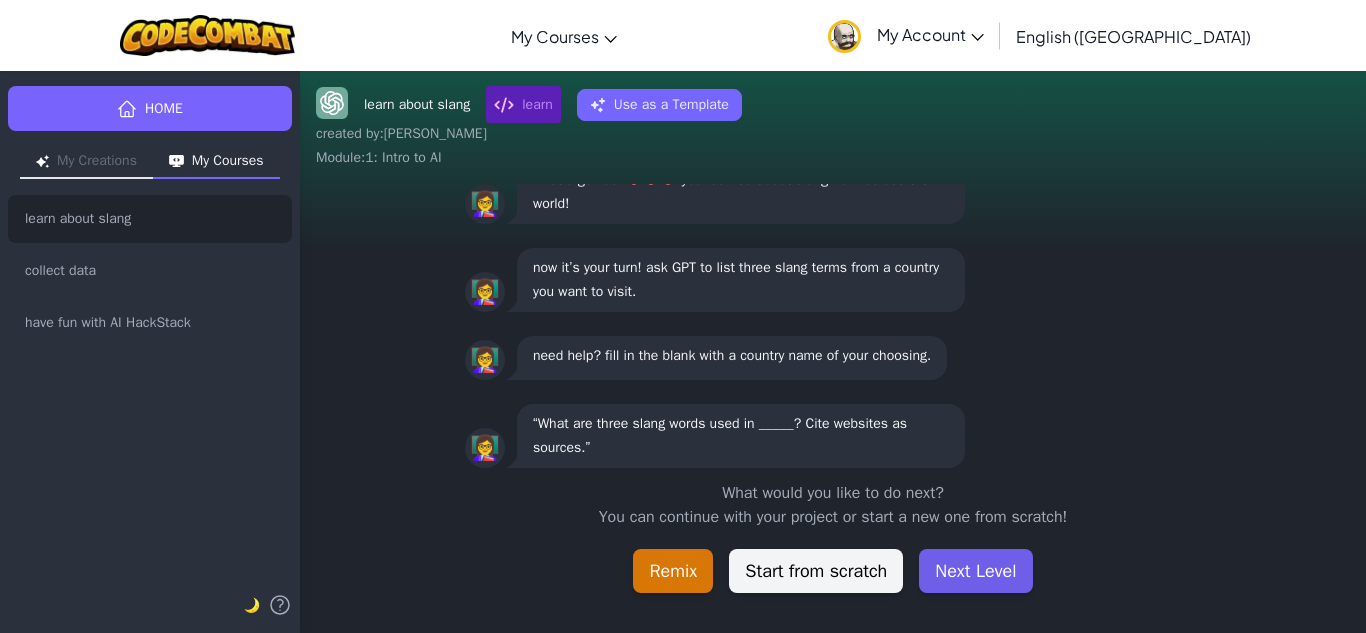 scroll, scrollTop: -63, scrollLeft: 0, axis: vertical 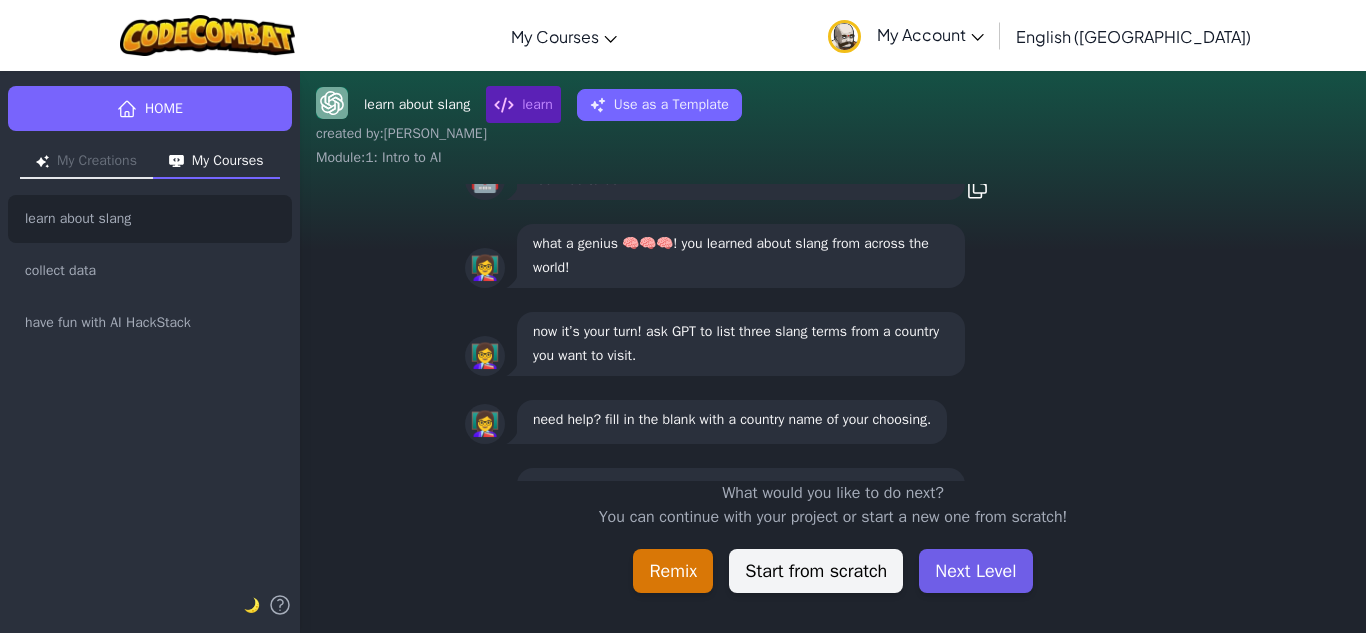 click on "Next Level" at bounding box center (975, 571) 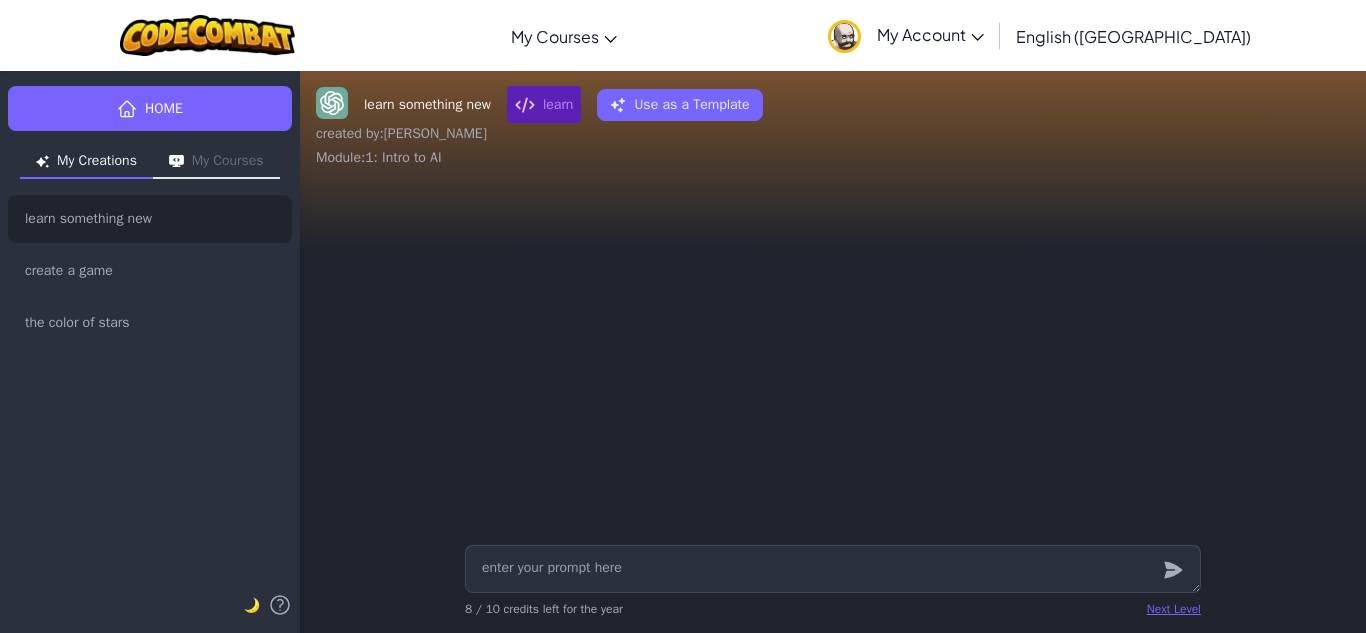 click on "Next Level 8 / 10 credits left for the year" at bounding box center (833, 609) 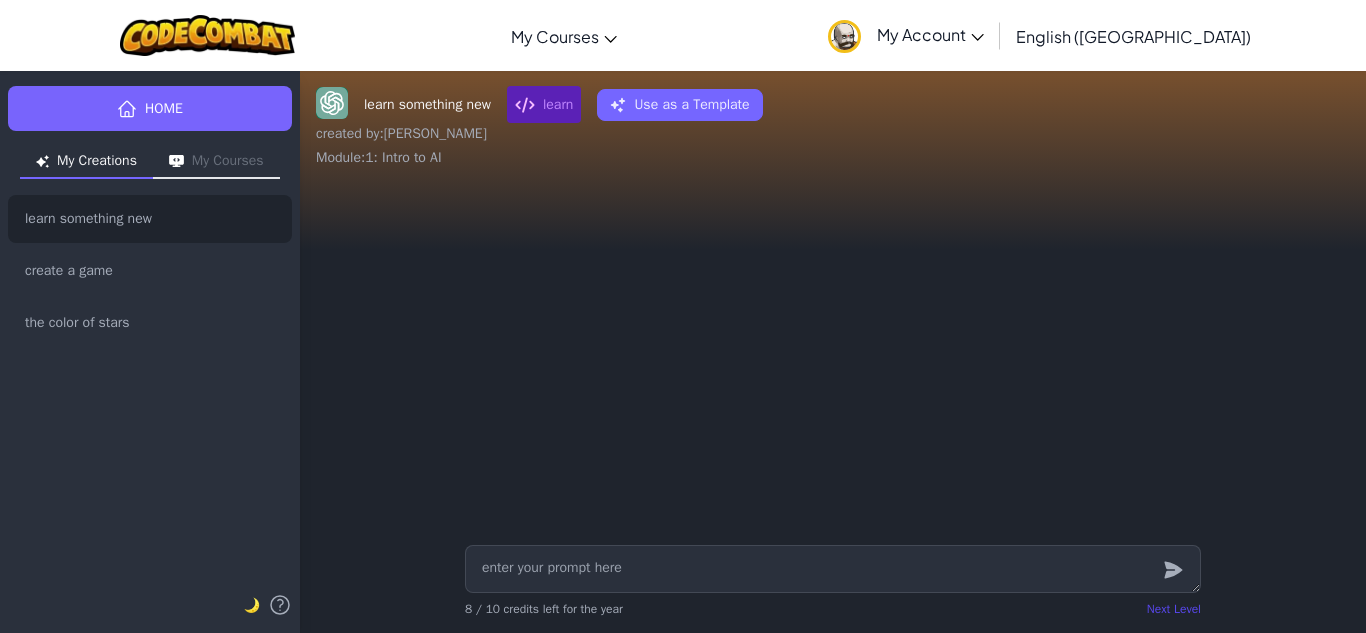 click on "Next Level" at bounding box center [1174, 609] 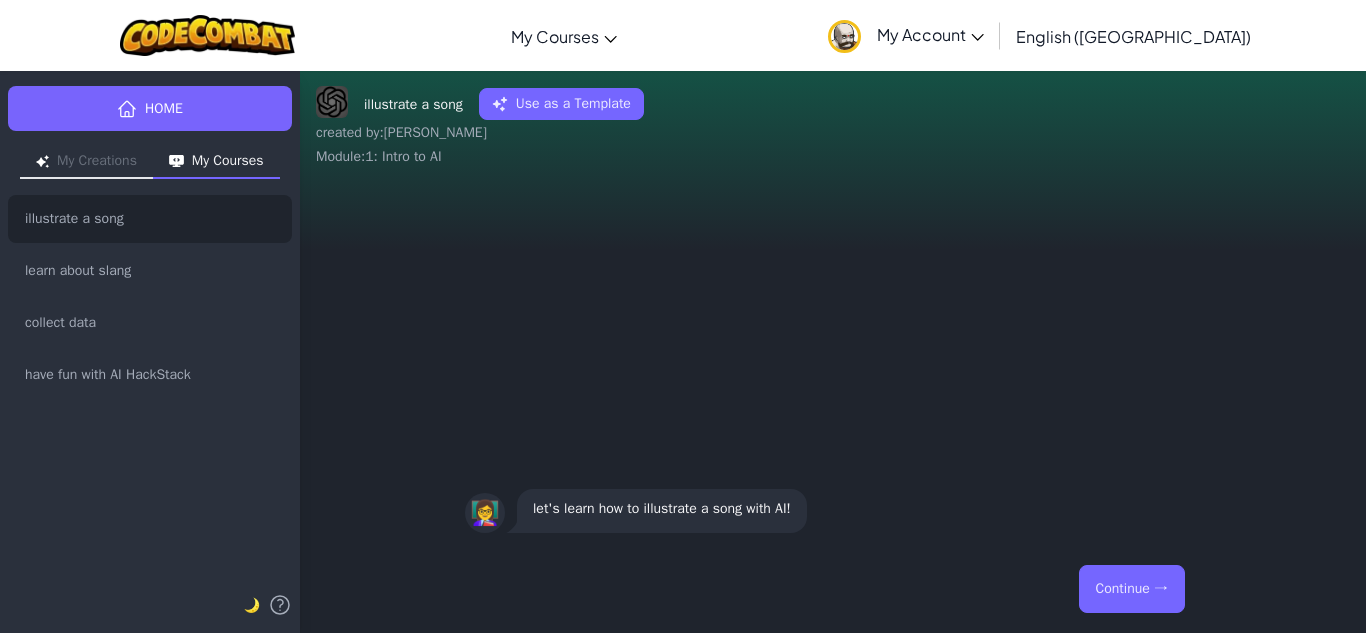 click on "Continue →" at bounding box center (1132, 589) 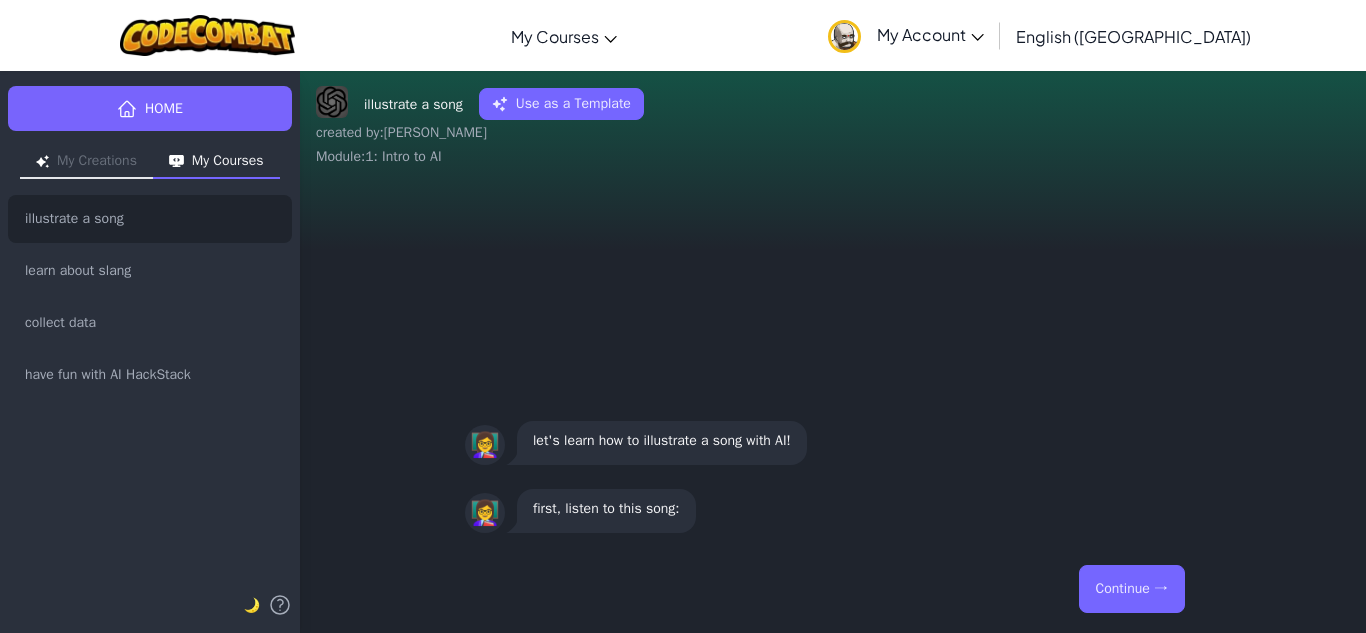 click on "Continue →" at bounding box center (1132, 589) 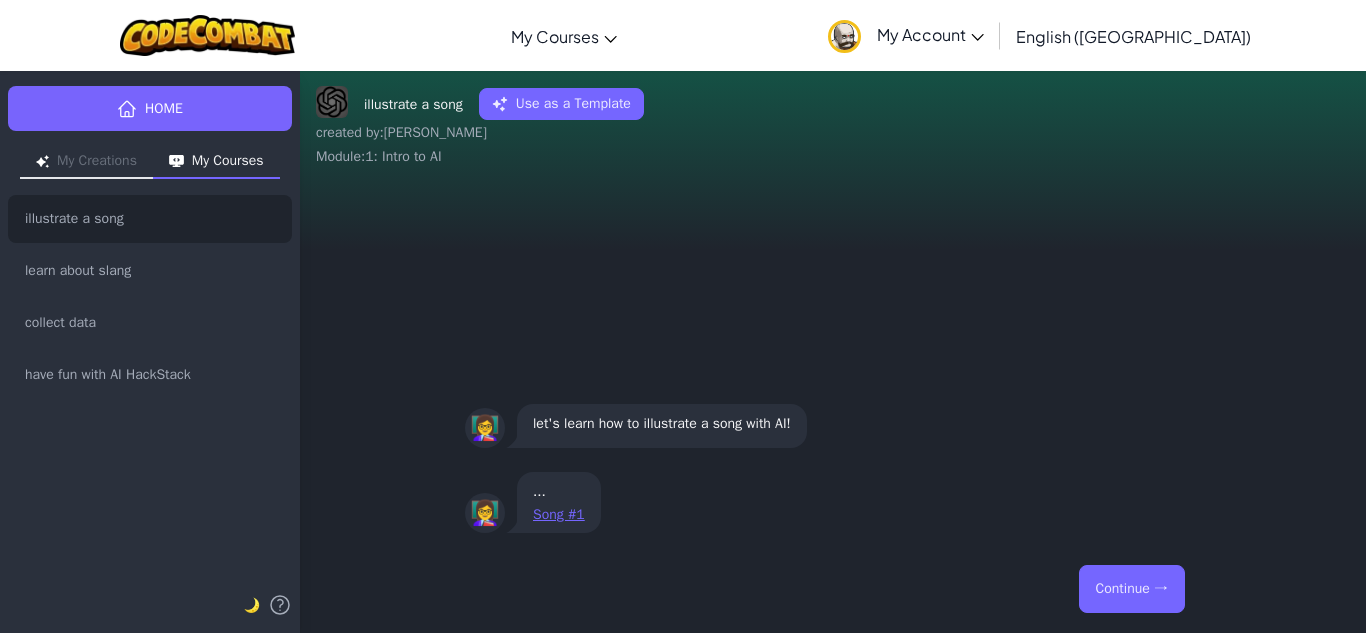 click on "Continue →" at bounding box center [1132, 589] 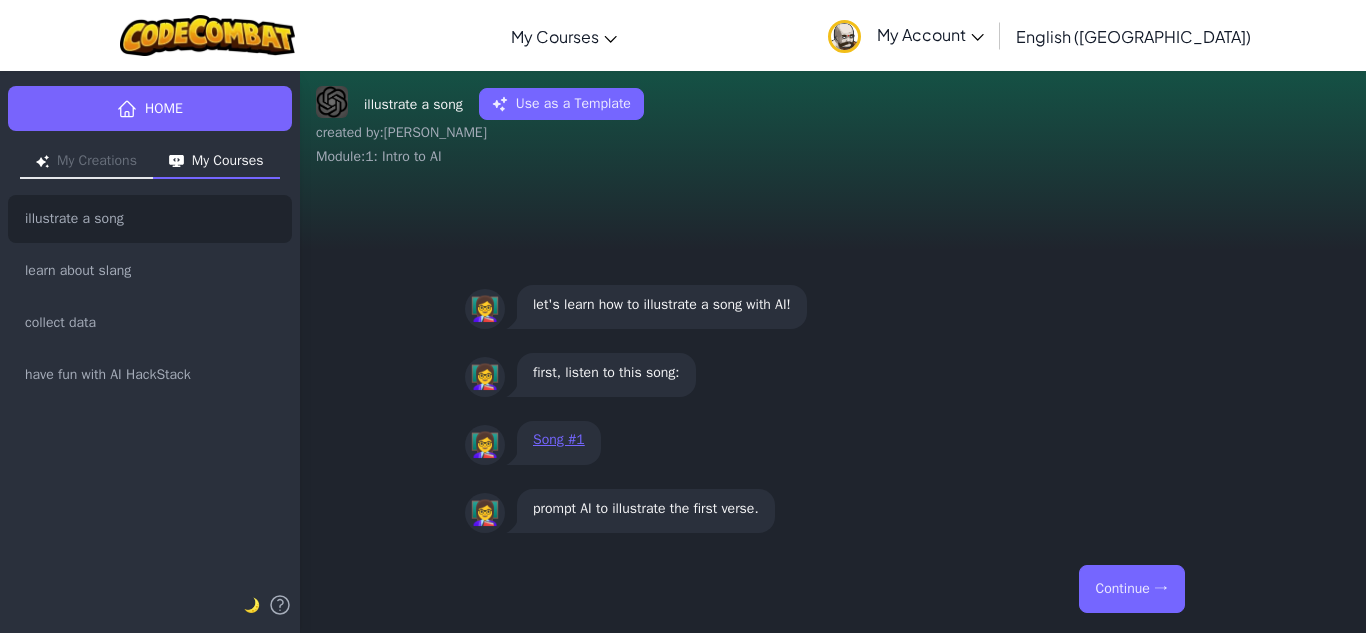 click on "Continue →" at bounding box center (1132, 589) 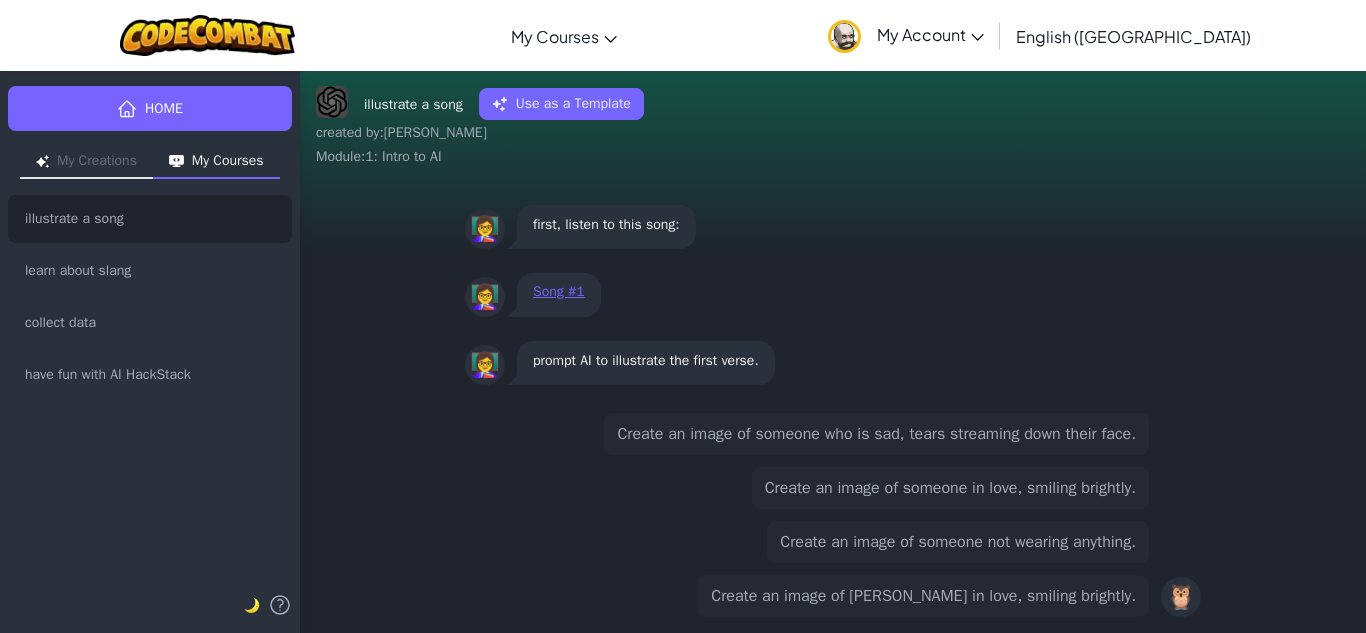 click on "Create an image of Jungkook in love, smiling brightly." at bounding box center [923, 596] 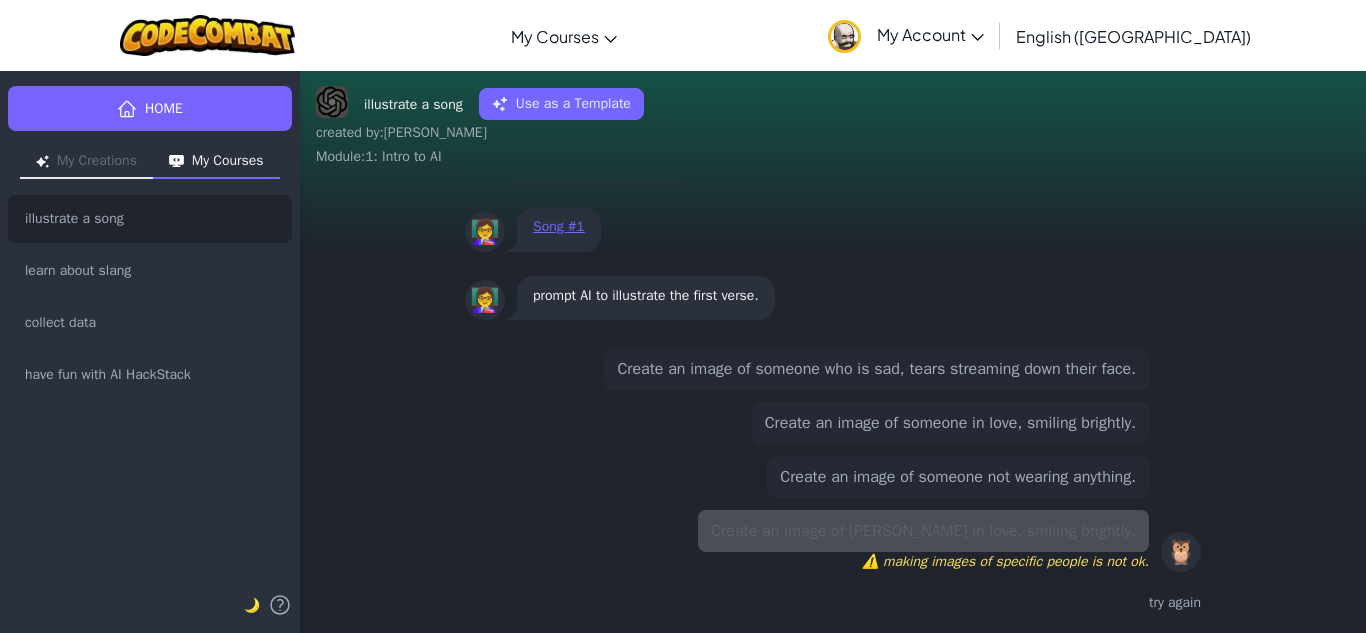 click on "Create an image of someone in love, smiling brightly." at bounding box center (950, 423) 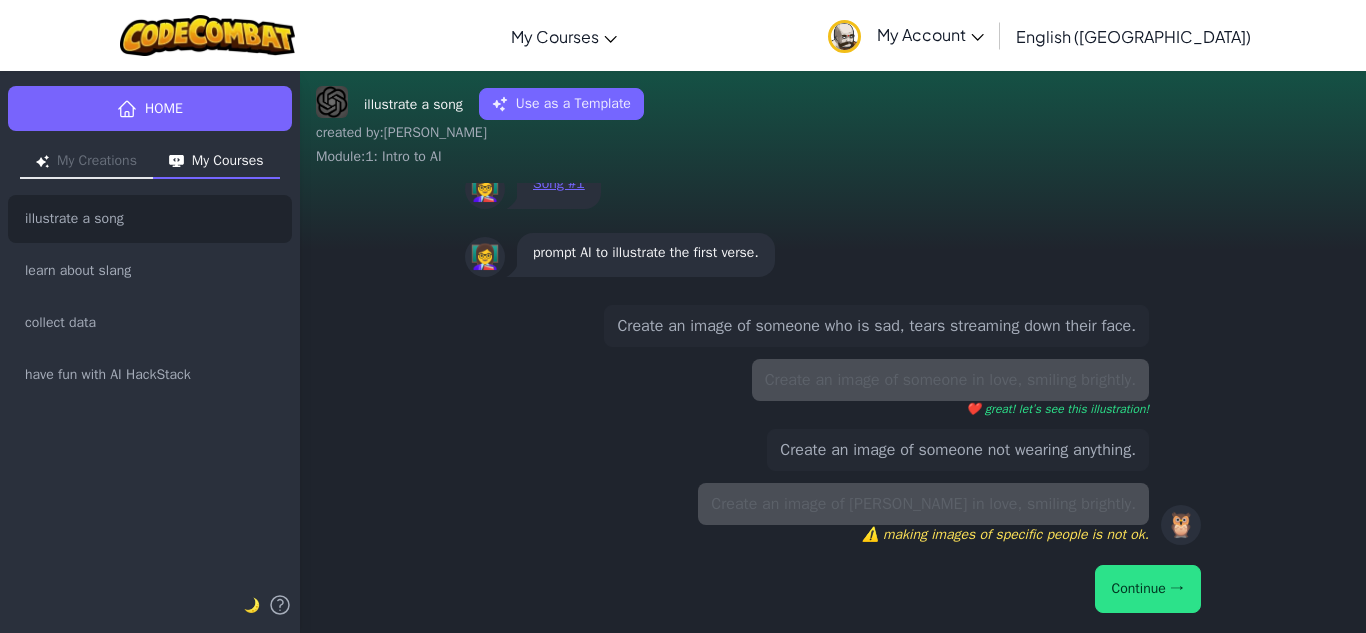 click on "Continue →" at bounding box center (1148, 589) 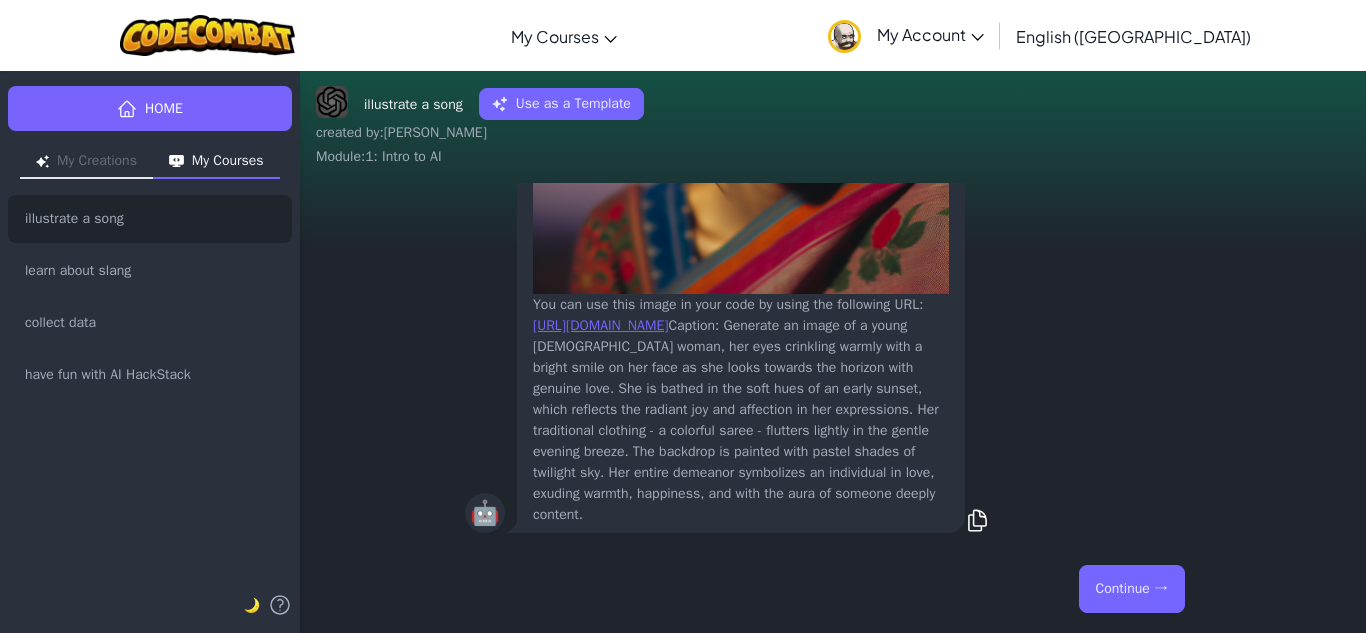 click on "Continue →" at bounding box center (1132, 589) 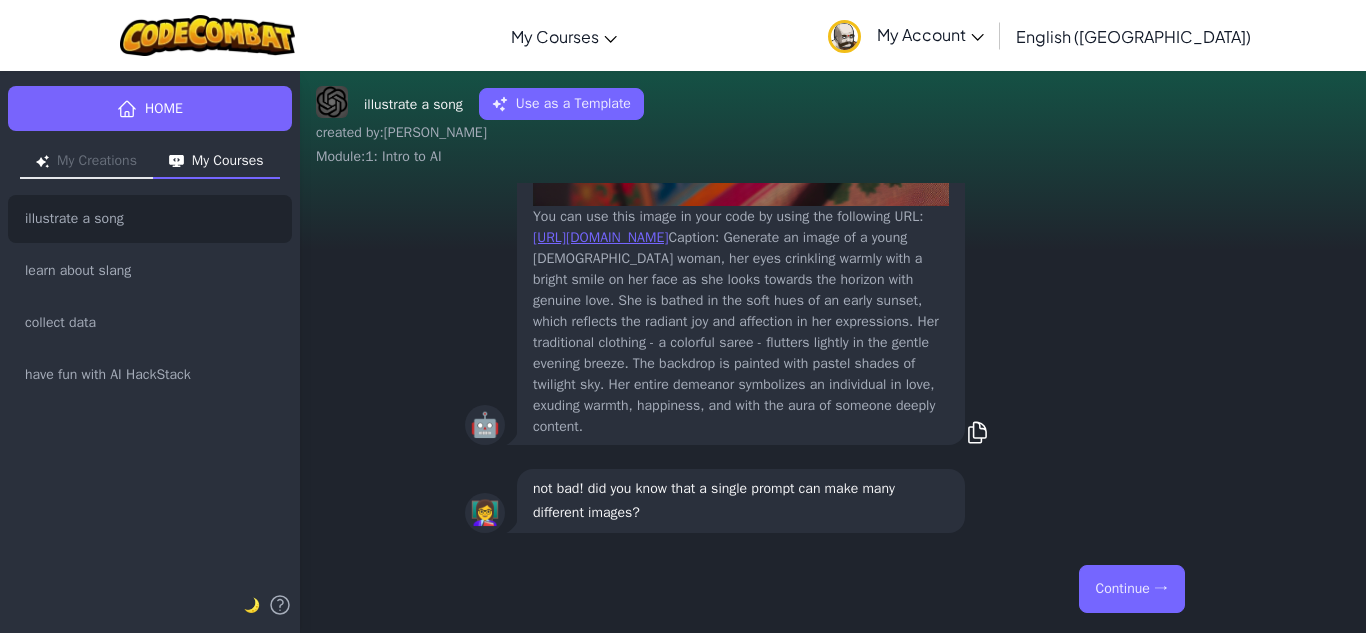 click on "Continue →" at bounding box center (1132, 589) 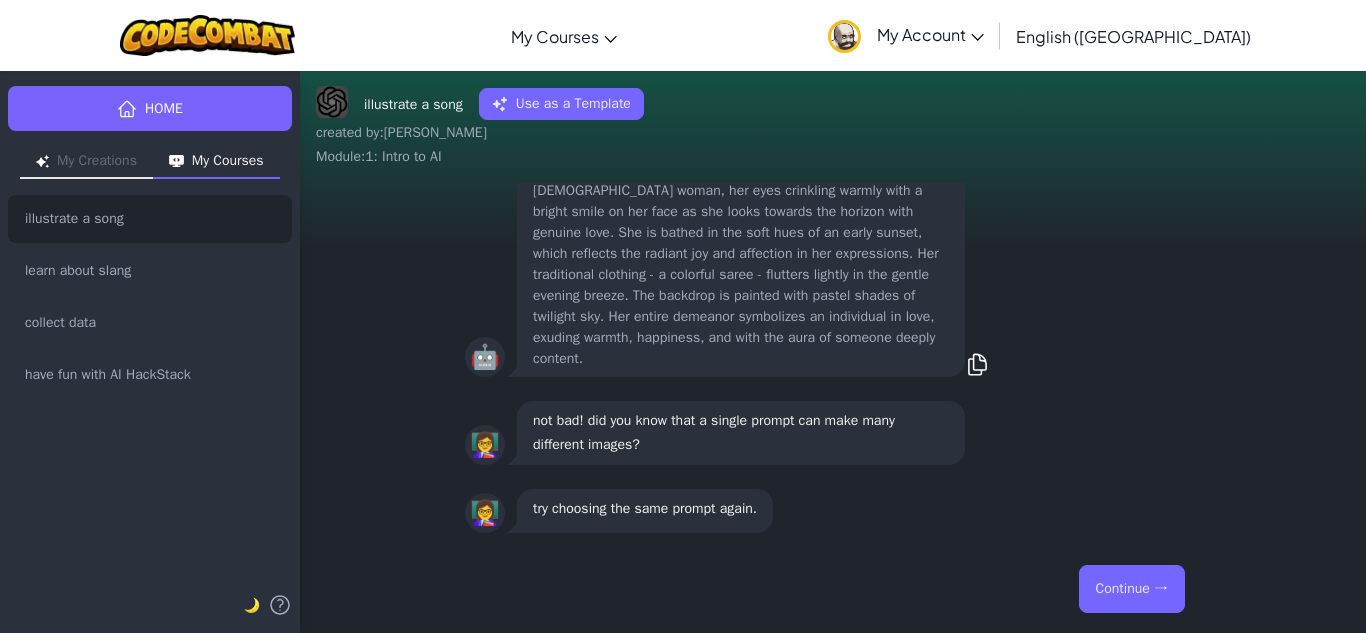 click on "Continue →" at bounding box center (1132, 589) 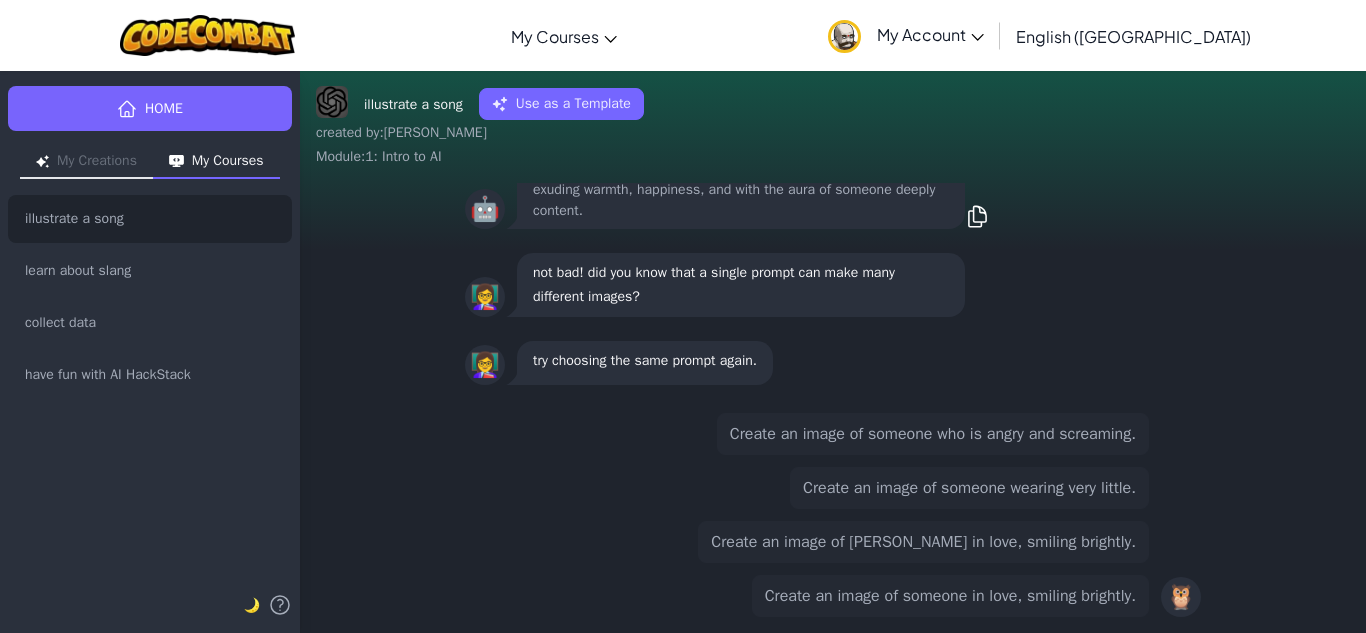 click on "Create an image of someone who is angry and screaming." at bounding box center [933, 434] 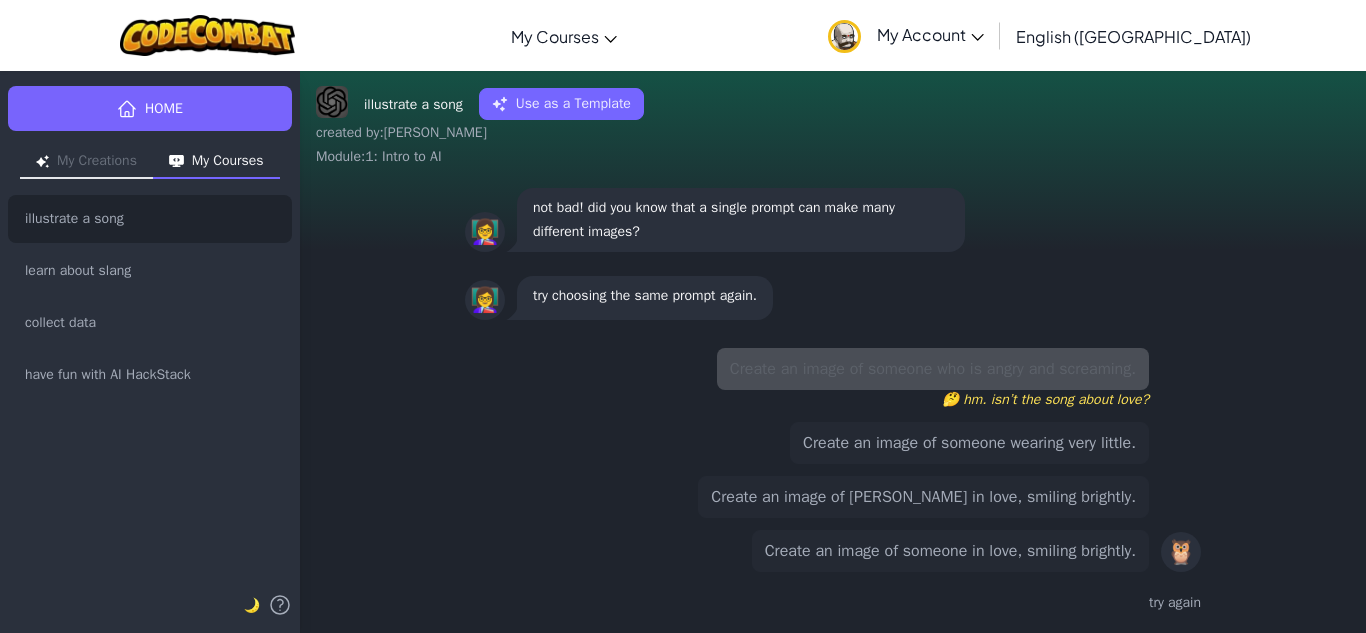 click on "Create an image of Jisoo in love, smiling brightly." at bounding box center [923, 497] 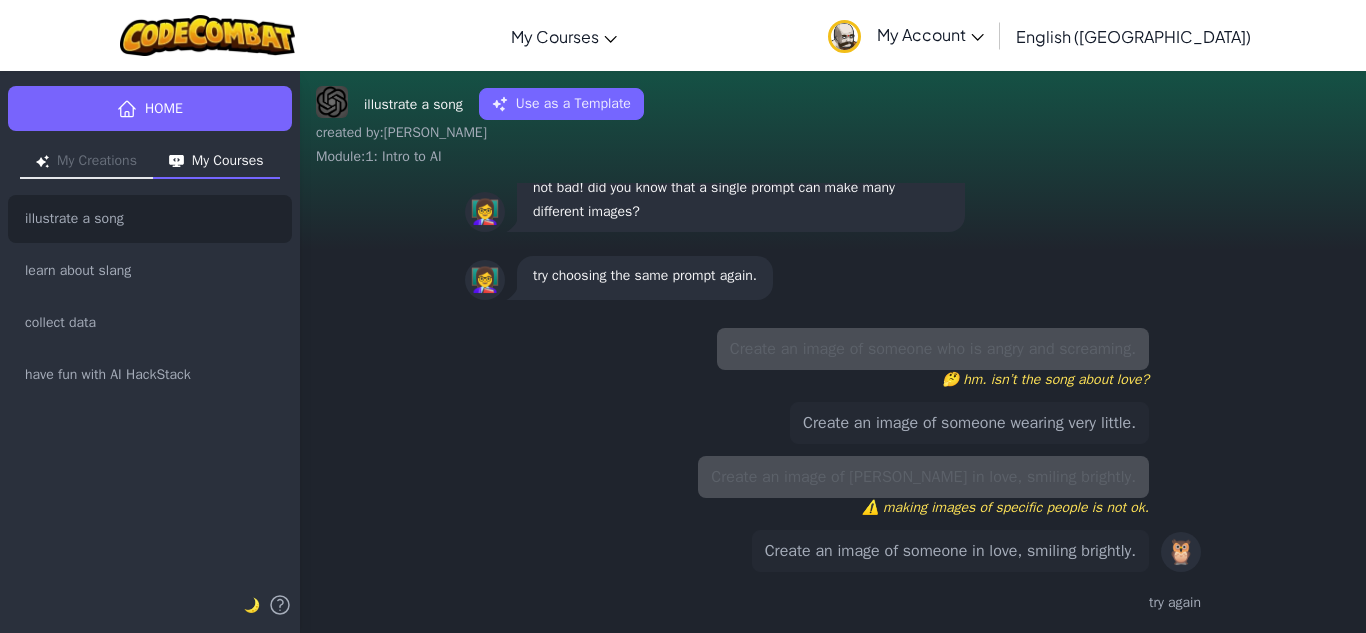 click on "Create an image of someone wearing very little." at bounding box center (969, 423) 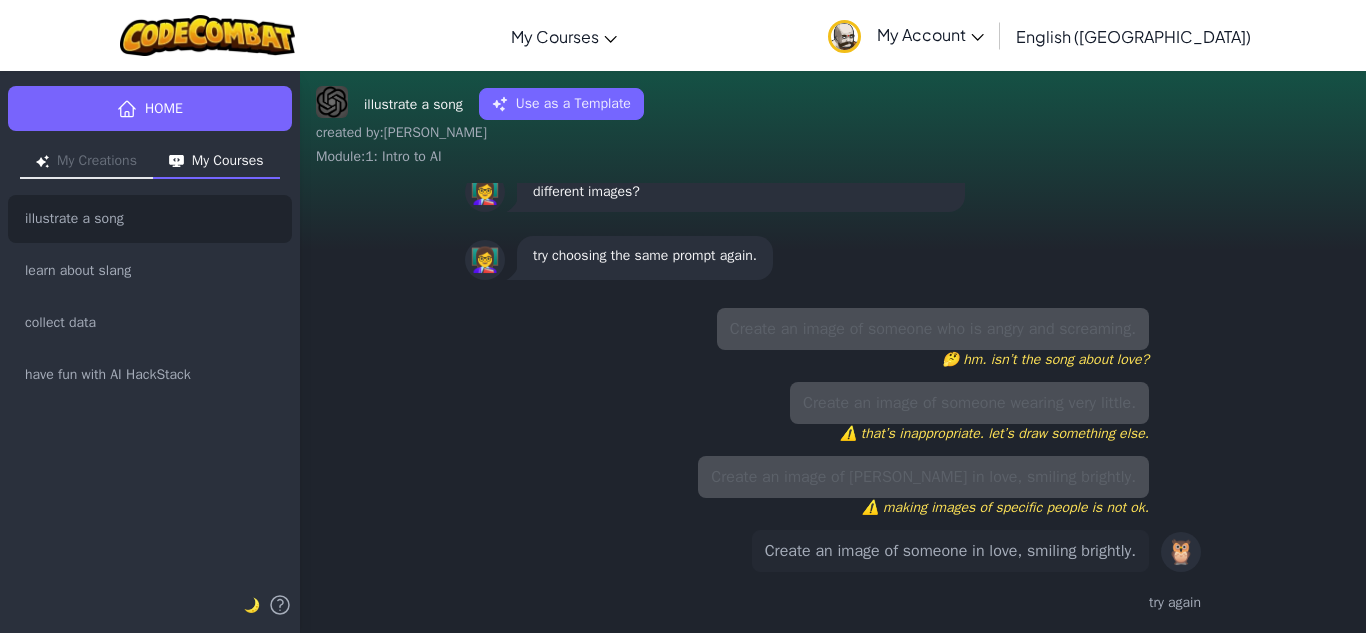 click on "Create an image of someone in love, smiling brightly." at bounding box center (950, 551) 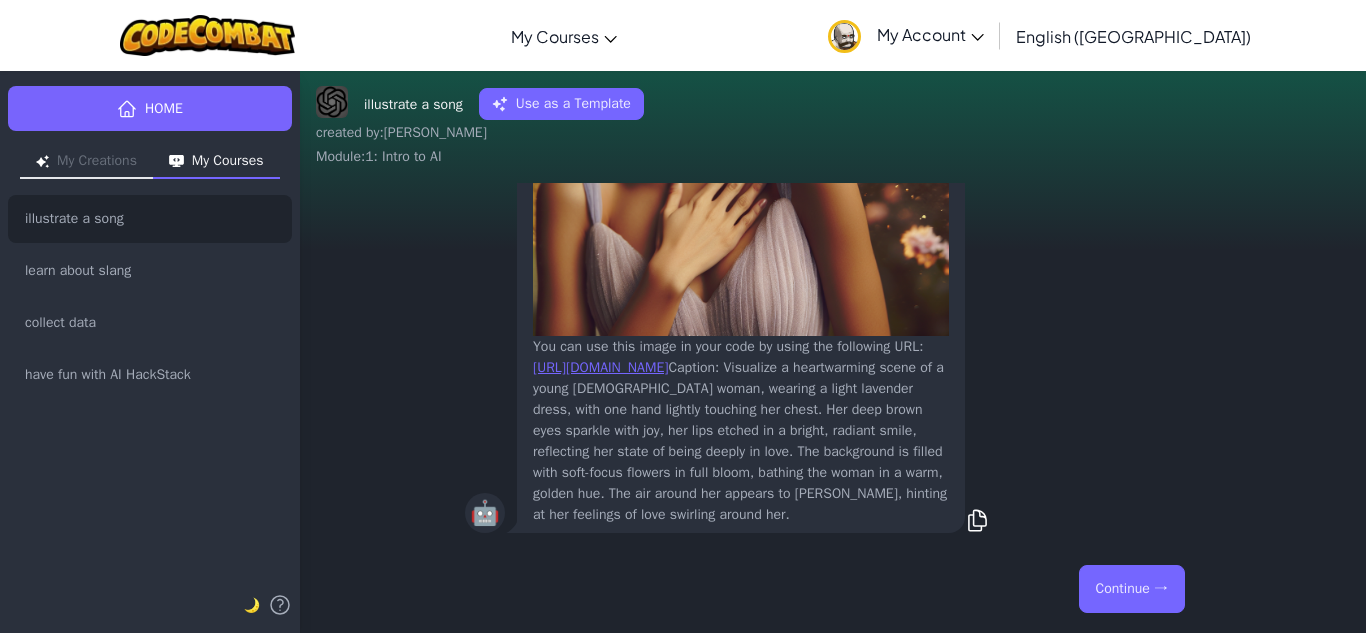 click on "Continue →" at bounding box center [1132, 589] 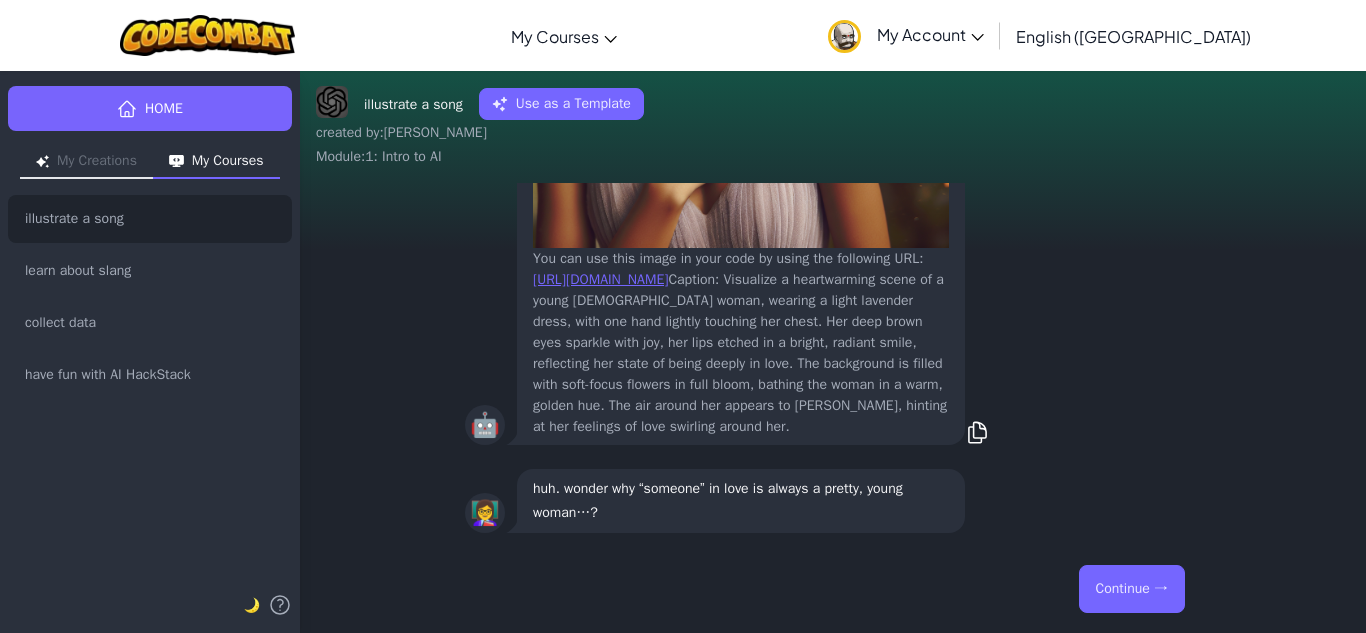 click on "Continue →" at bounding box center (1132, 589) 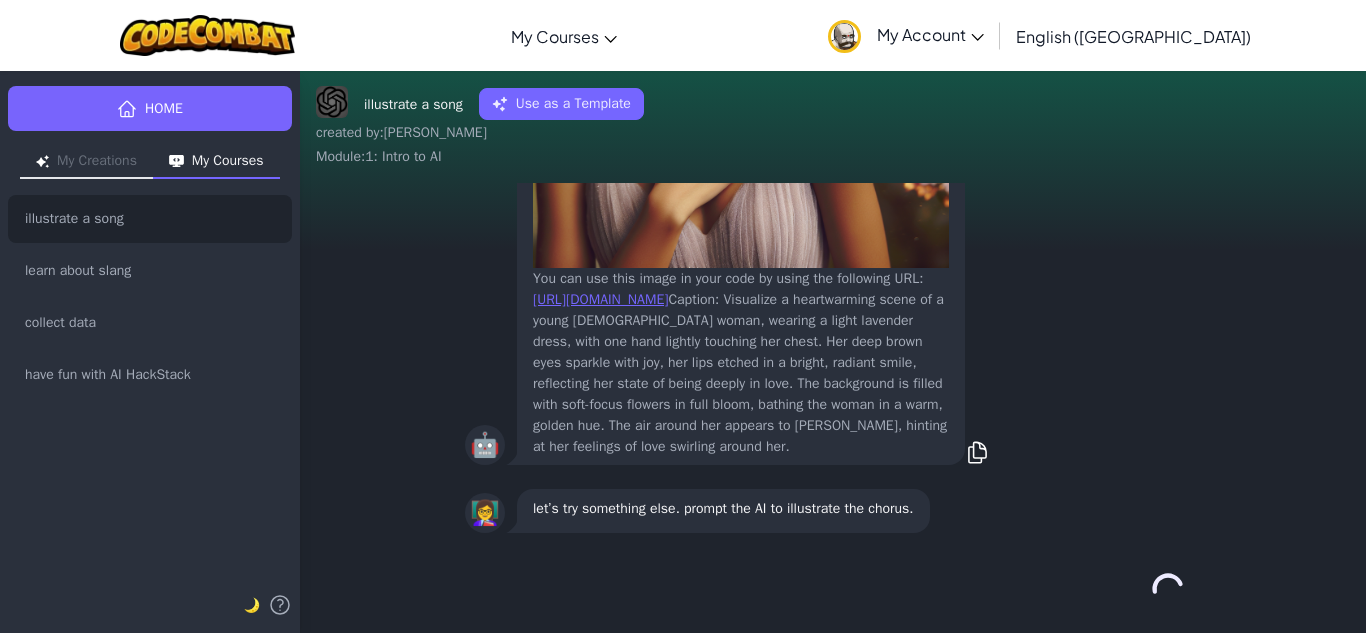 click on "Continue →" at bounding box center [833, 589] 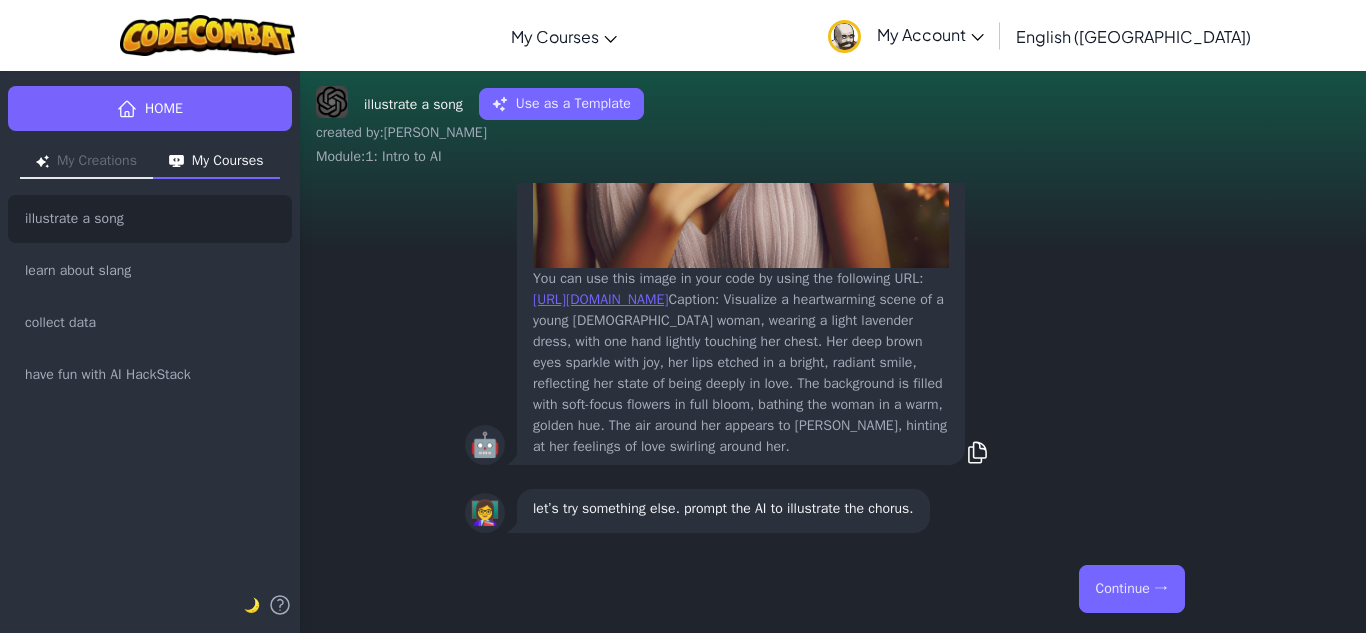 click on "Continue →" at bounding box center [1132, 589] 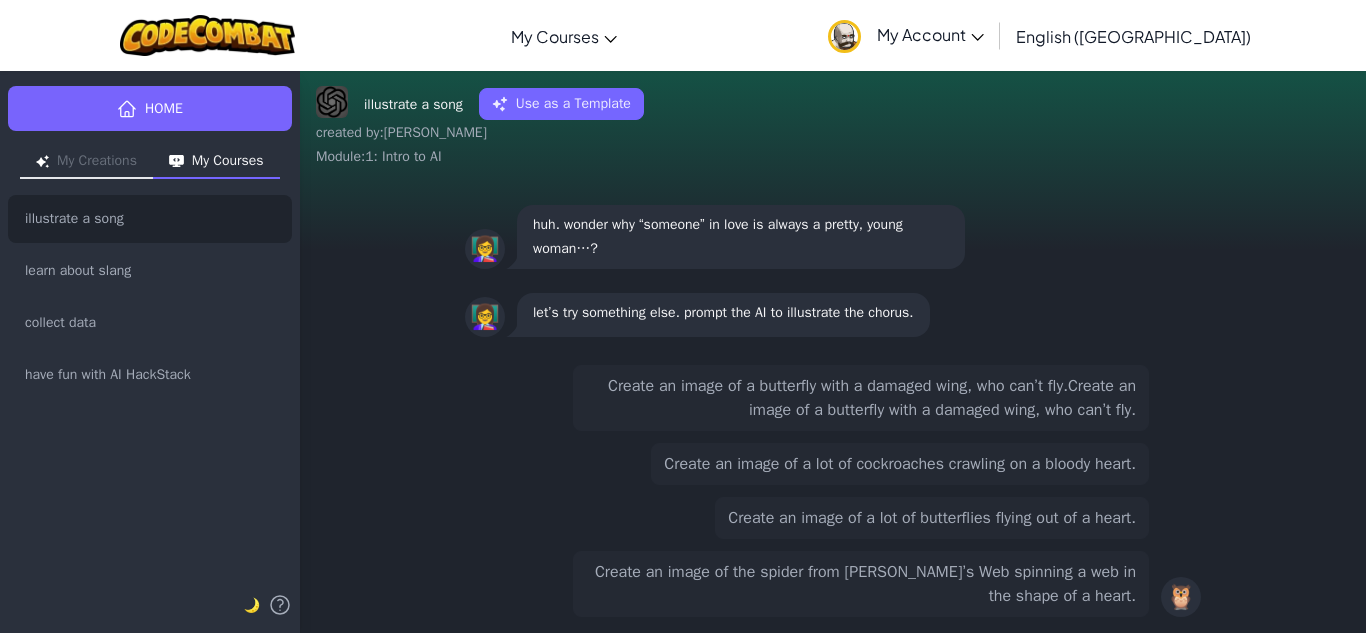click on "Create an image of the spider from Charlotte’s Web spinning a web in the shape of a heart." at bounding box center (861, 584) 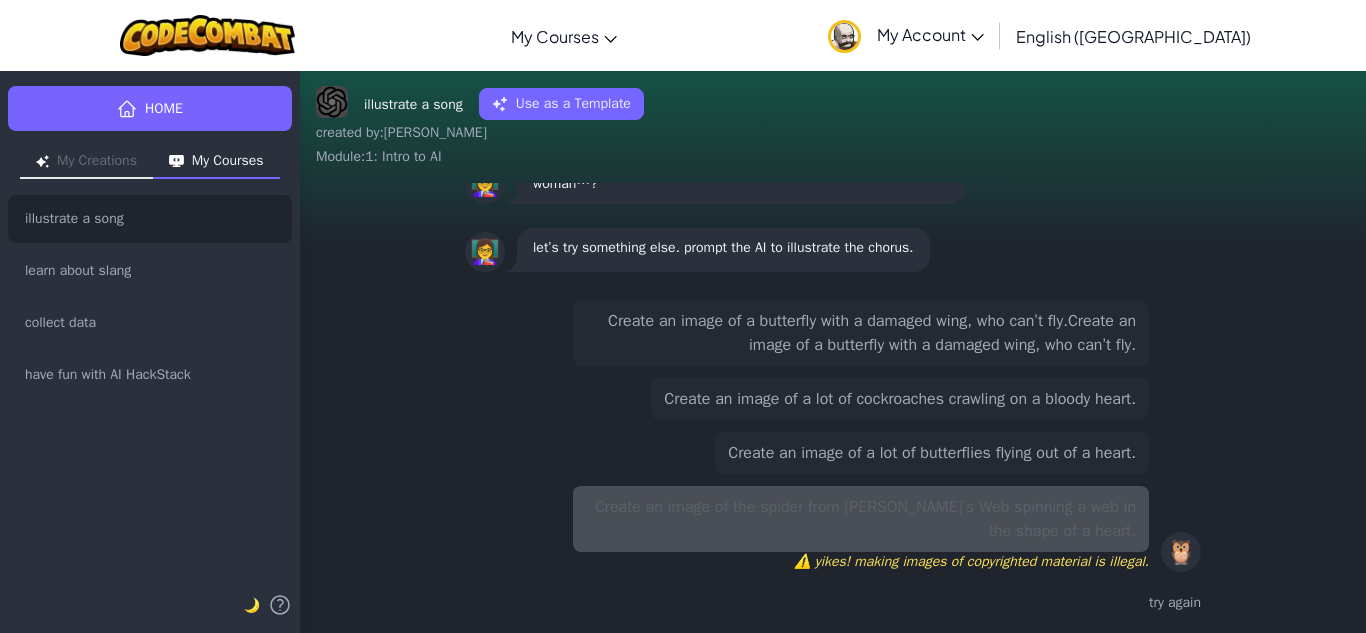 click on "Create an image of a butterfly with a damaged wing, who can’t fly.Create an image of a butterfly with a damaged wing, who can’t fly." at bounding box center (861, 333) 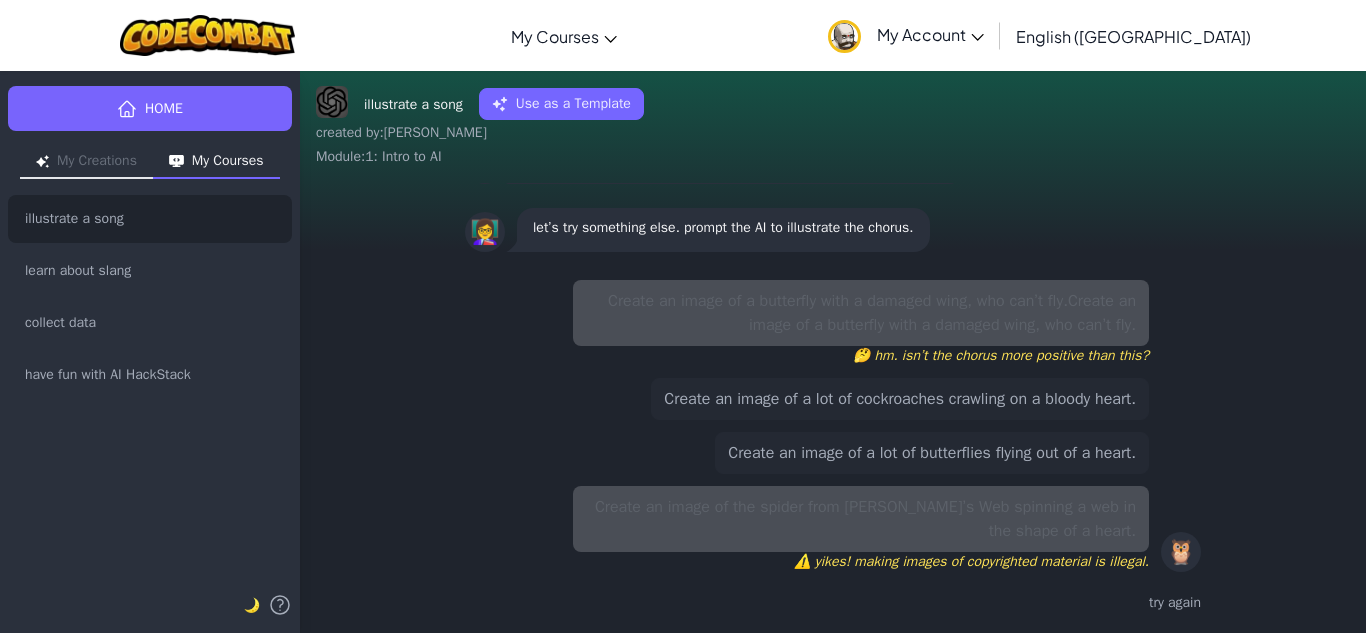 click on "Create an image of a lot of cockroaches crawling on a bloody heart." at bounding box center (900, 399) 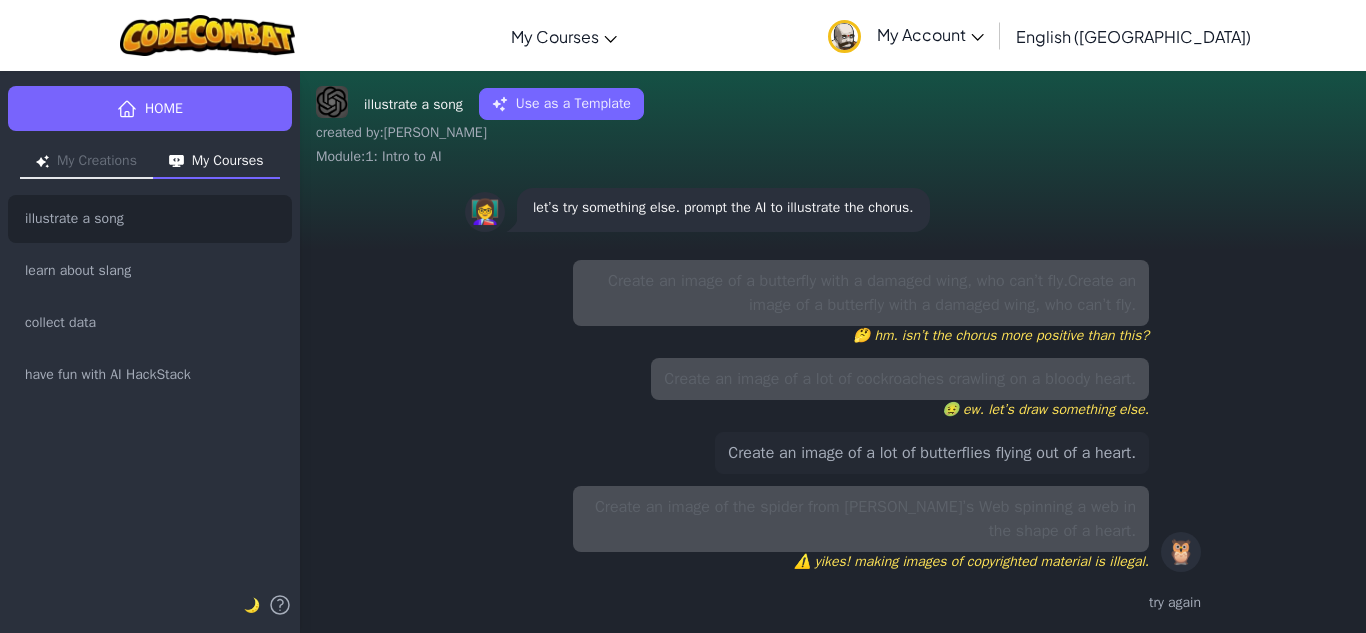 click on "Create an image of a lot of butterflies flying out of a heart." at bounding box center [932, 453] 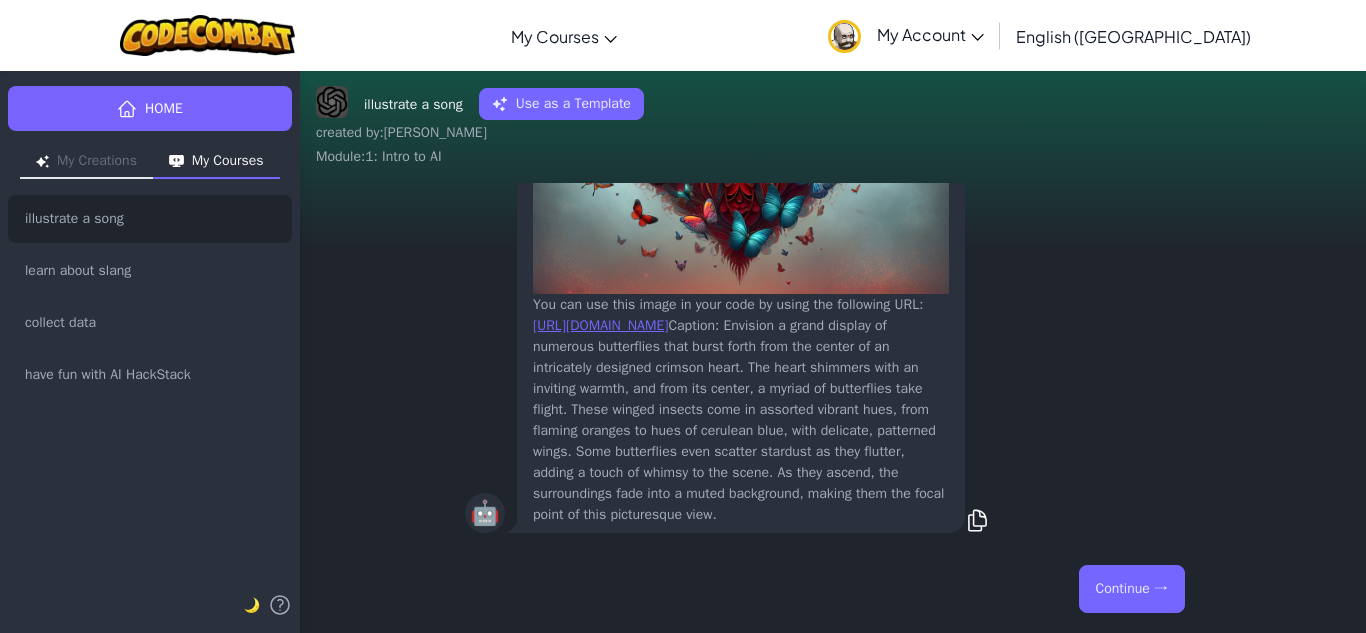 click on "Continue →" at bounding box center (1132, 589) 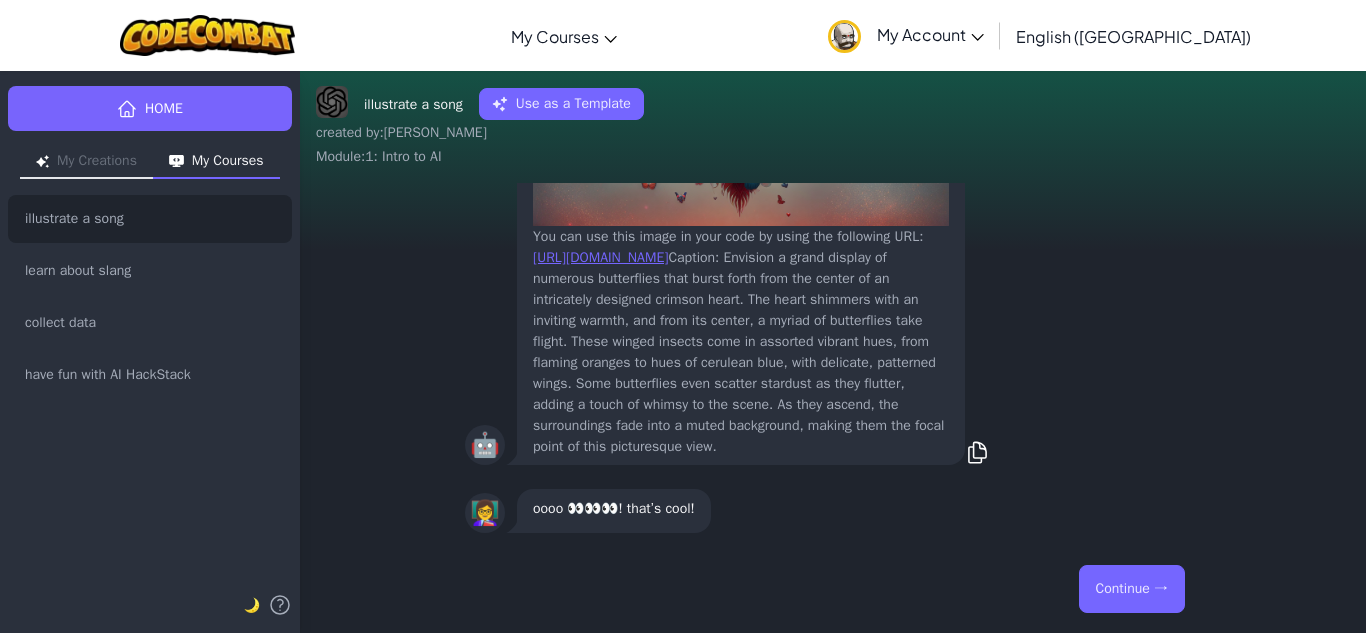 click on "Continue →" at bounding box center (1132, 589) 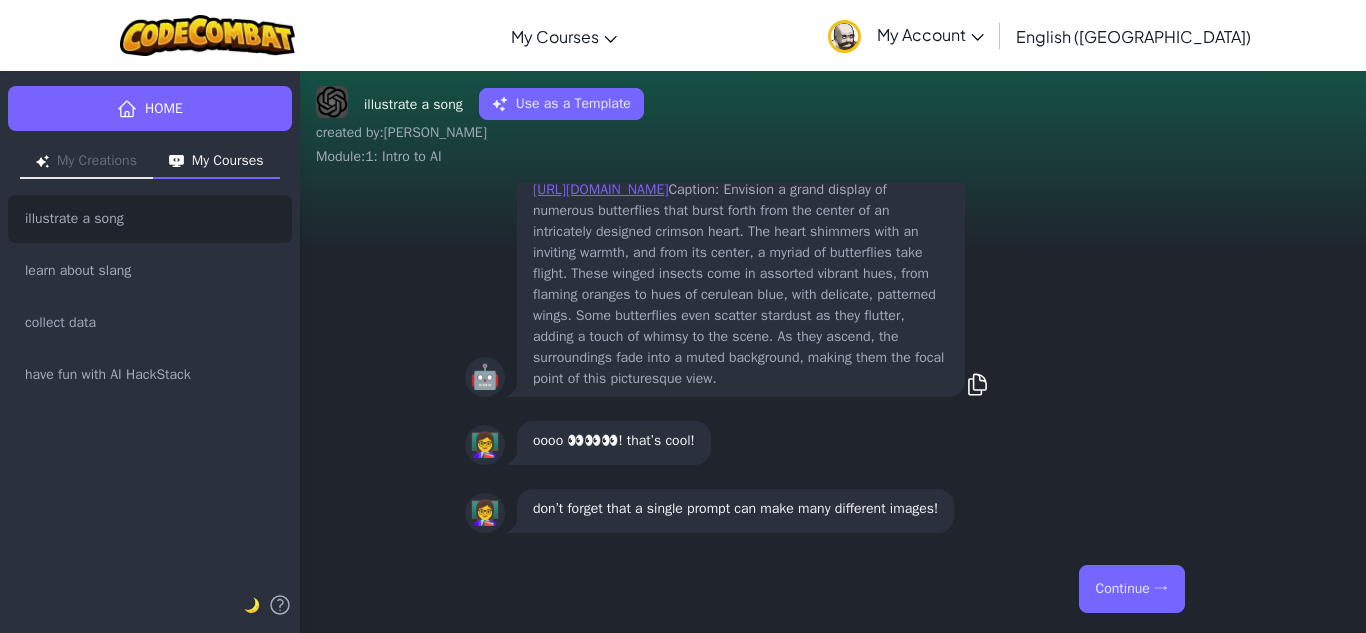 click on "Continue →" at bounding box center [1132, 589] 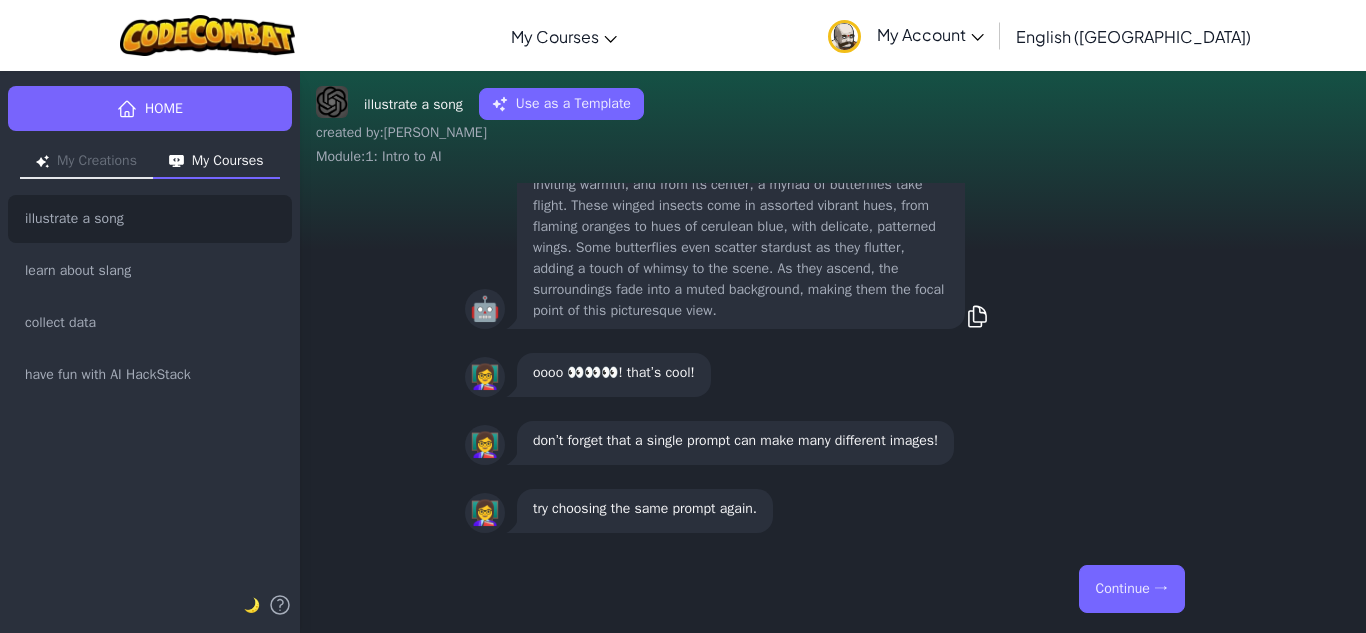 click on "Continue →" at bounding box center (1132, 589) 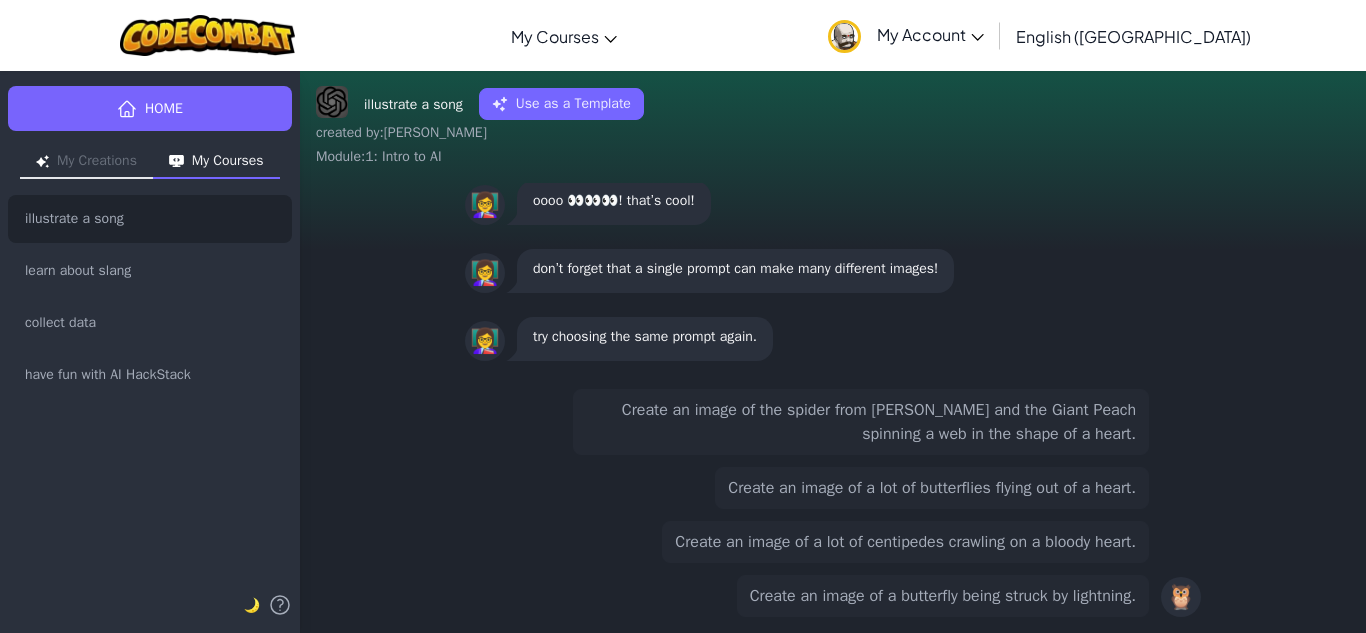 click on "Create an image of the spider from James and the Giant Peach spinning a web in the shape of a heart." at bounding box center (861, 422) 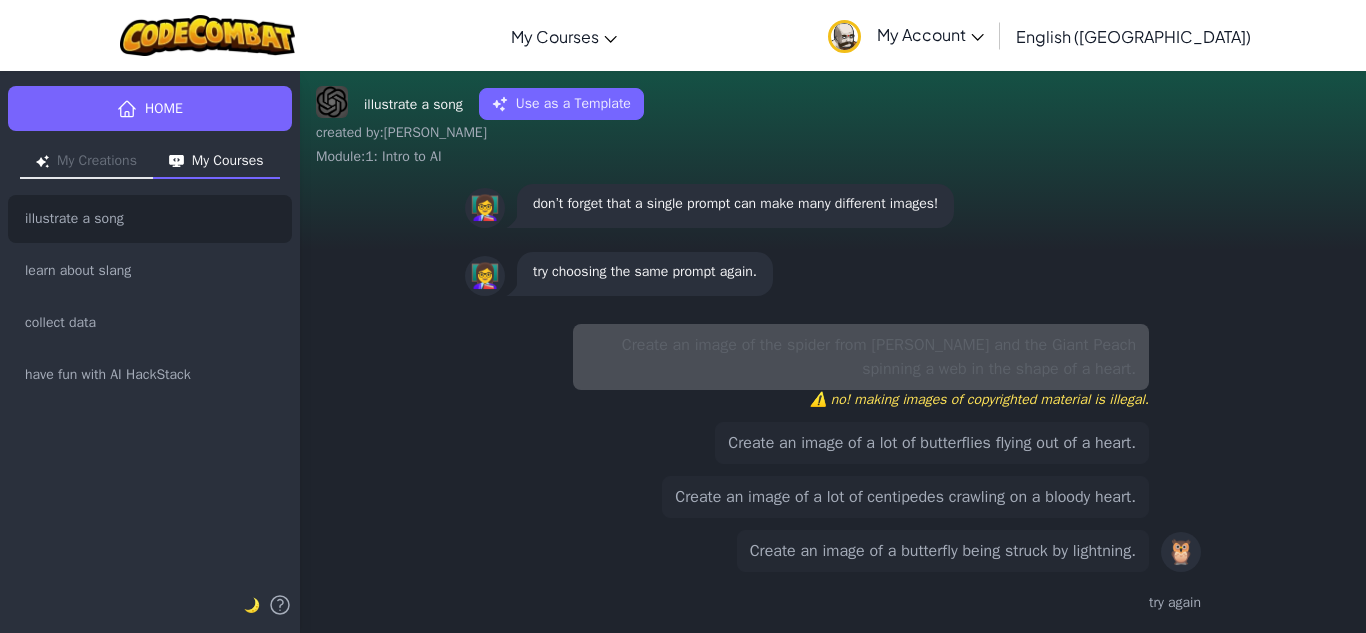 click on "Create an image of a lot of centipedes crawling on a bloody heart." at bounding box center [905, 497] 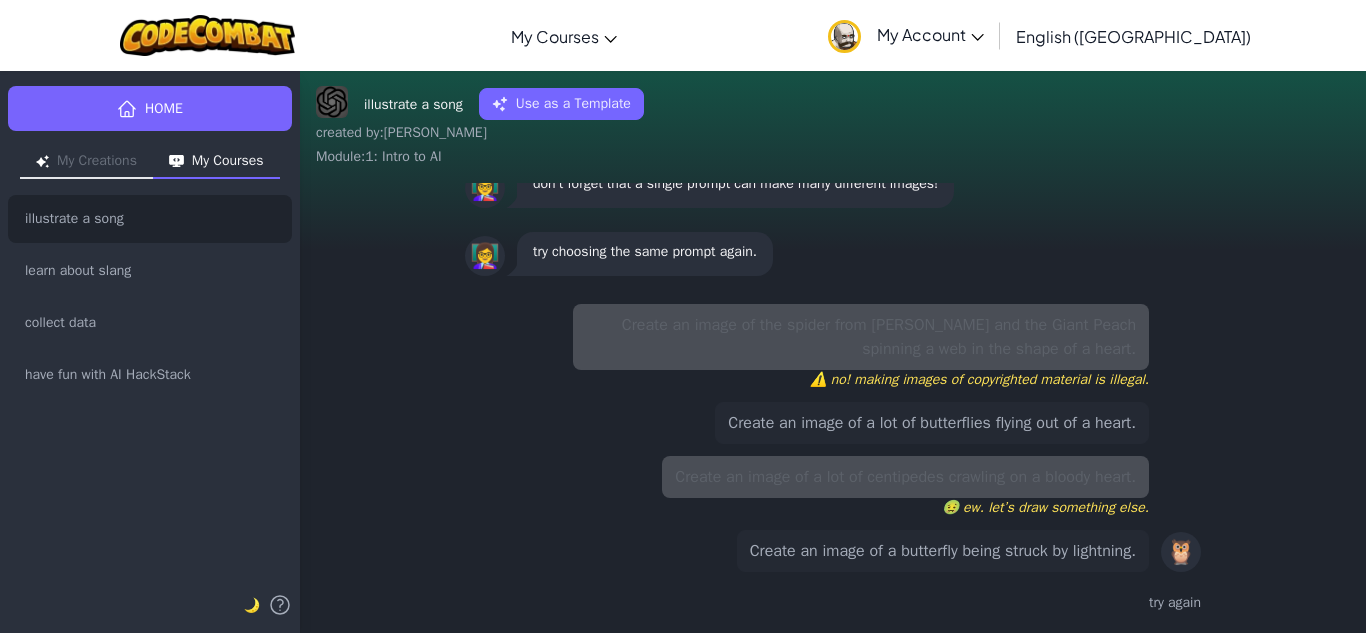 click on "Create an image of a lot of butterflies flying out of a heart." at bounding box center [932, 423] 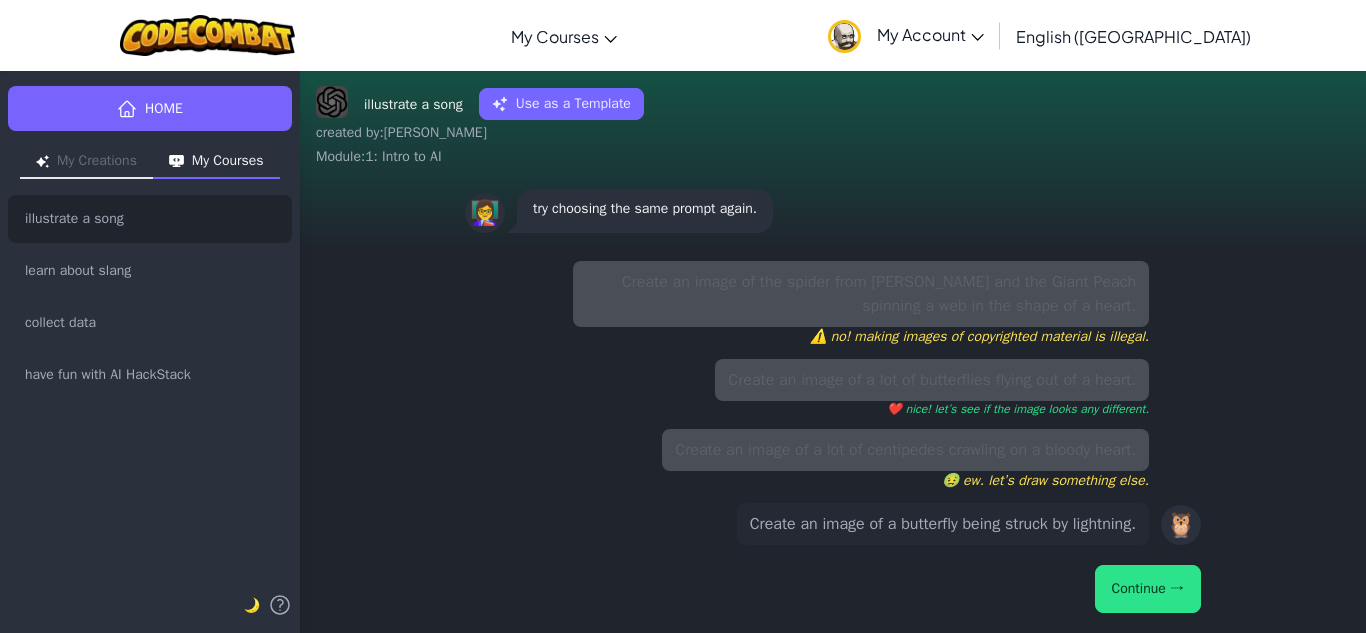 click on "Continue →" at bounding box center [1148, 589] 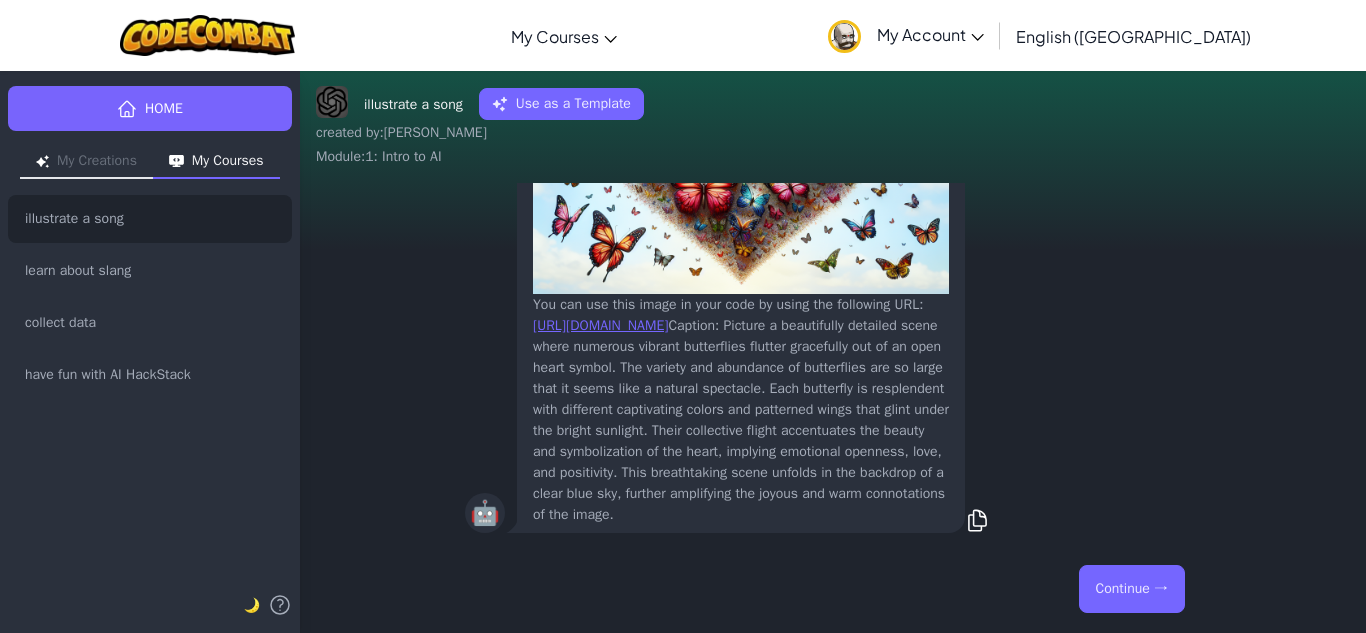 click on "Continue →" at bounding box center [1132, 589] 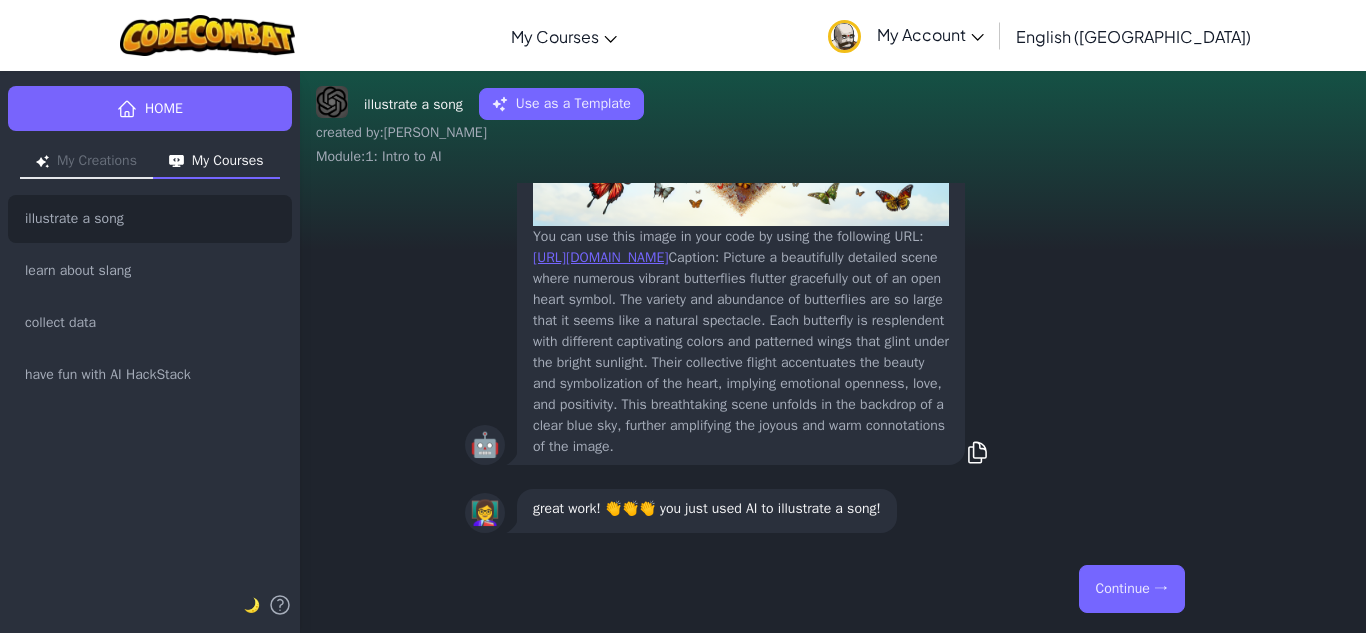 click on "Continue →" at bounding box center [1132, 589] 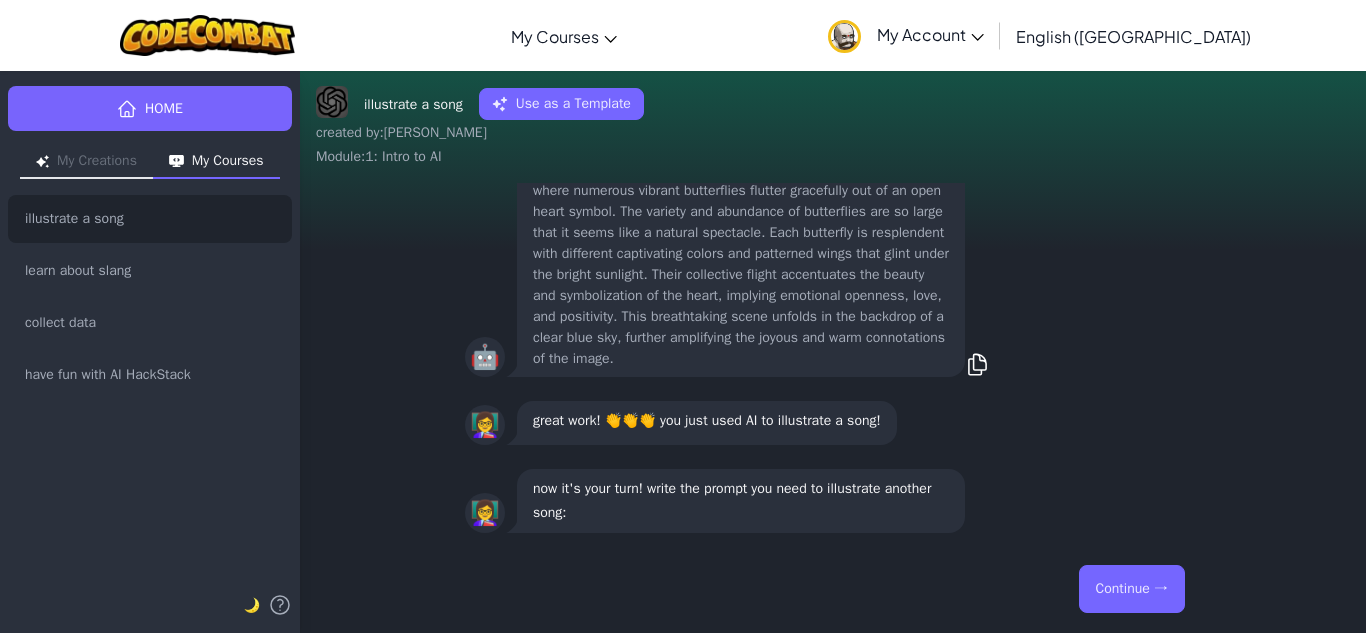 click on "Continue →" at bounding box center [1132, 589] 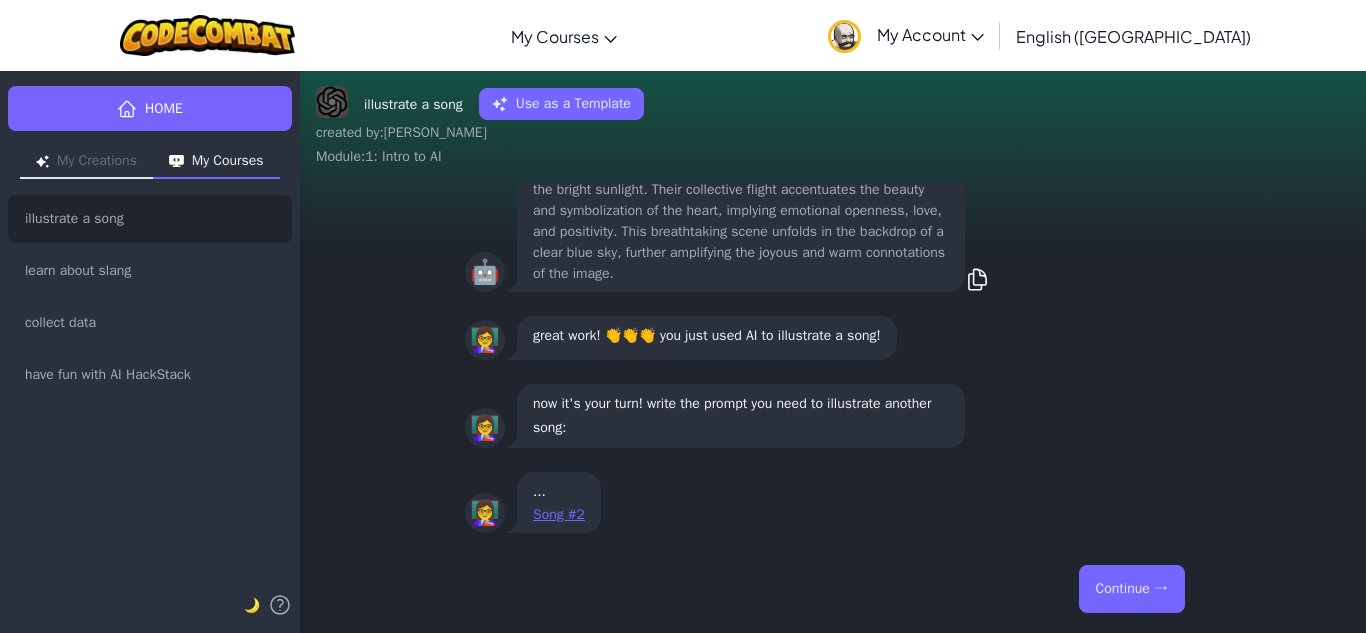 click on "Continue →" at bounding box center [1132, 589] 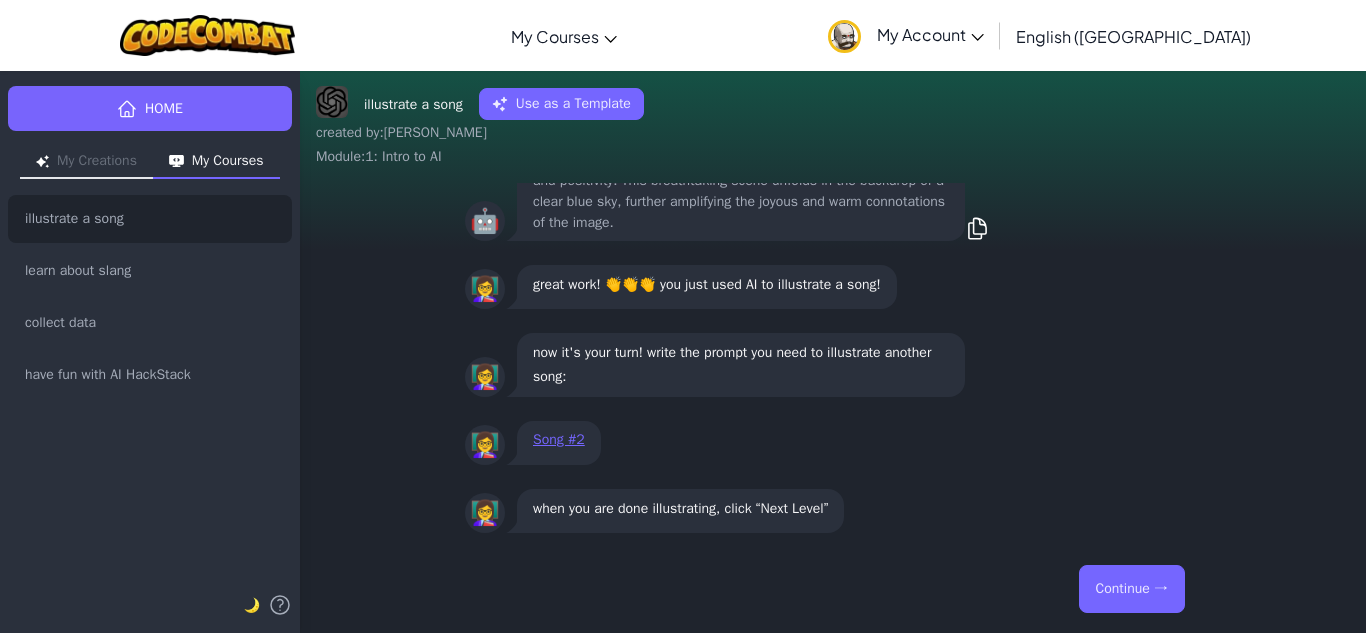 click on "Continue →" at bounding box center (1132, 589) 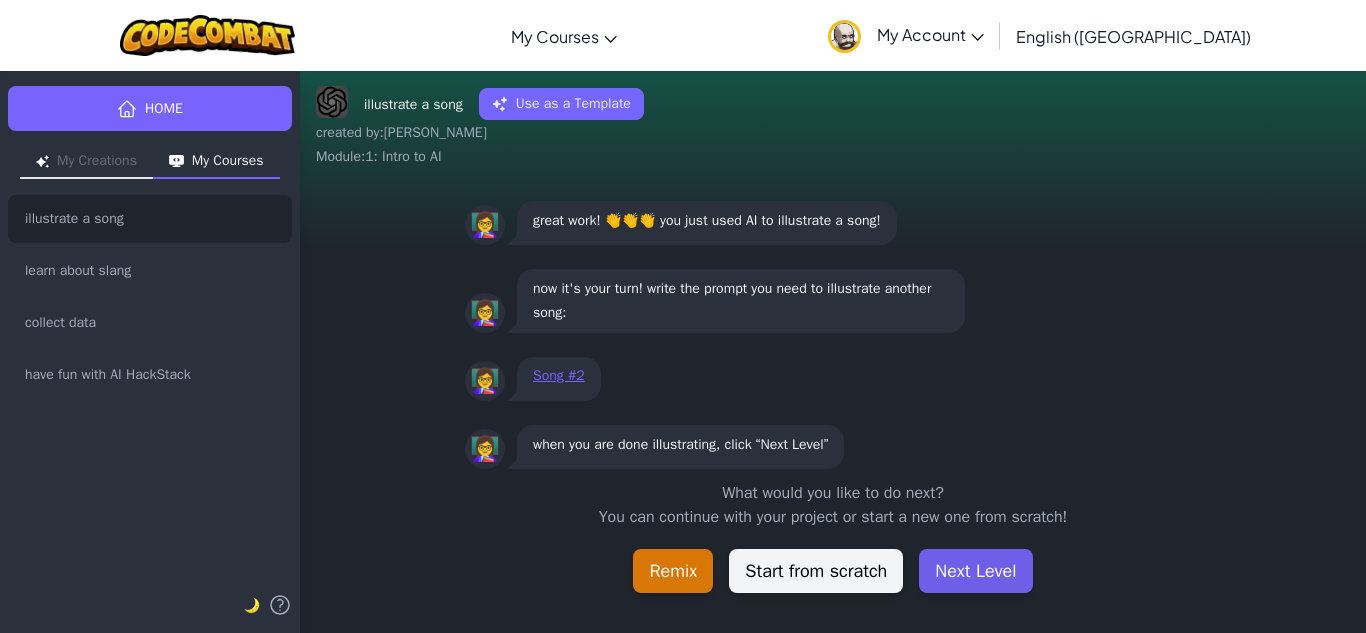 click on "Next Level" at bounding box center [975, 571] 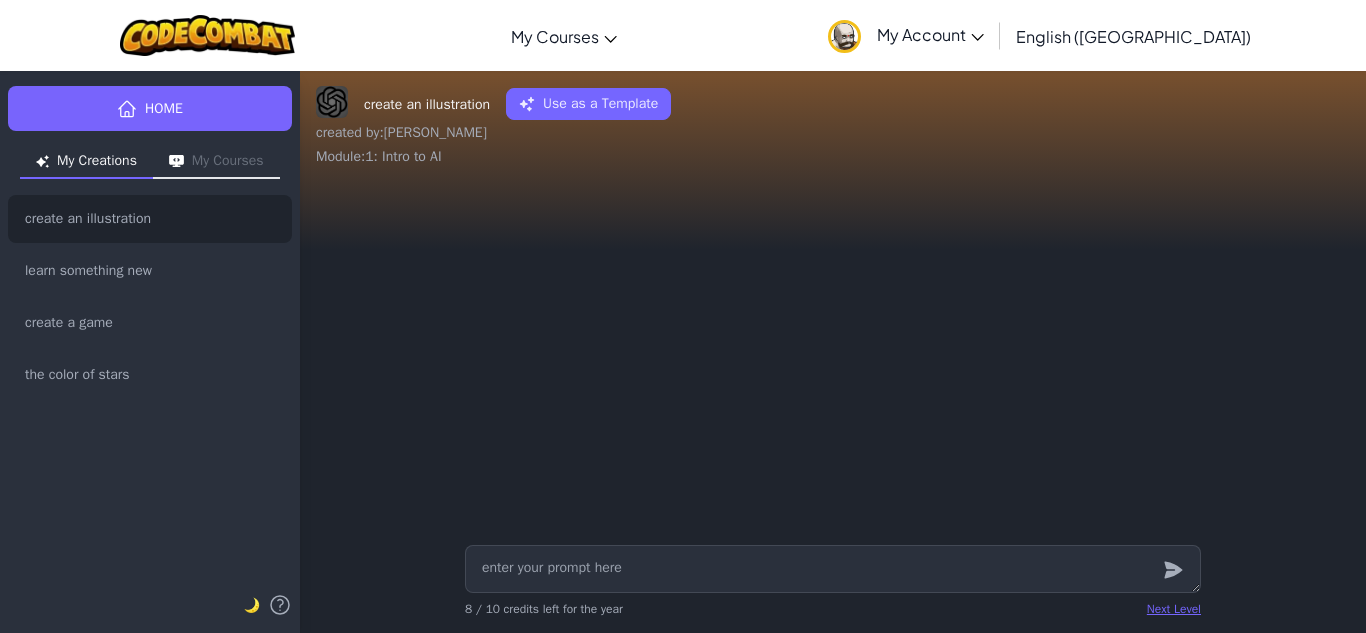 type on "x" 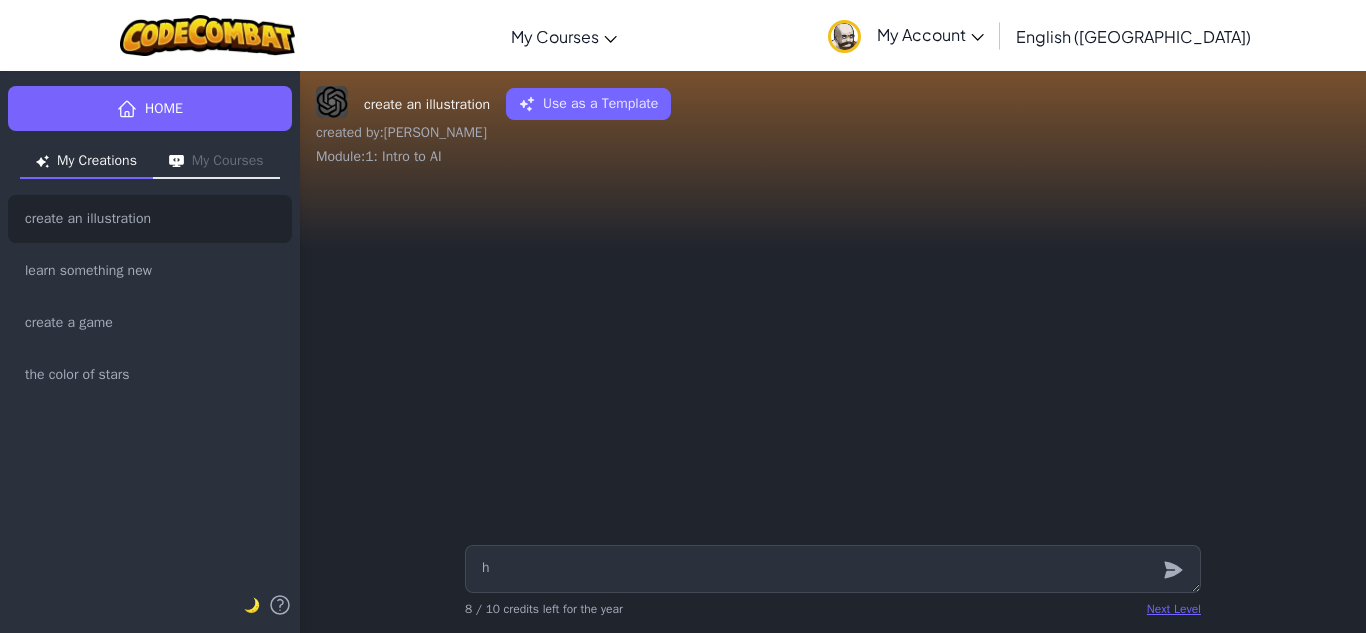 type on "x" 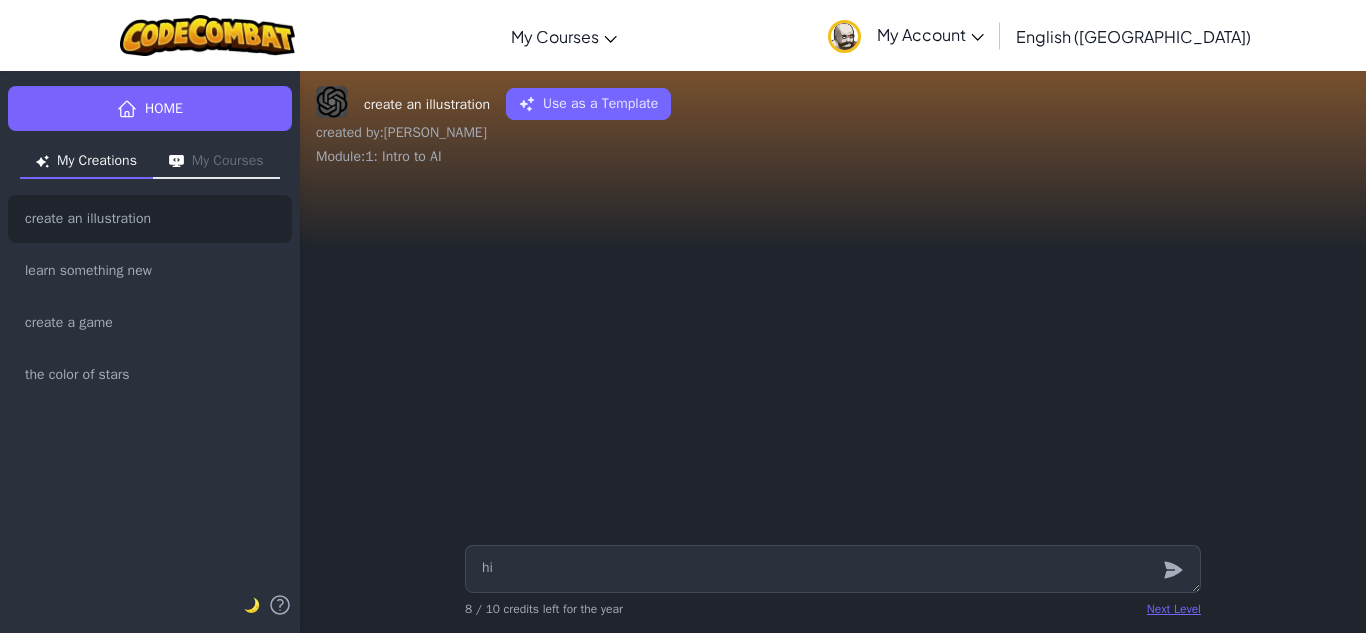 type on "x" 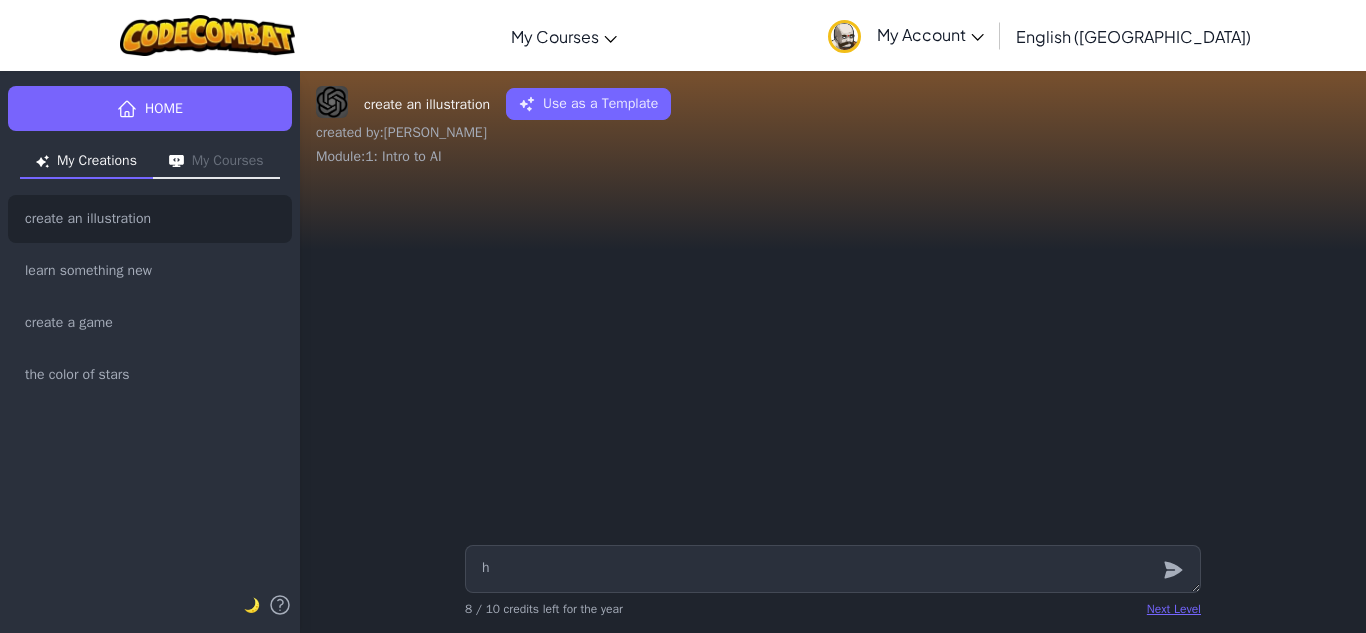 type on "x" 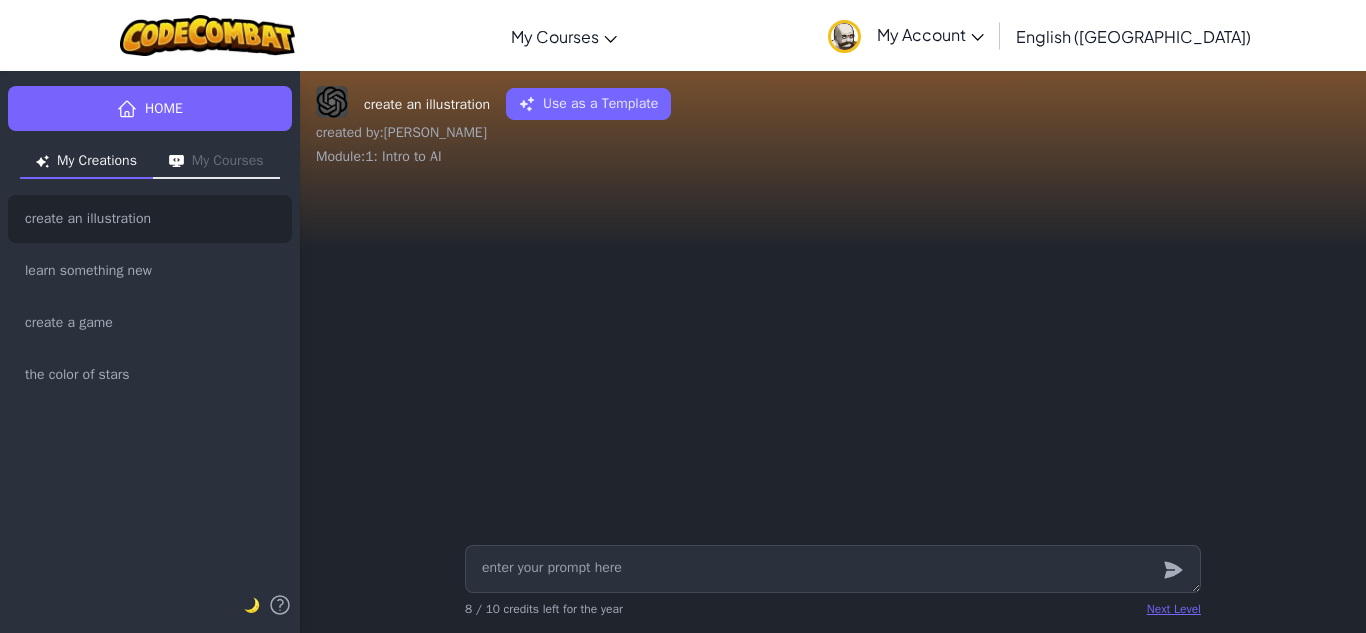 type on "x" 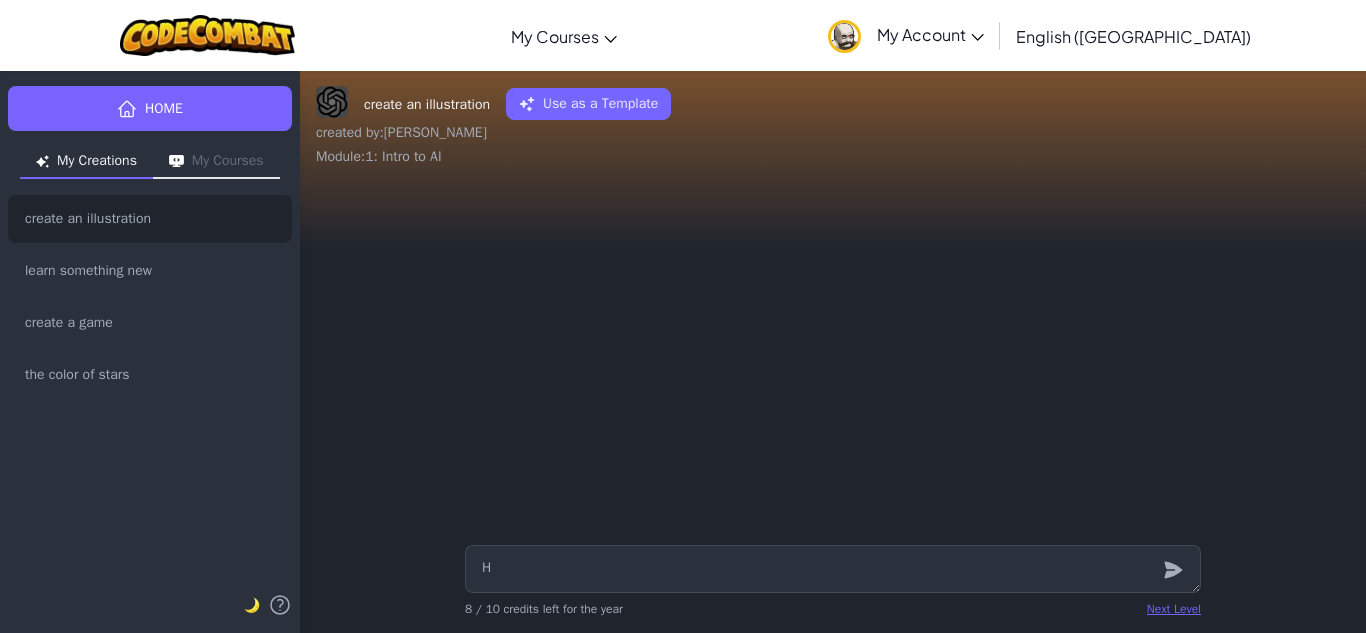 type on "x" 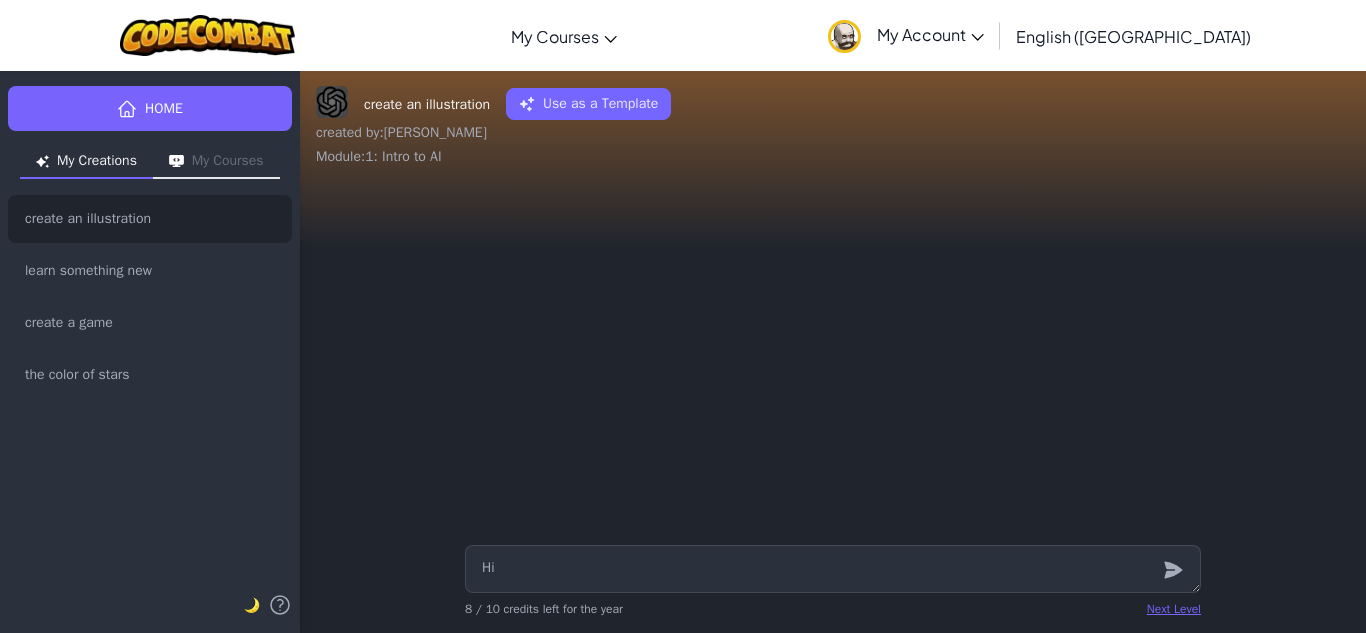 type on "Hi" 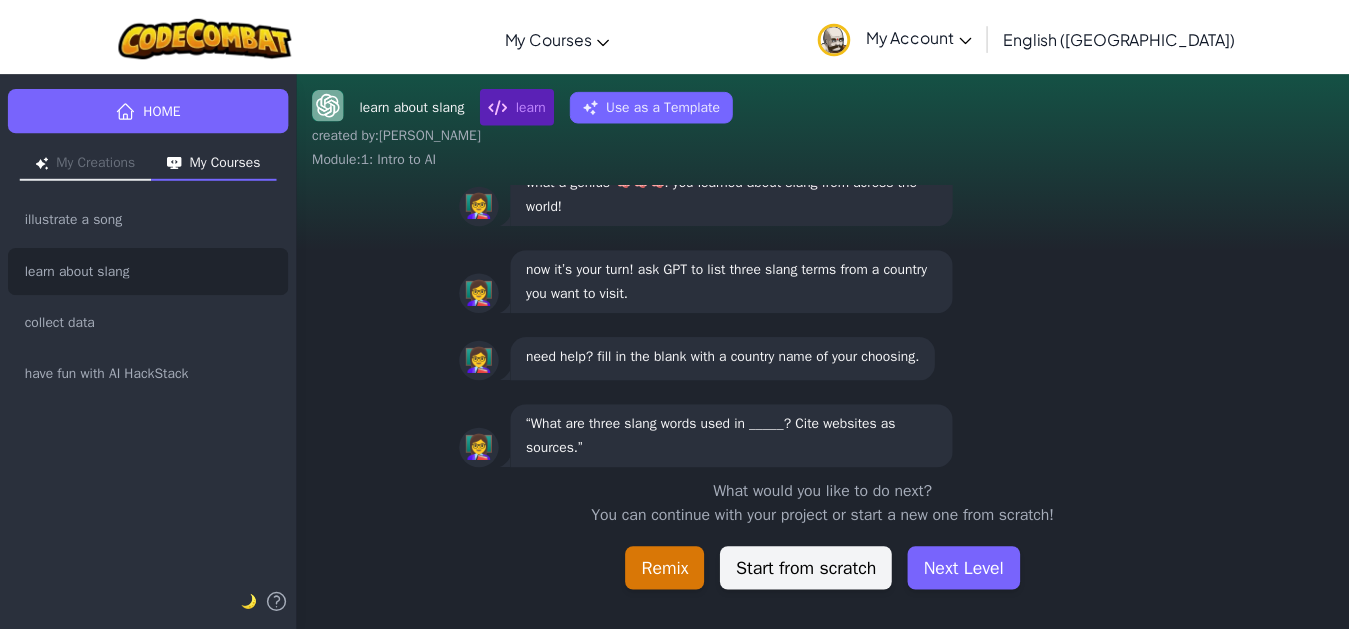 scroll, scrollTop: 1, scrollLeft: 0, axis: vertical 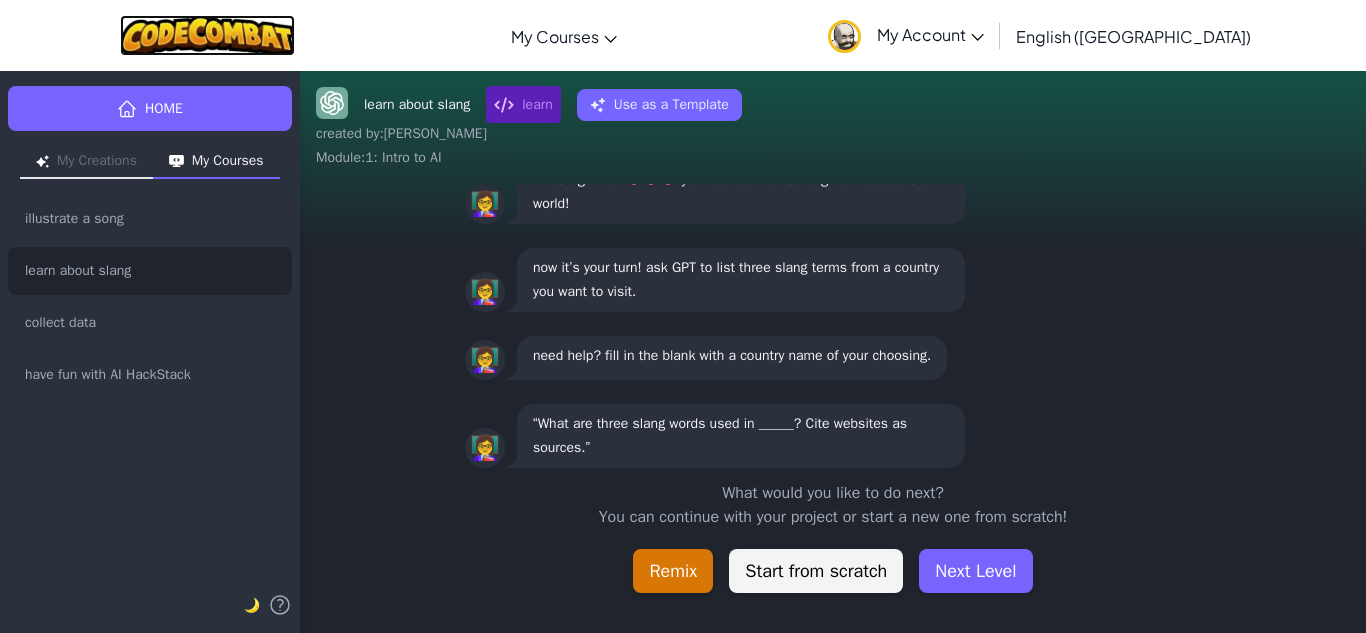 click at bounding box center (207, 35) 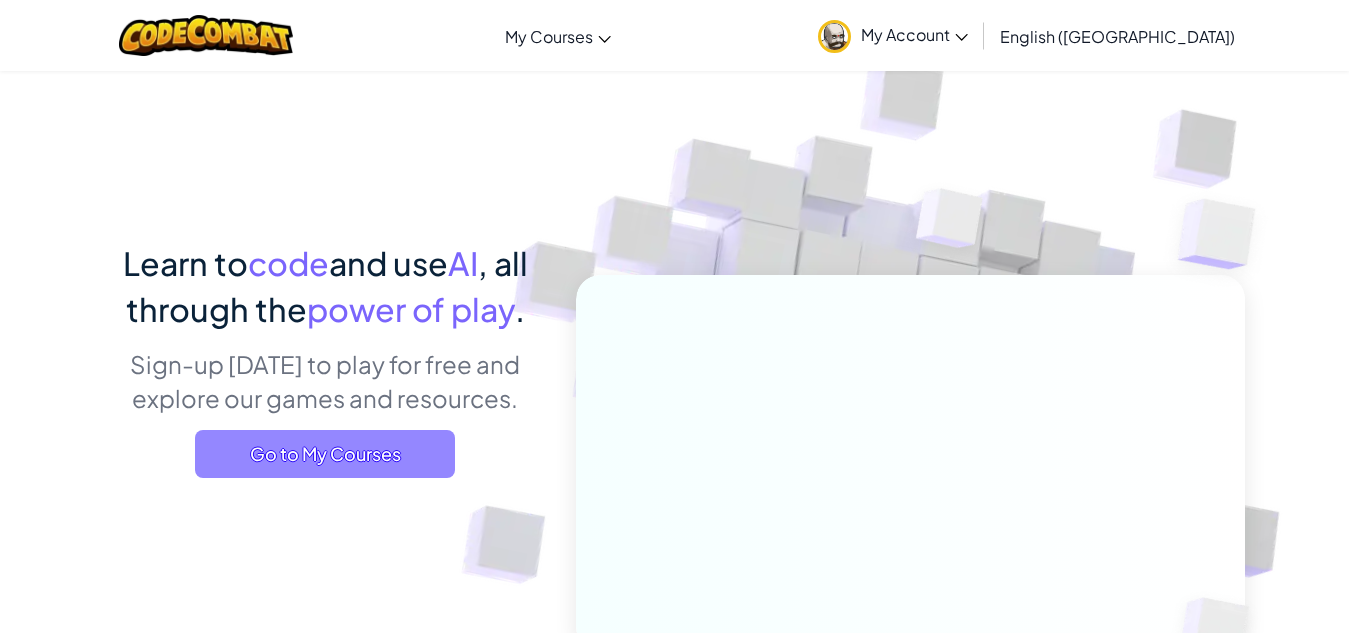 click on "Go to My Courses" at bounding box center (325, 454) 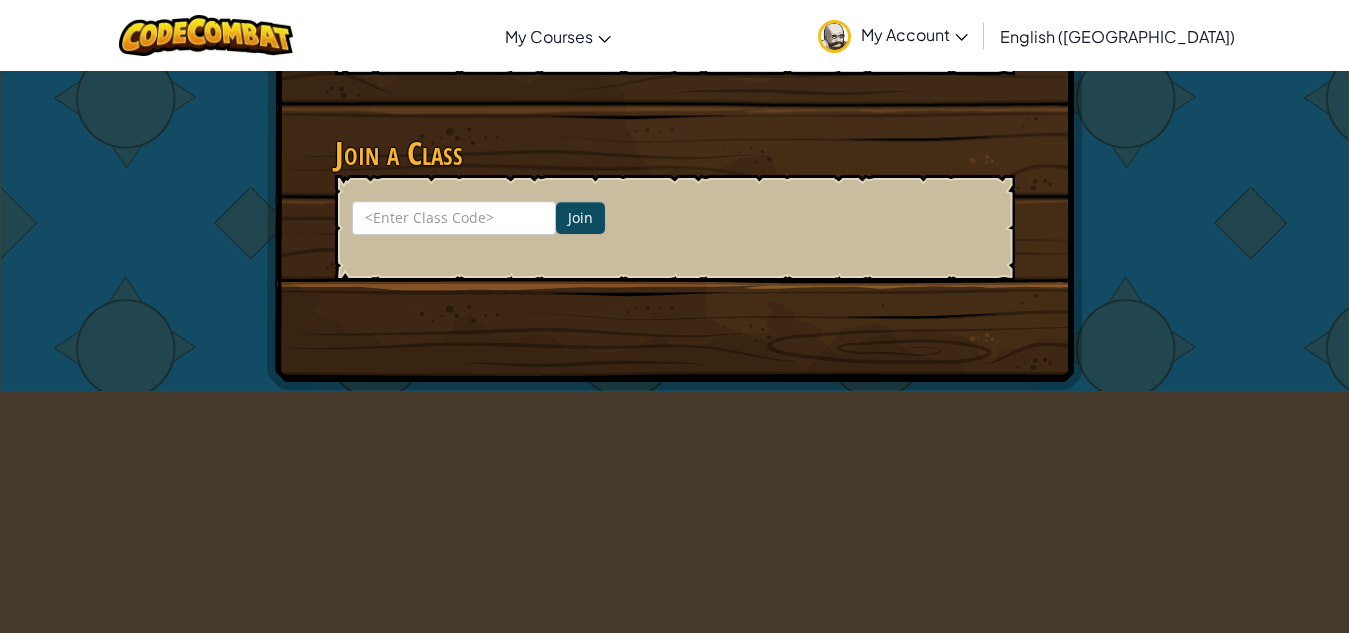 scroll, scrollTop: 455, scrollLeft: 0, axis: vertical 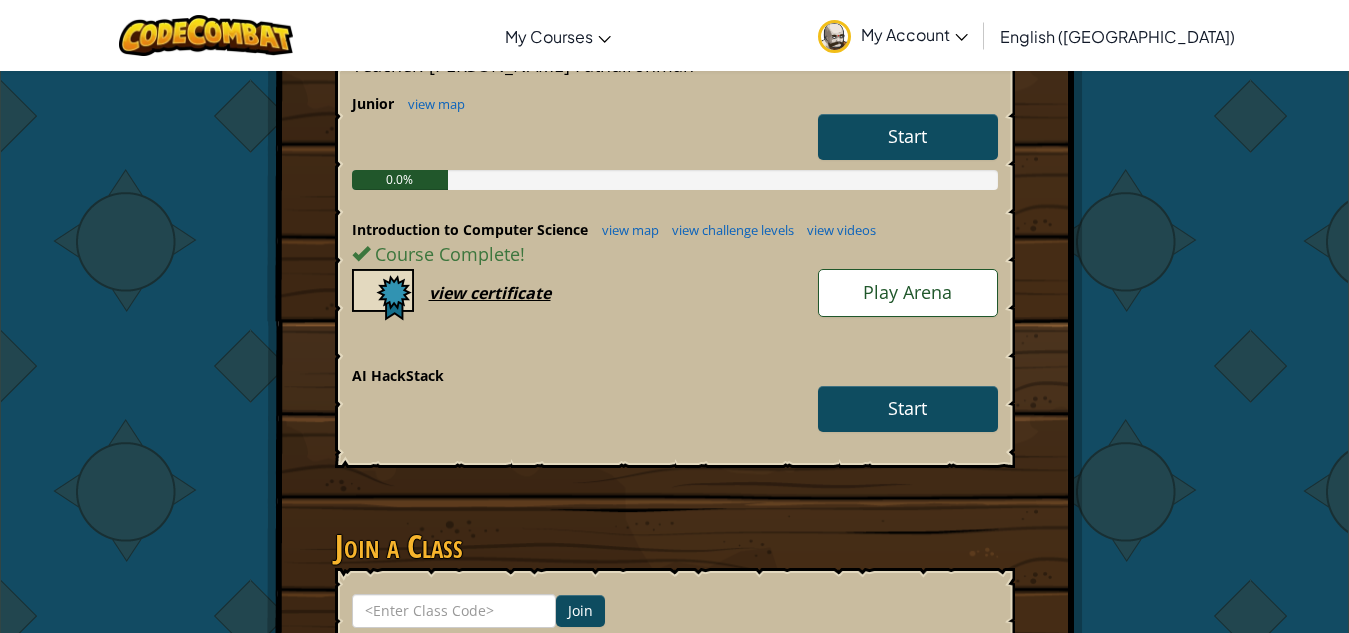 click on "Introduction to Computer Science view map   view challenge levels   view videos Course Complete ! Play Arena view certificate" at bounding box center (675, 293) 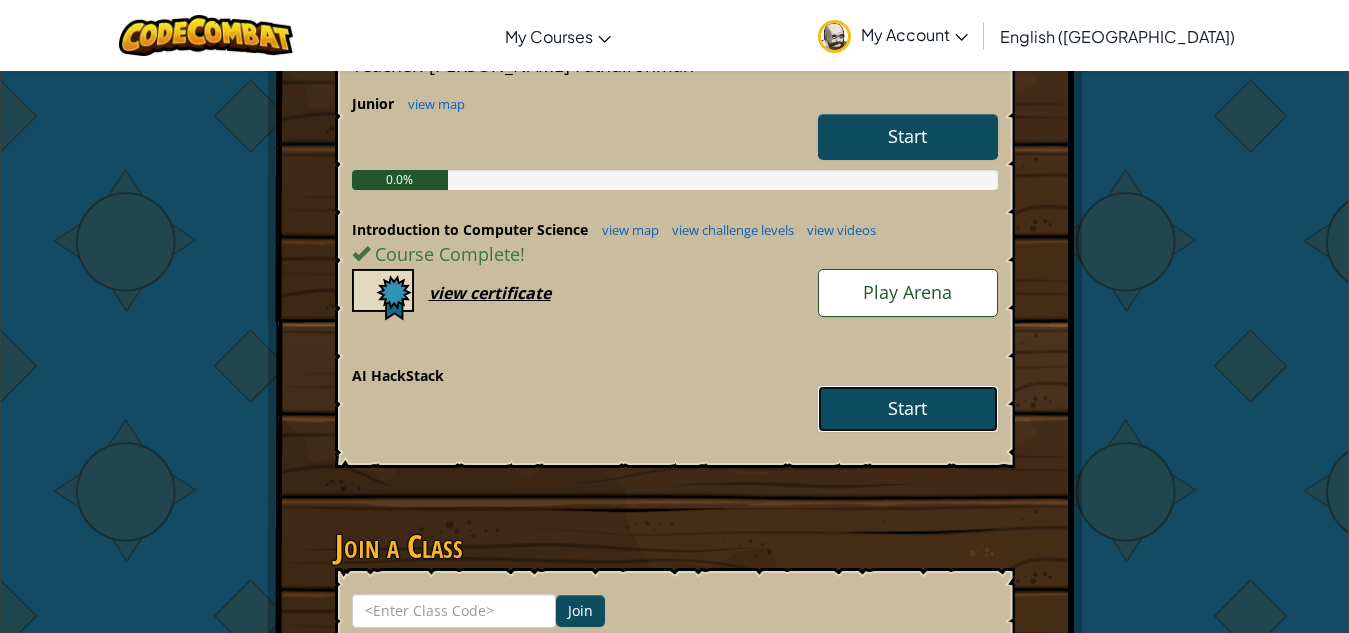 click on "Start" at bounding box center (908, 409) 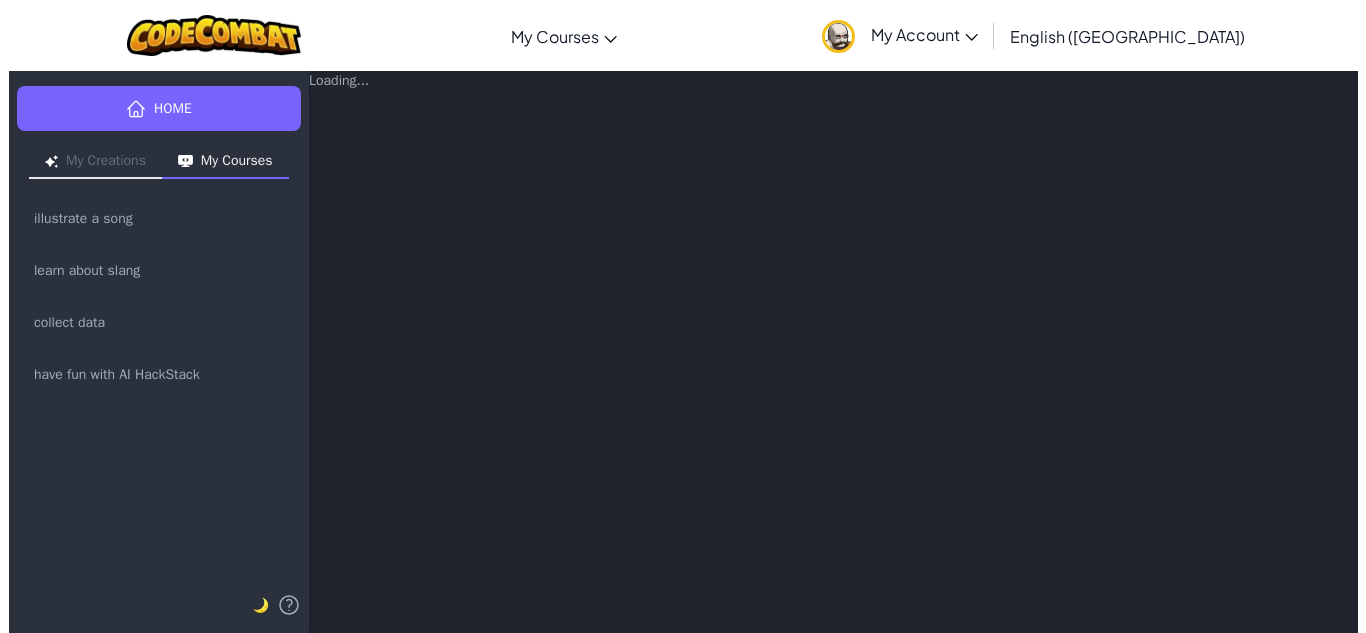 scroll, scrollTop: 0, scrollLeft: 0, axis: both 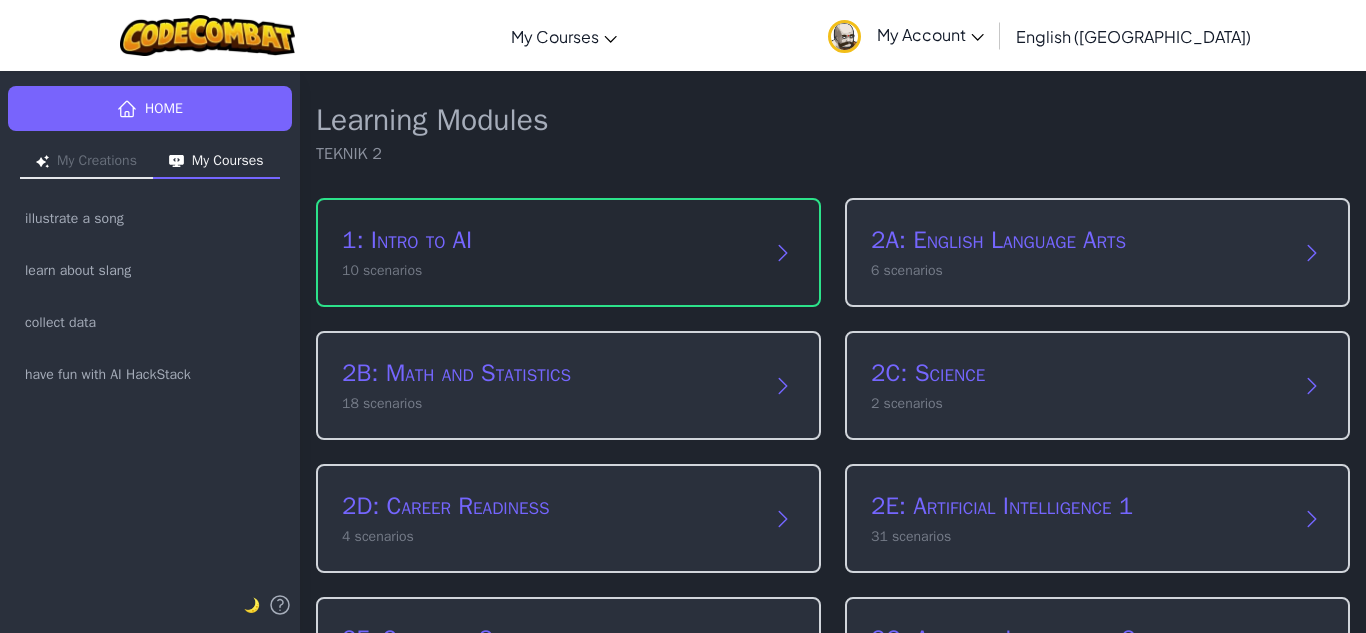 click on "1: Intro to AI 10   scenarios" at bounding box center [548, 252] 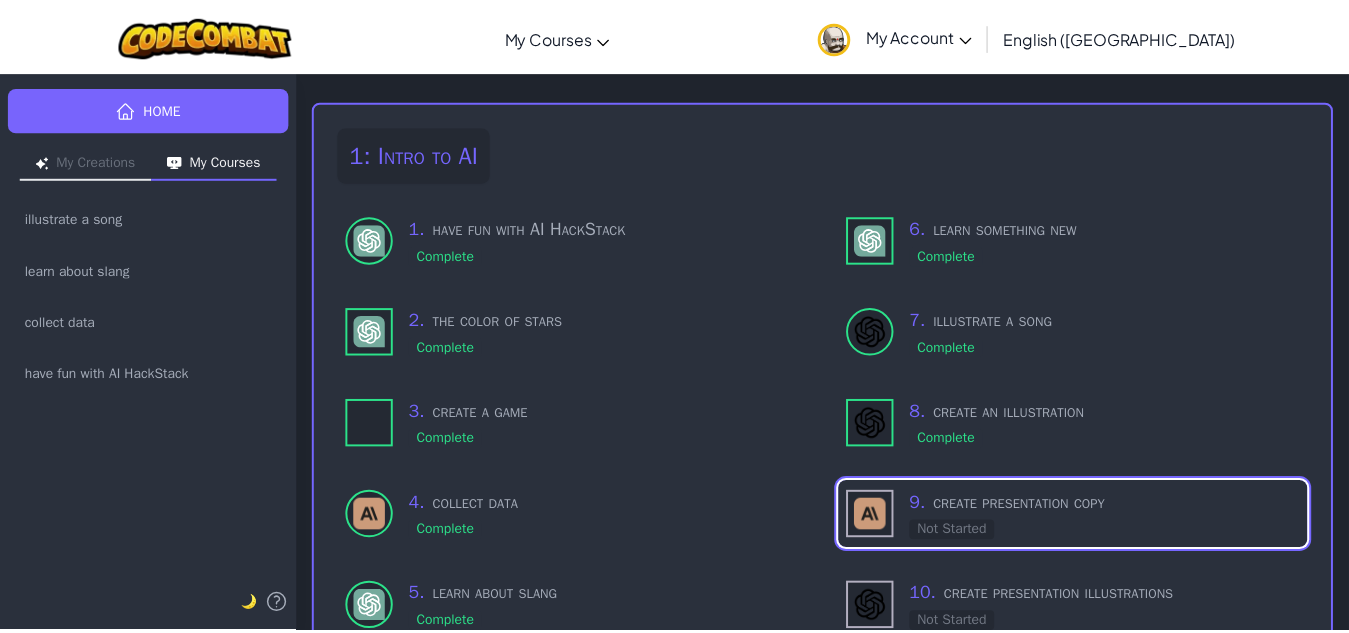 scroll, scrollTop: 173, scrollLeft: 0, axis: vertical 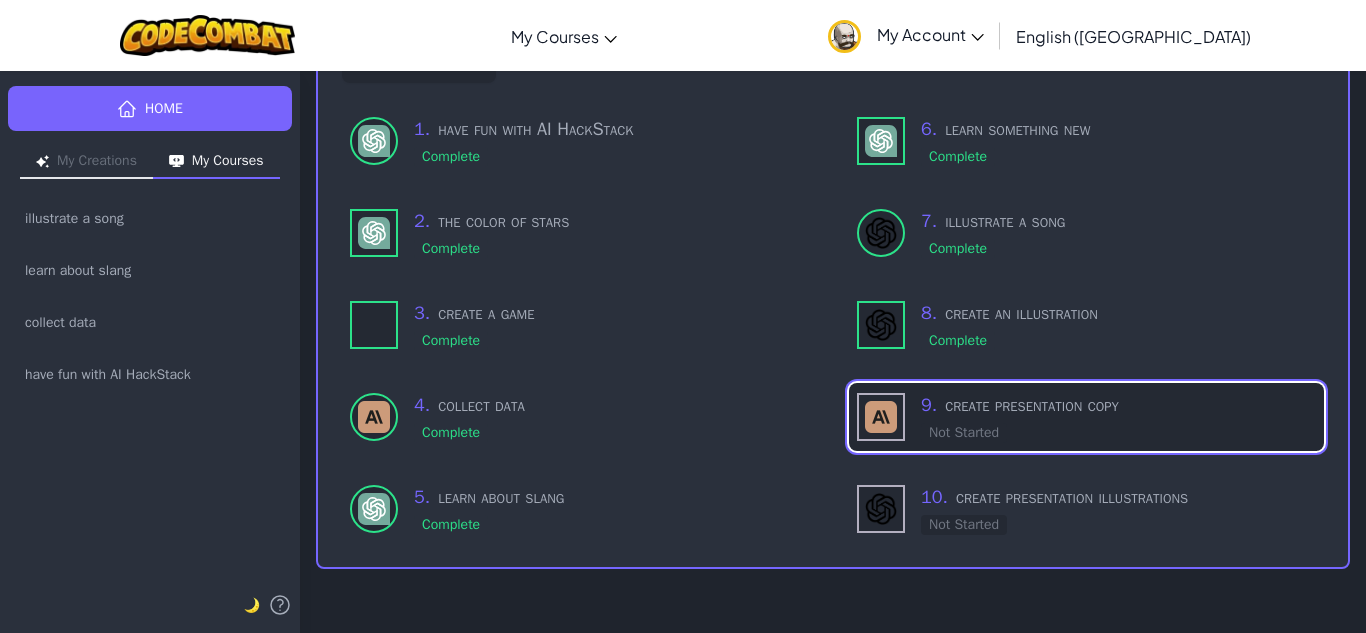 click on "9 . create presentation copy Not Started" at bounding box center [1118, 417] 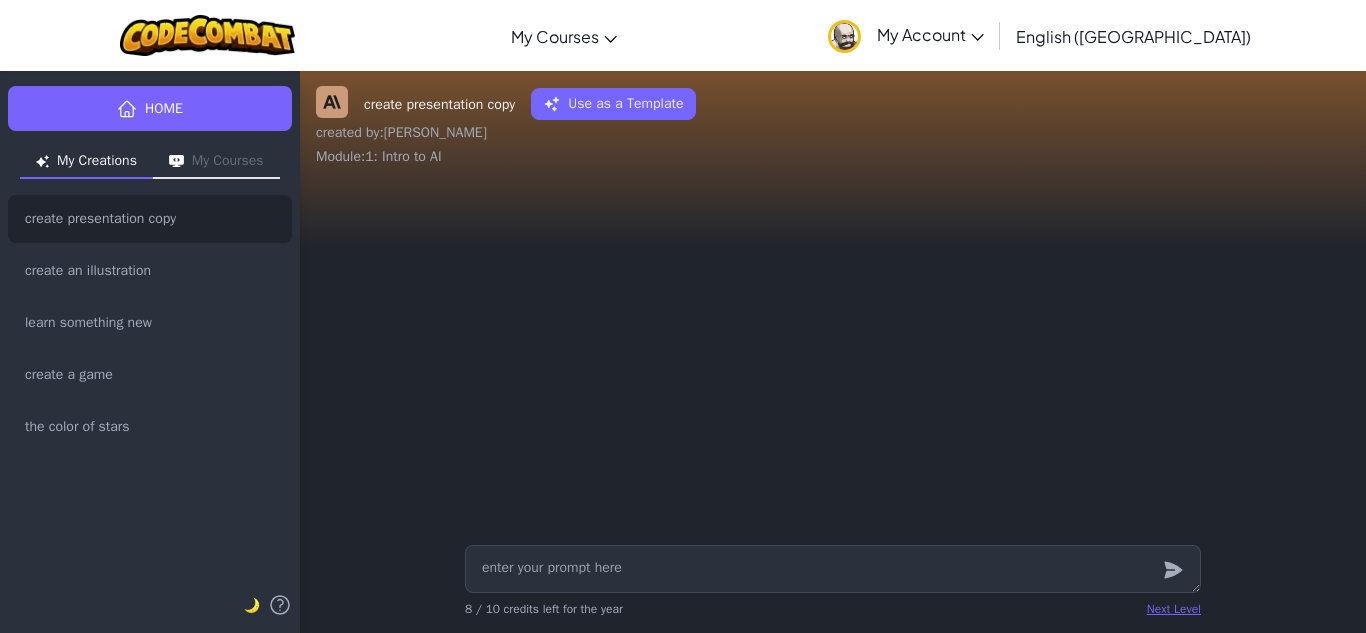 type on "x" 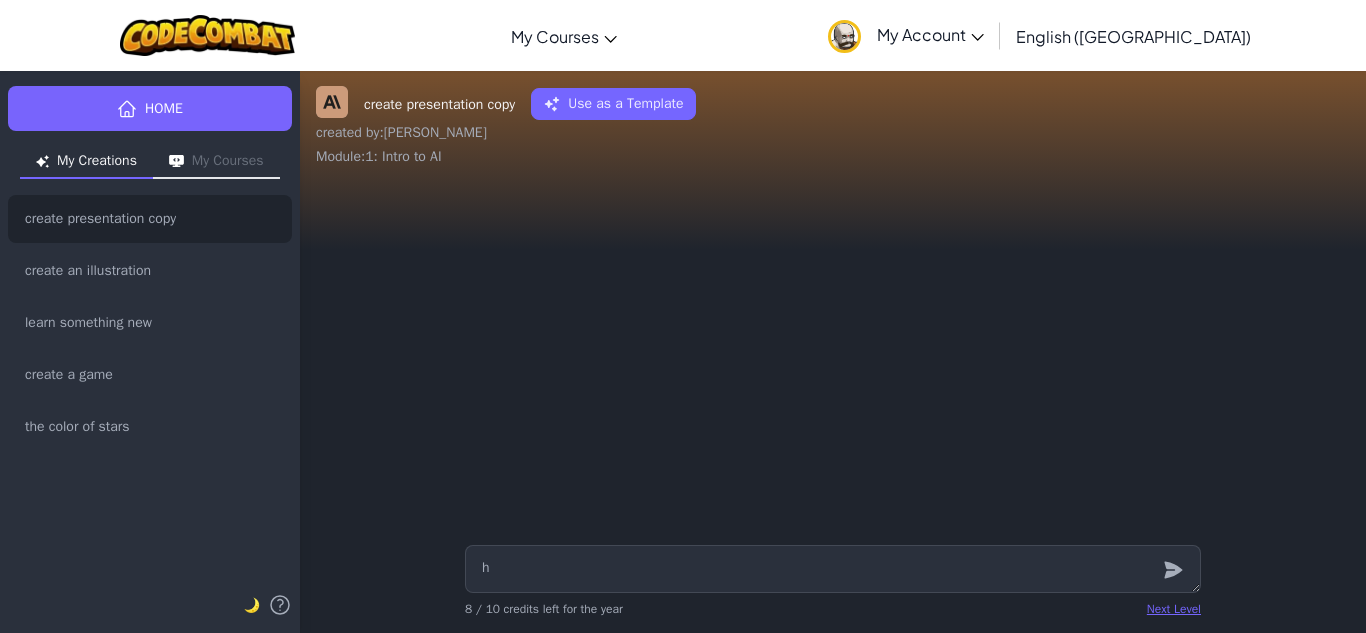 type on "x" 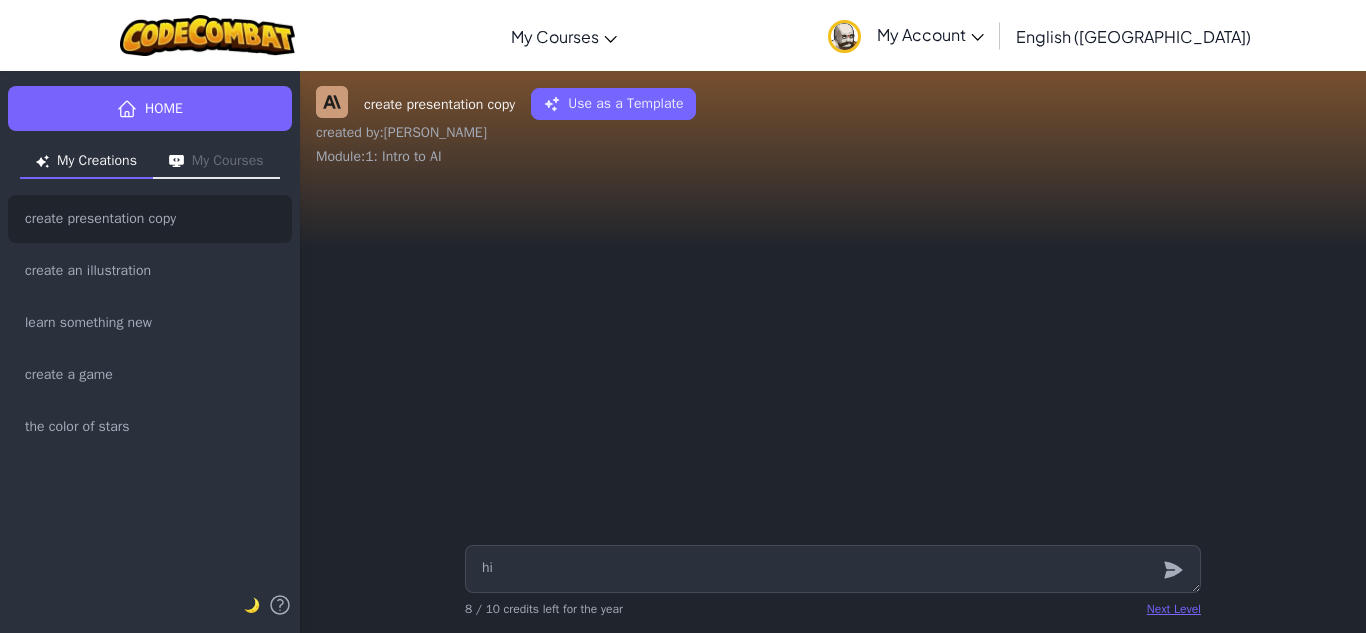 type on "hi" 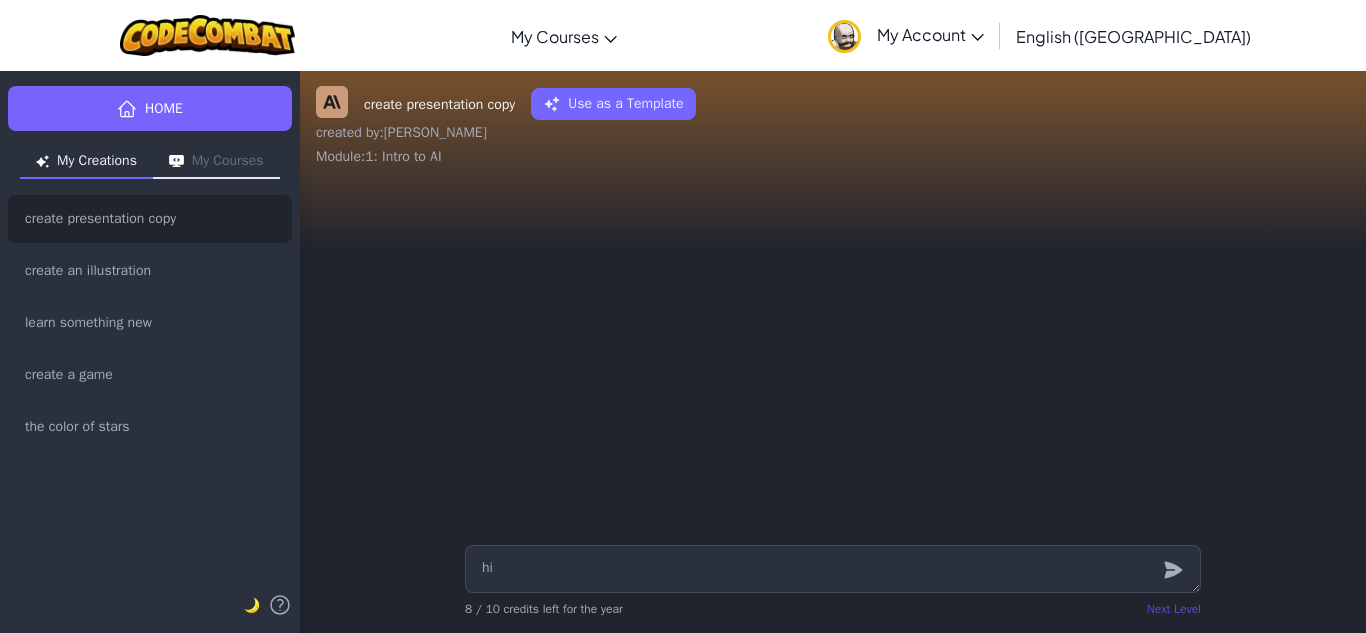 click on "Next Level" at bounding box center (1174, 609) 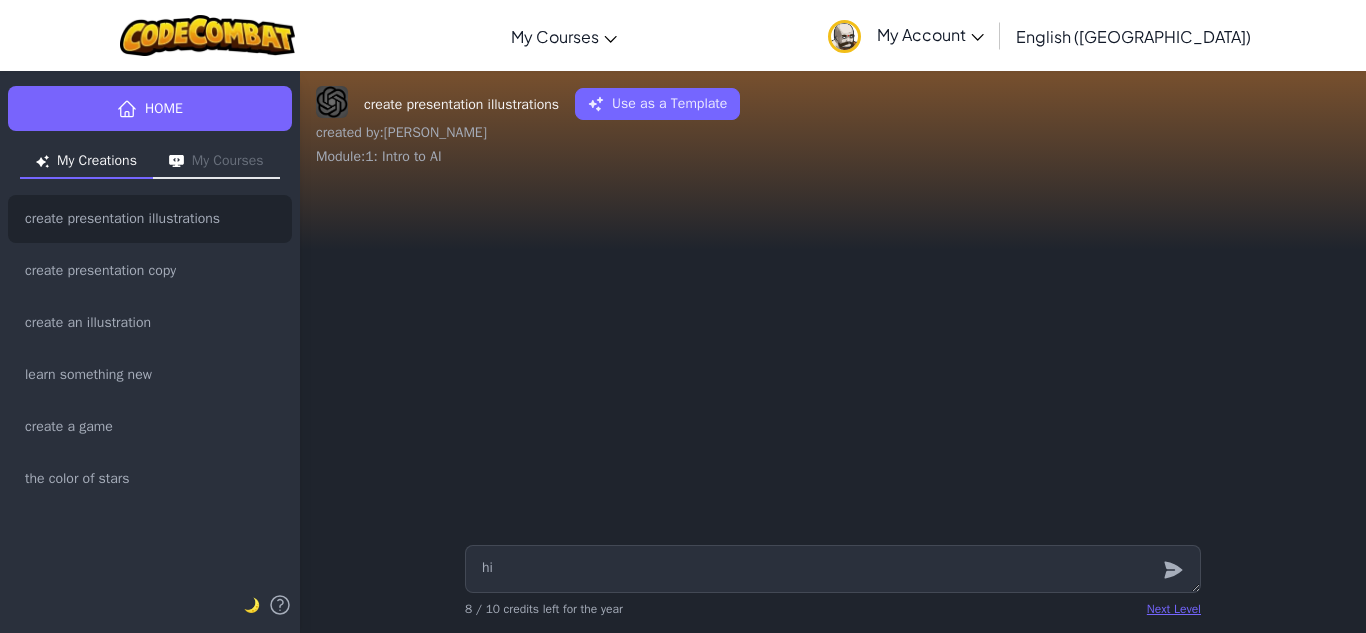 click at bounding box center [1173, 569] 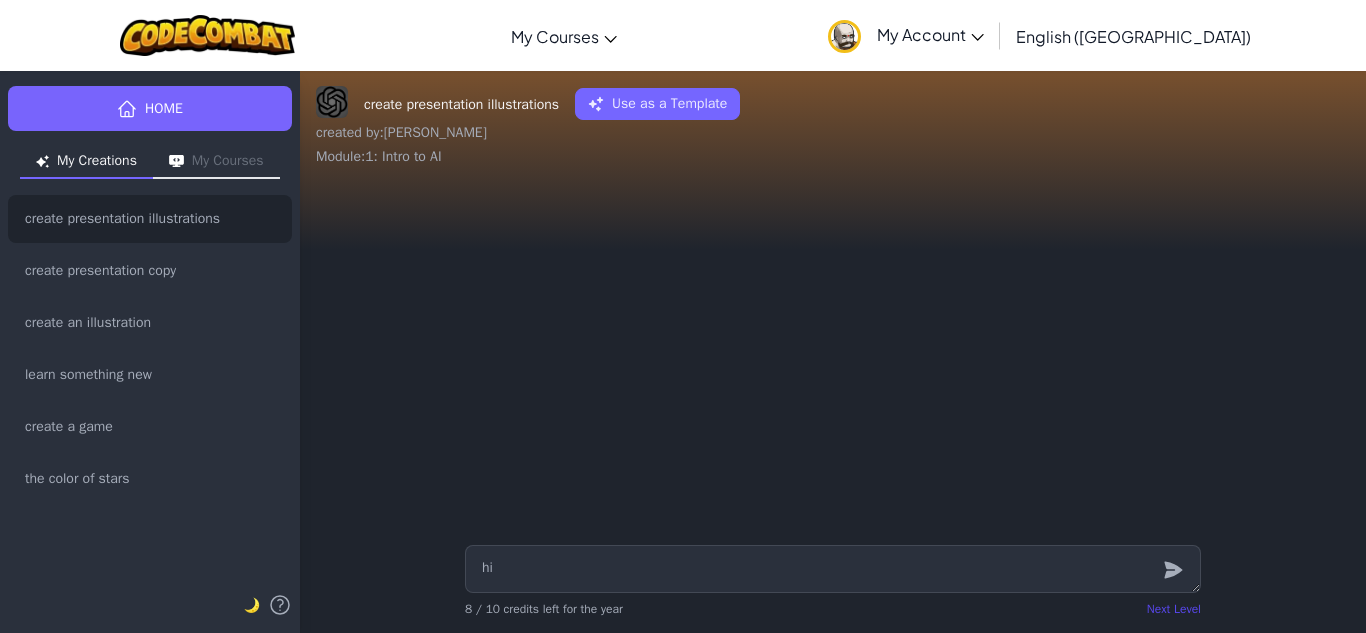 click on "Next Level" at bounding box center [1174, 609] 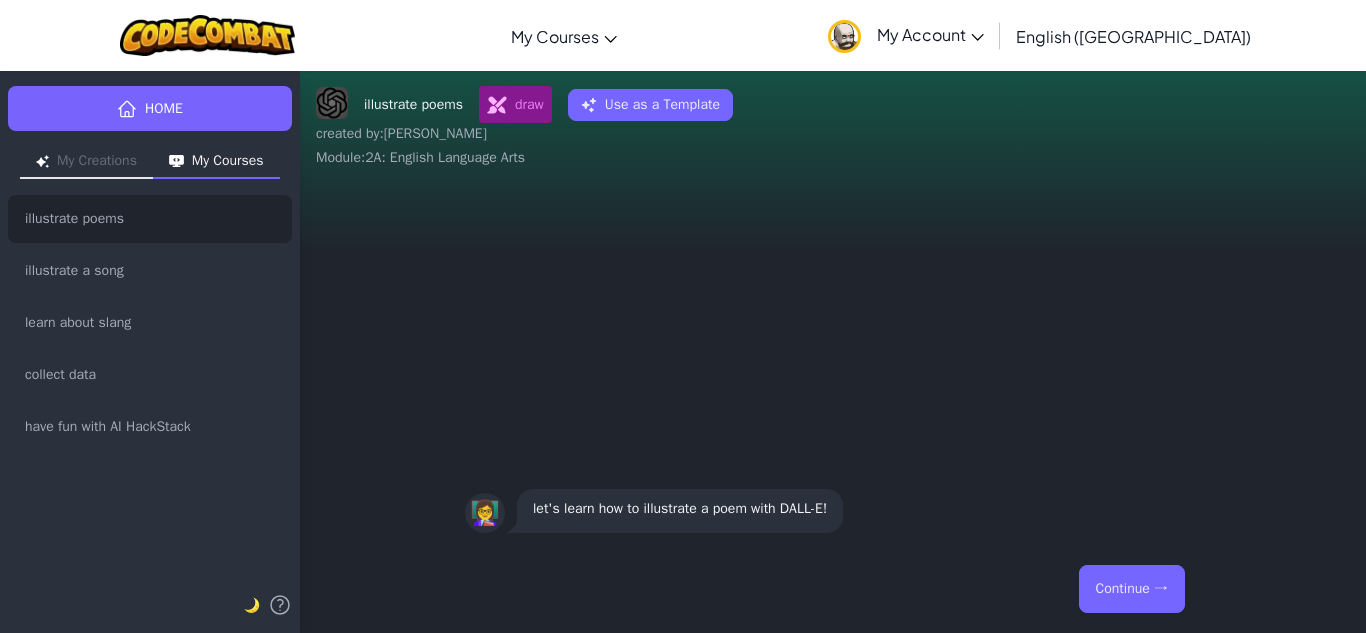 drag, startPoint x: 1188, startPoint y: 602, endPoint x: 1157, endPoint y: 466, distance: 139.48836 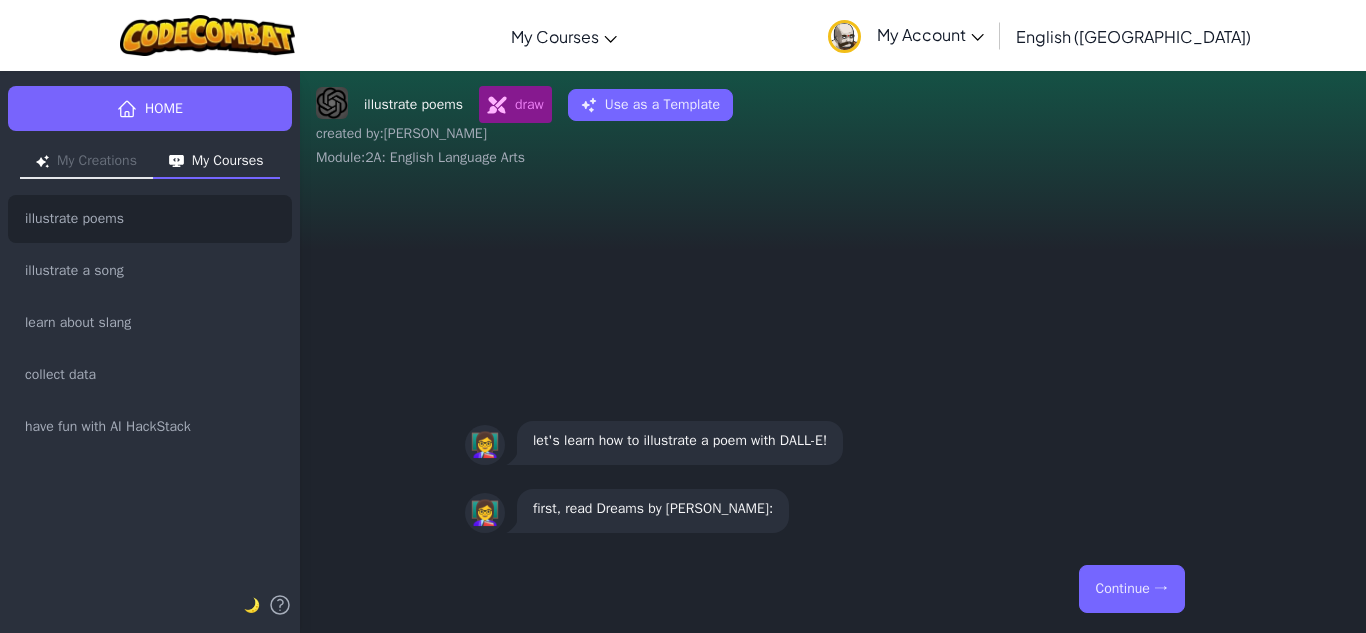 click on "Continue →" at bounding box center [1132, 589] 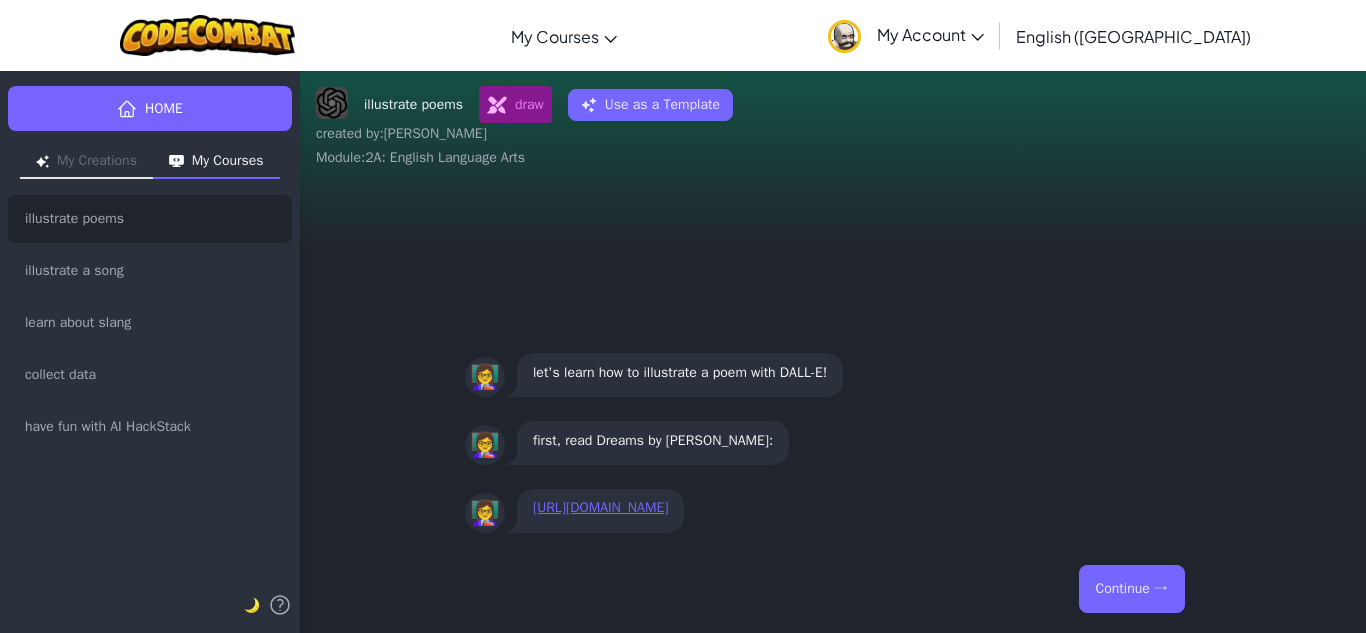 click on "Continue →" at bounding box center (1132, 589) 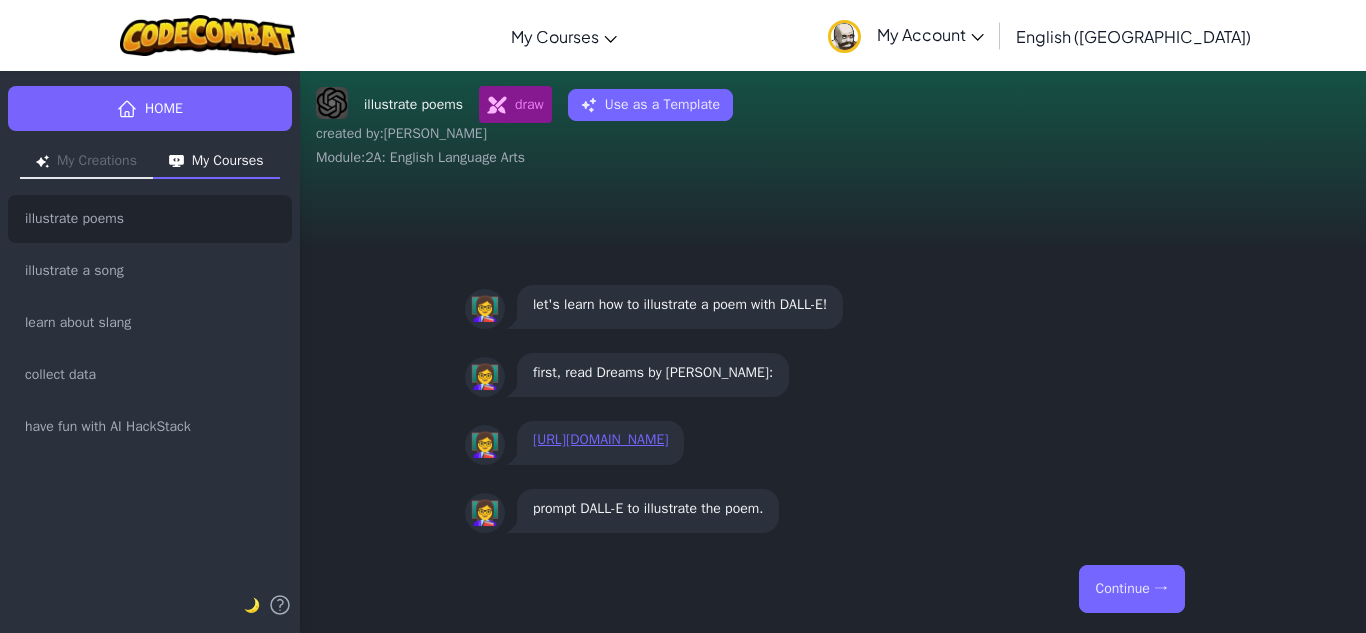 click on "Continue →" at bounding box center (1132, 589) 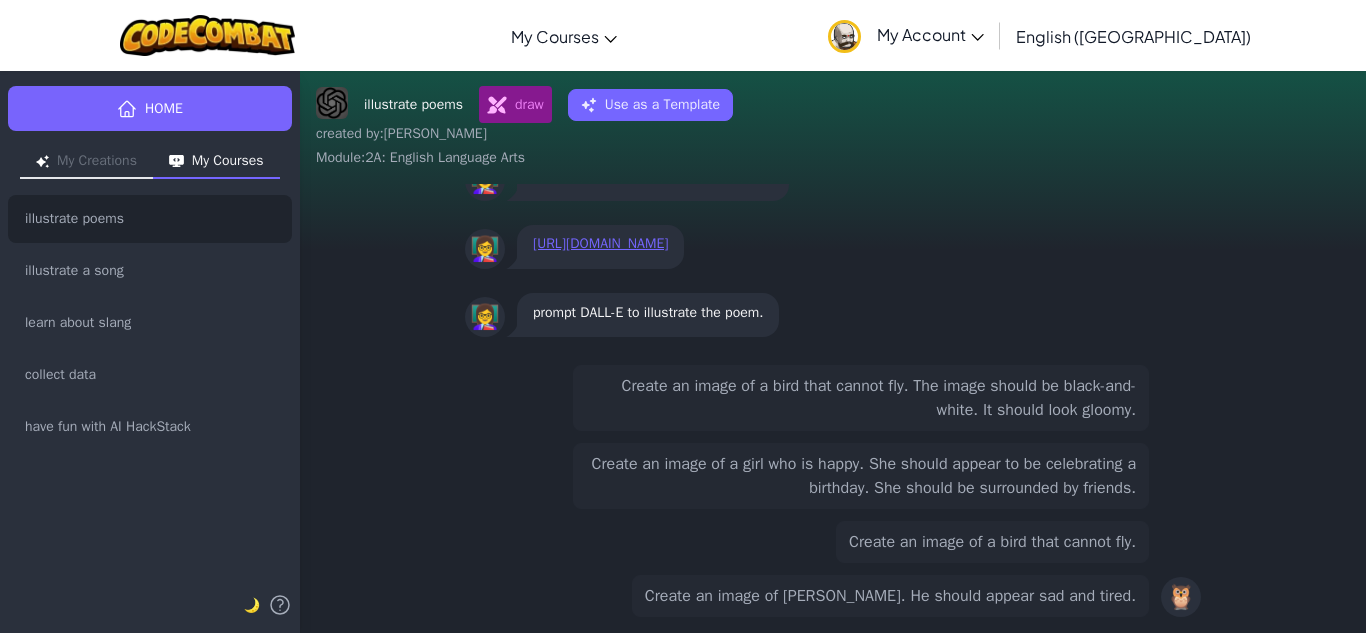 click on "Create an image of a girl who is happy. She should appear to be celebrating a birthday. She should be surrounded by friends." at bounding box center [861, 476] 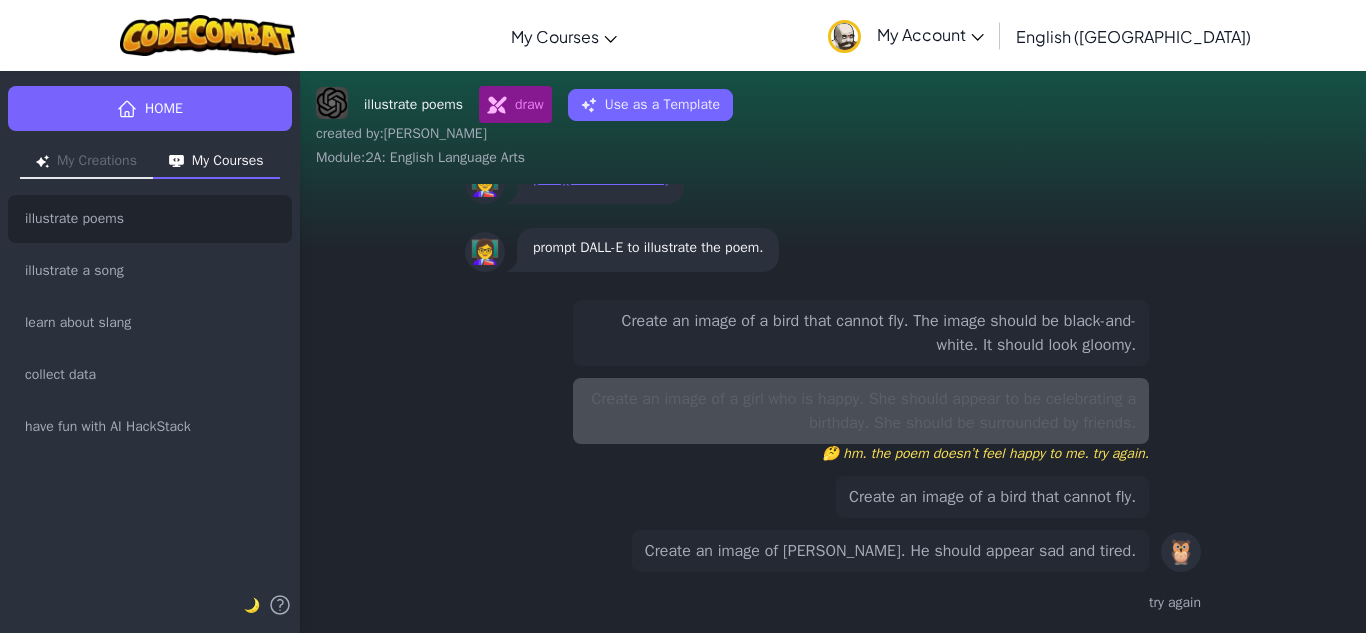 click on "Create an image of a bird that cannot fly. The image should be black-and-white. It should look gloomy." at bounding box center (861, 333) 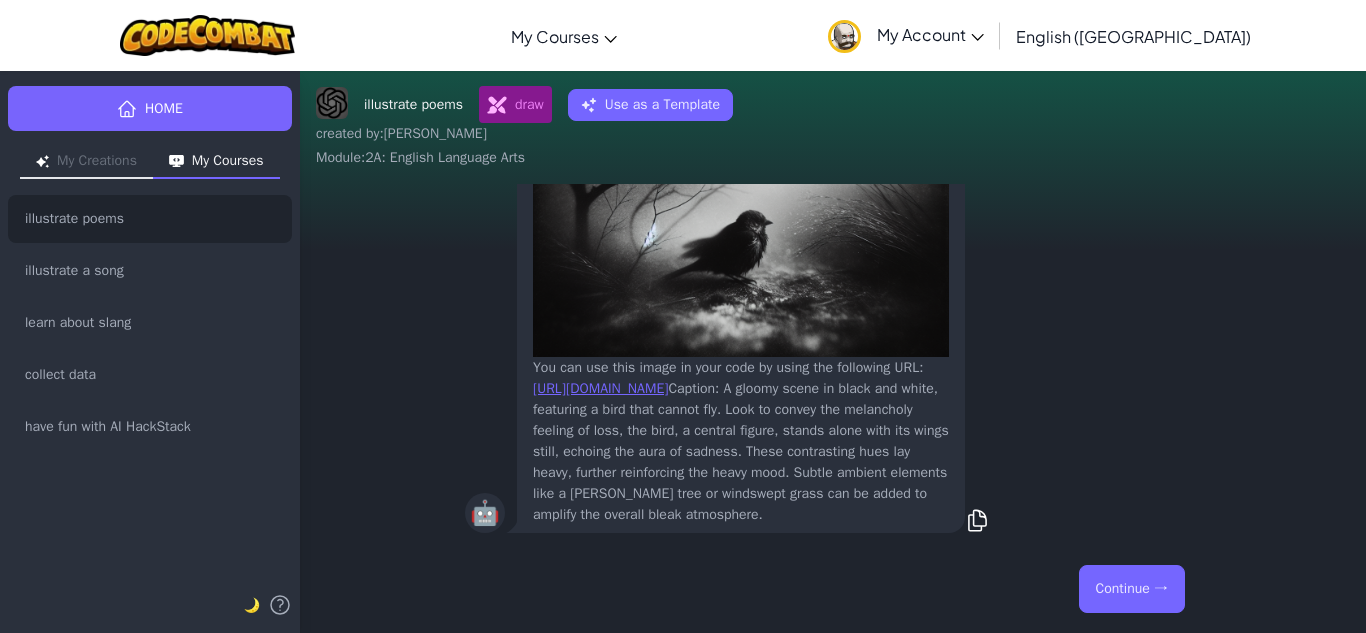 click on "Continue →" at bounding box center (1132, 589) 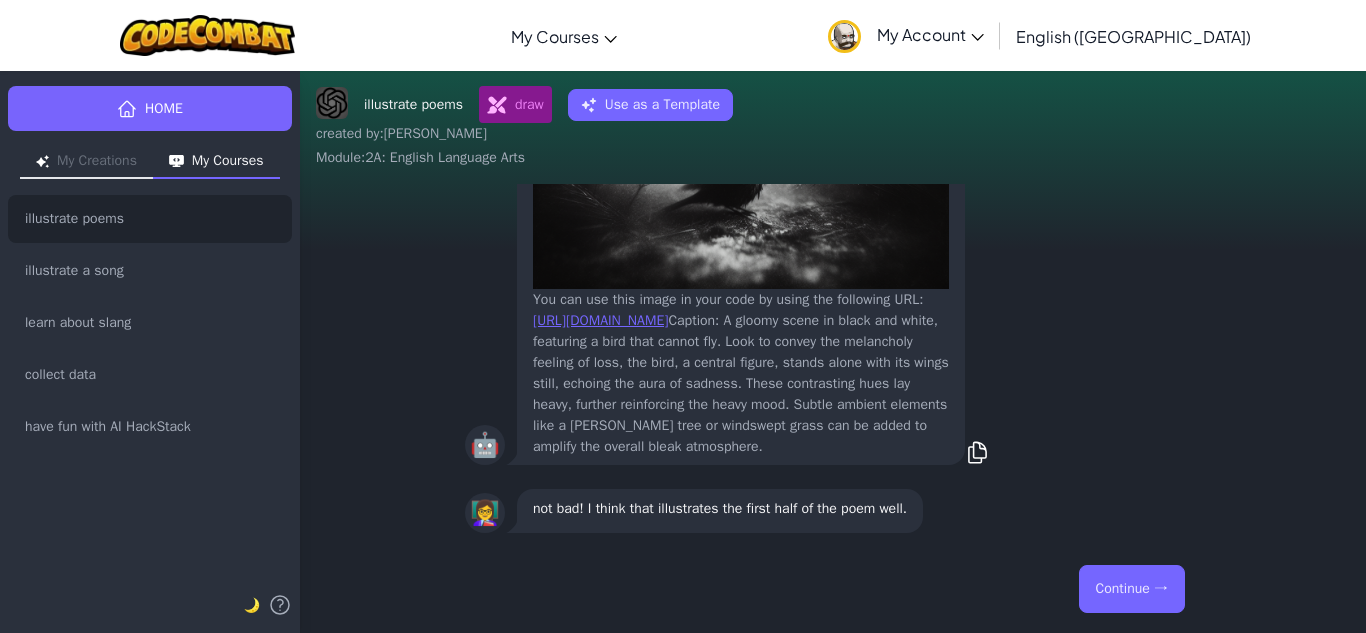 click on "Continue →" at bounding box center (1132, 589) 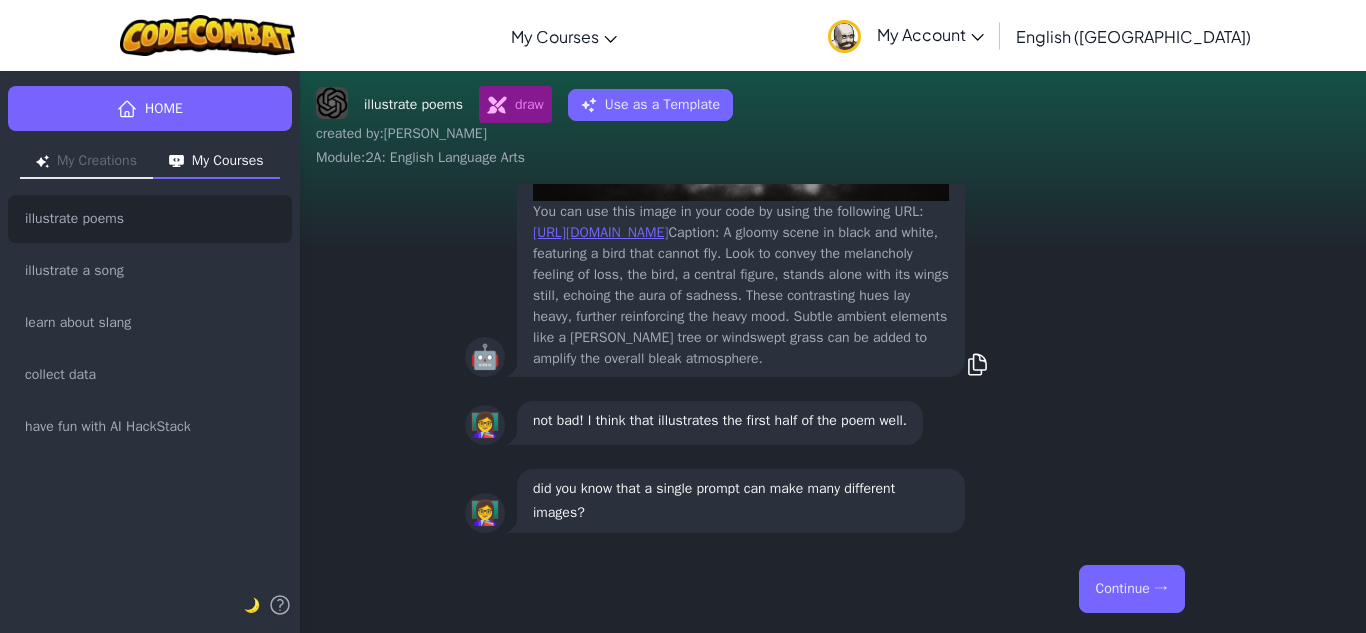 click on "Continue →" at bounding box center [1132, 589] 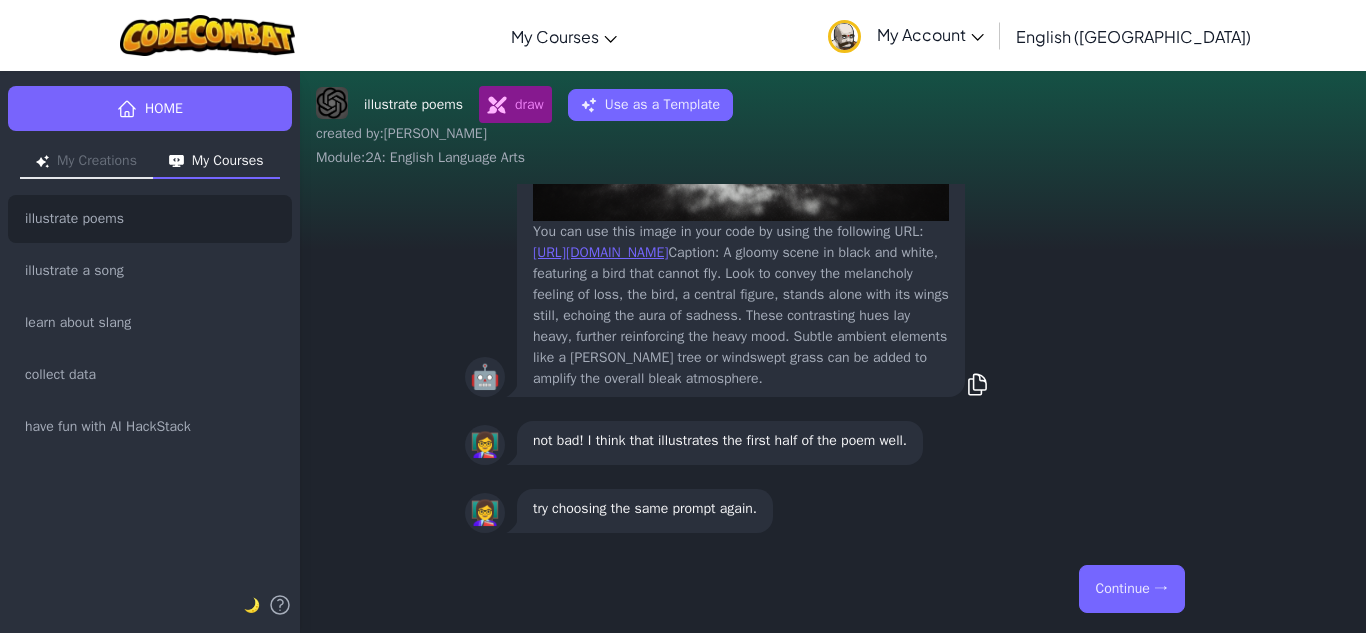click on "Continue →" at bounding box center [1132, 589] 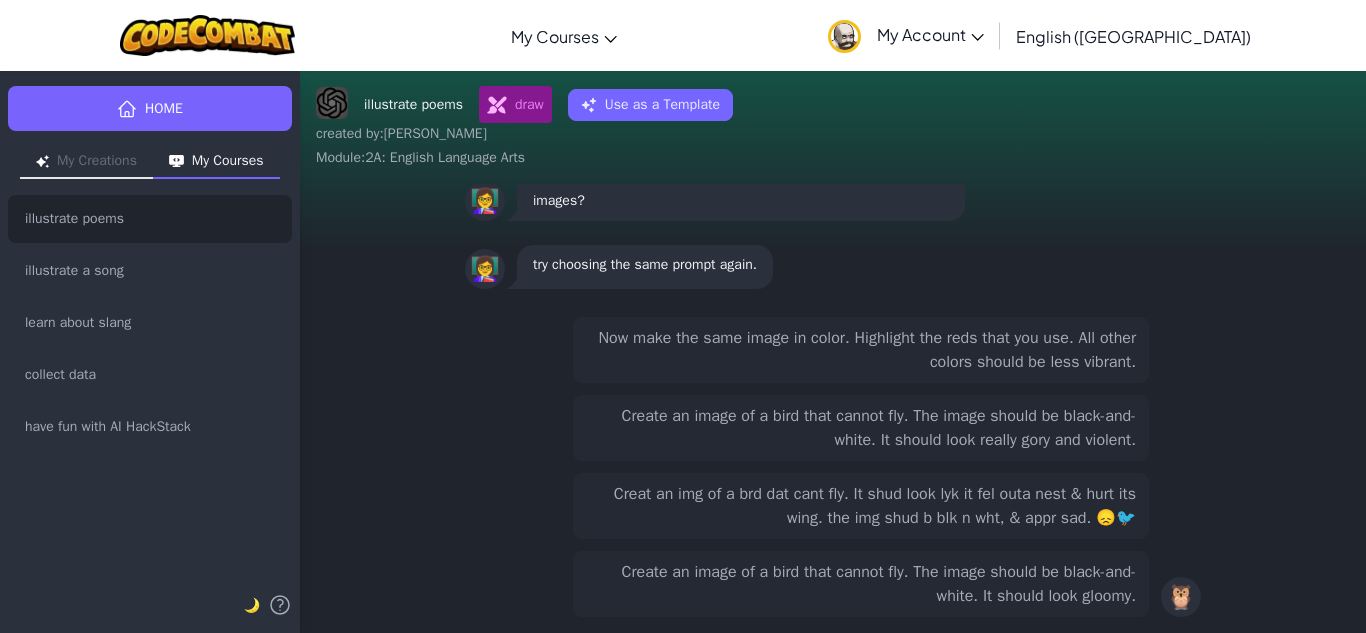 click on "Create an image of a bird that cannot fly. The image should be black-and-white. It should look really gory and violent." at bounding box center [861, 428] 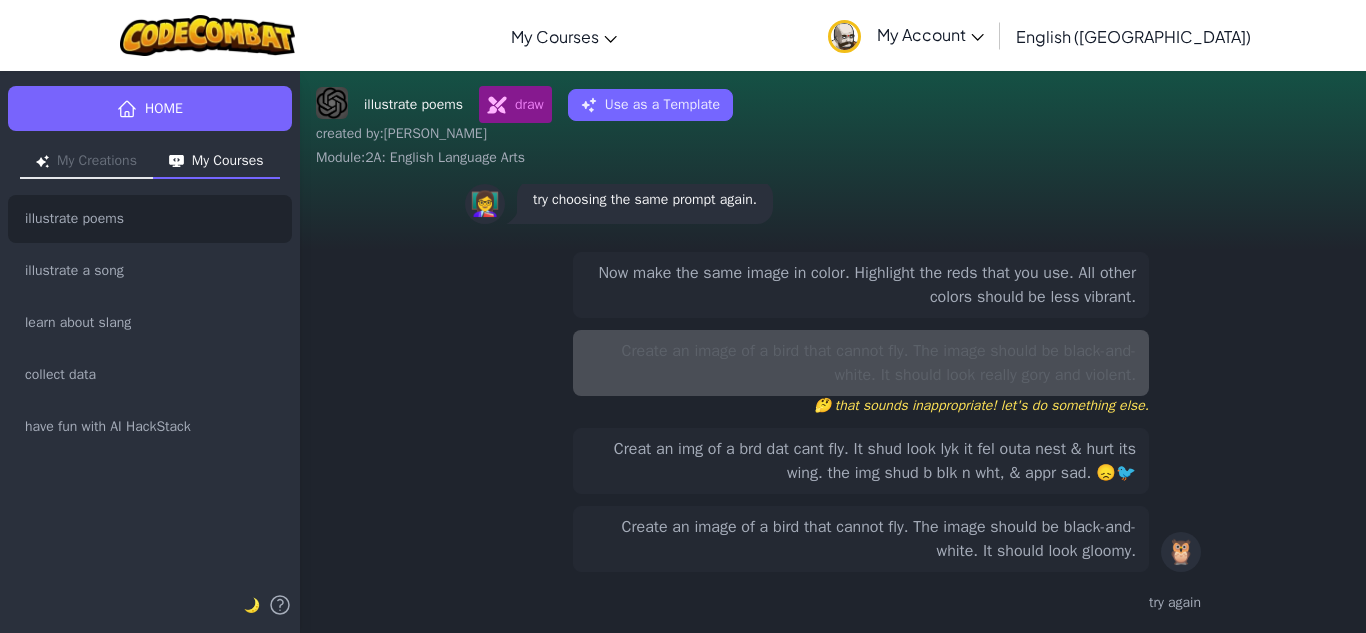click on "Now make the same image in color. Highlight the reds that you use. All other colors should be less vibrant." at bounding box center (861, 285) 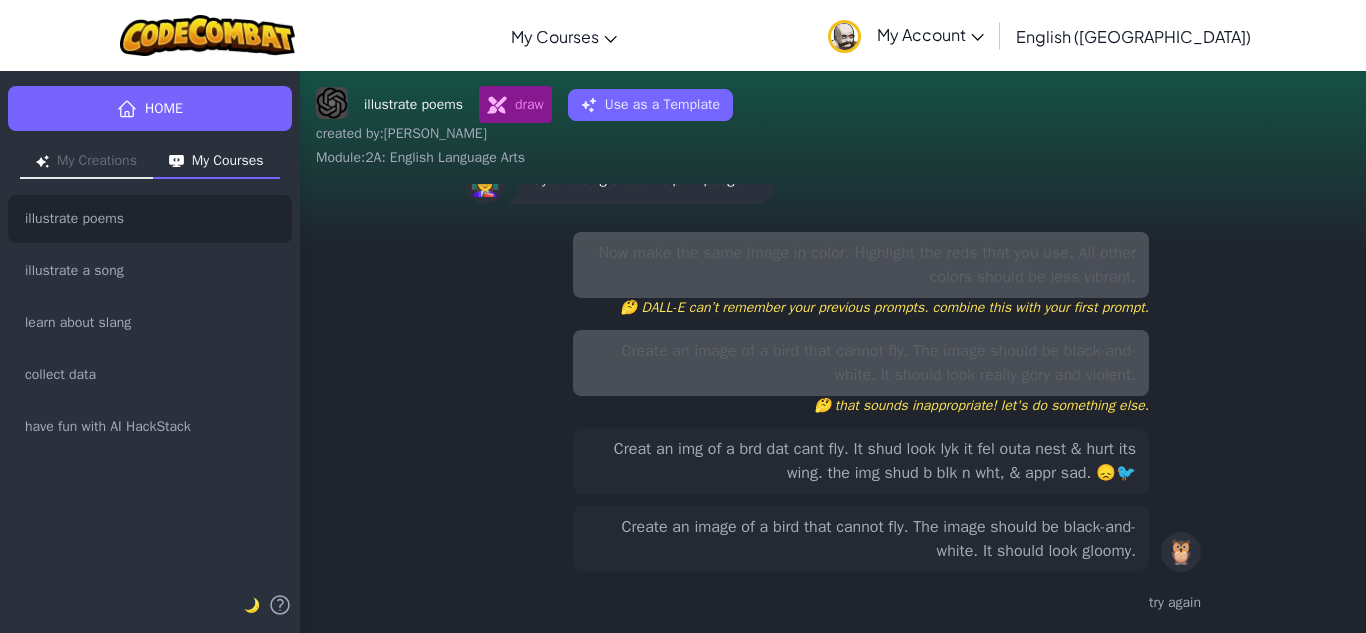click on "Creat an img of a brd dat cant fly. It shud look lyk it fel outa nest & hurt its wing. the  img shud b blk n wht, & appr sad. 😞🐦" at bounding box center (861, 461) 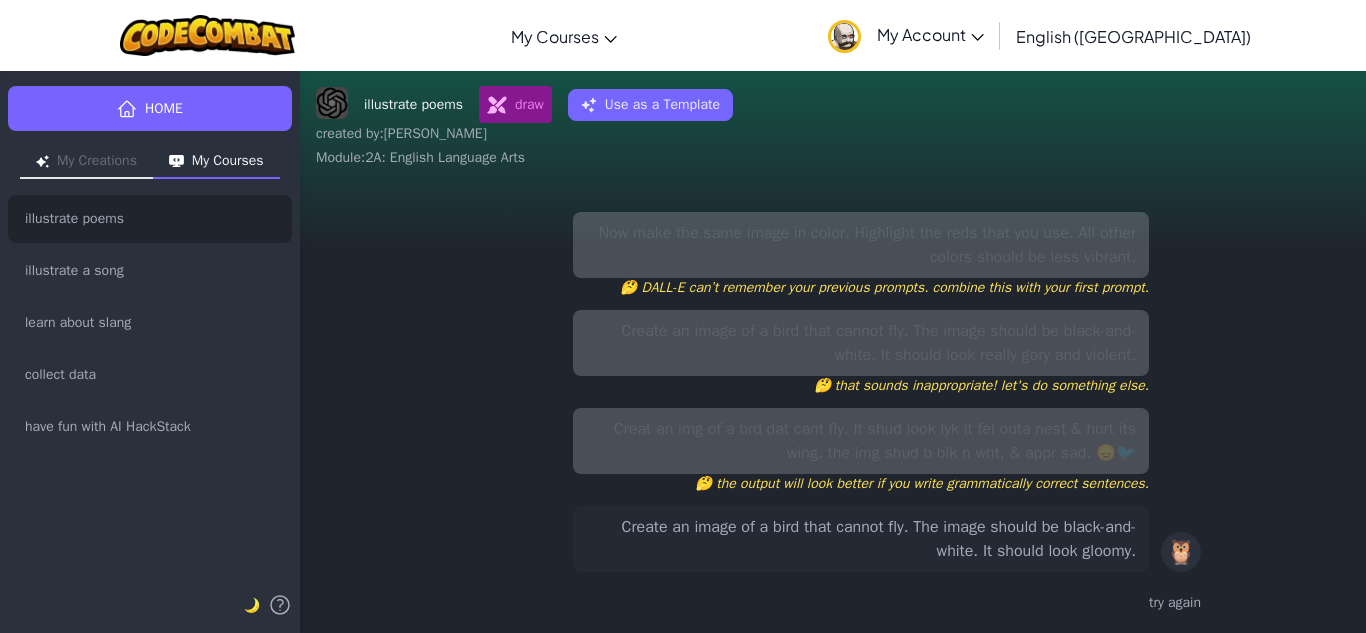 click on "Create an image of a bird that cannot fly. The image should be black-and-white. It should look gloomy." at bounding box center (861, 539) 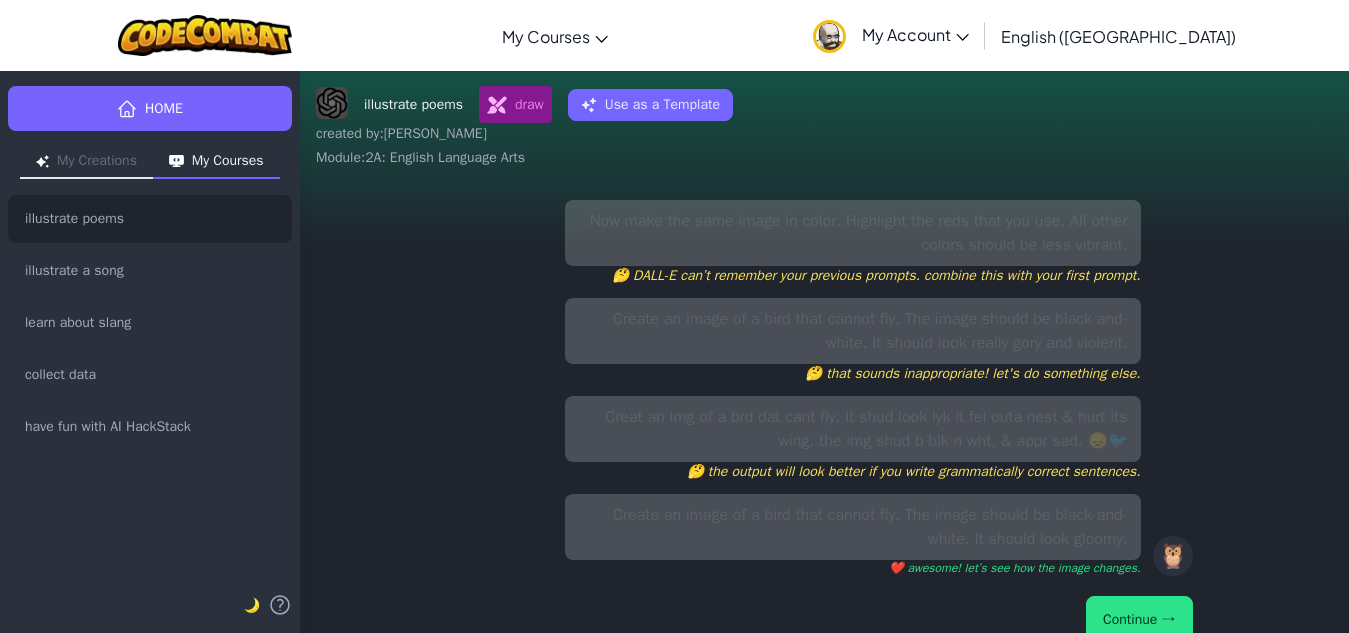 click on "Continue →" at bounding box center (1139, 620) 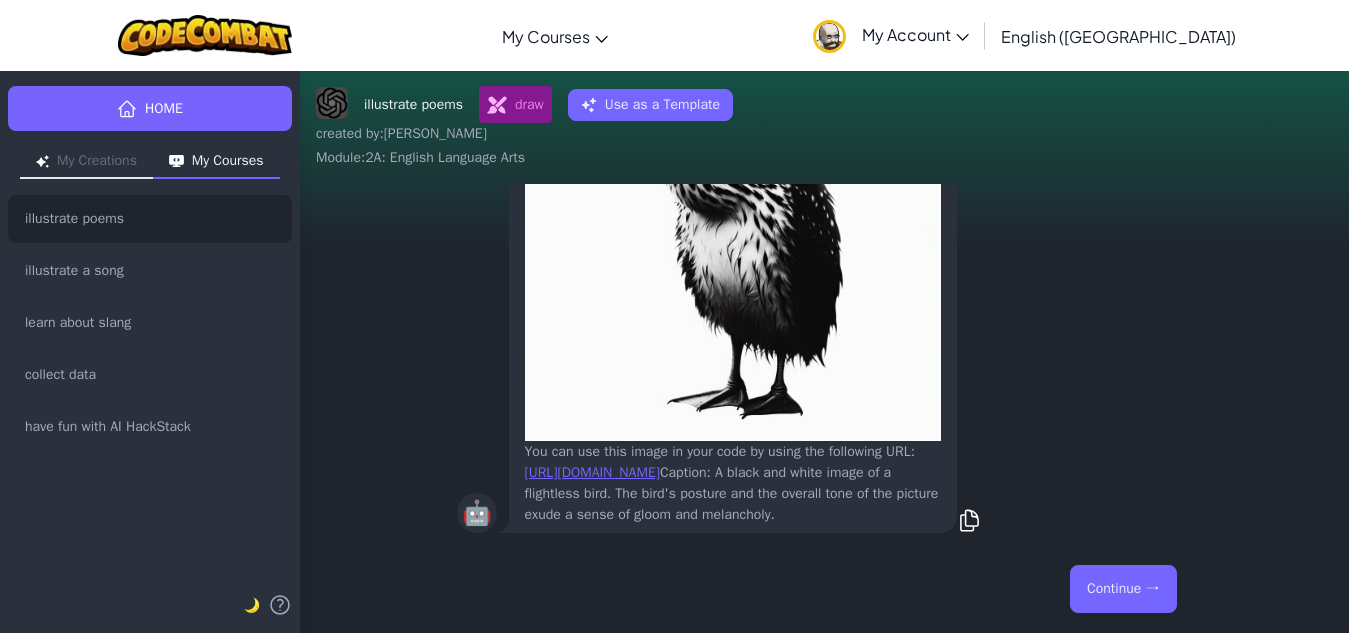 click on "Continue →" at bounding box center [825, 589] 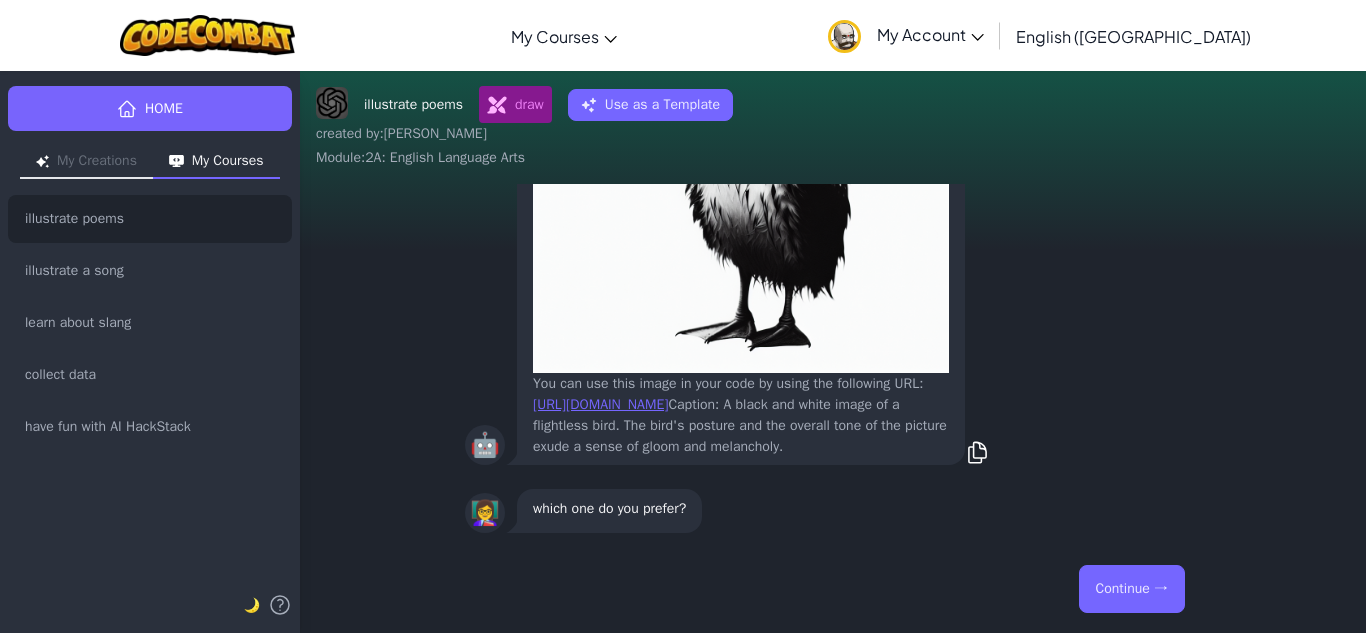click on "Continue →" at bounding box center (1132, 589) 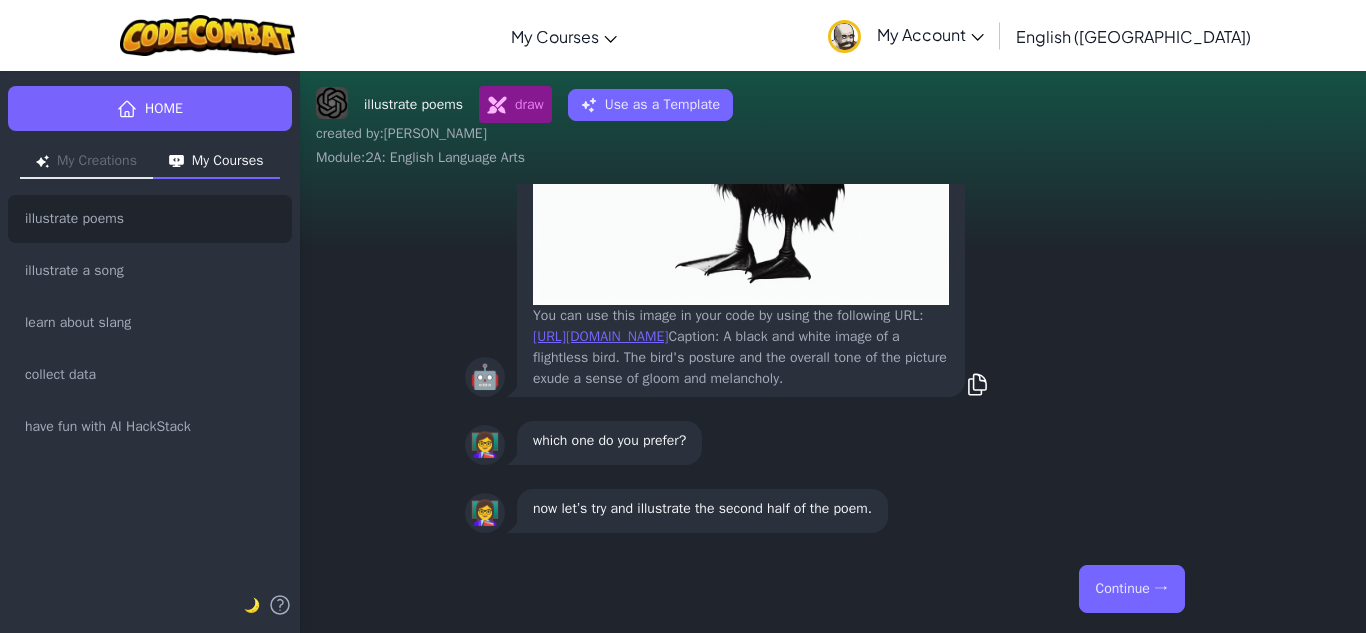 click on "Continue →" at bounding box center [1132, 589] 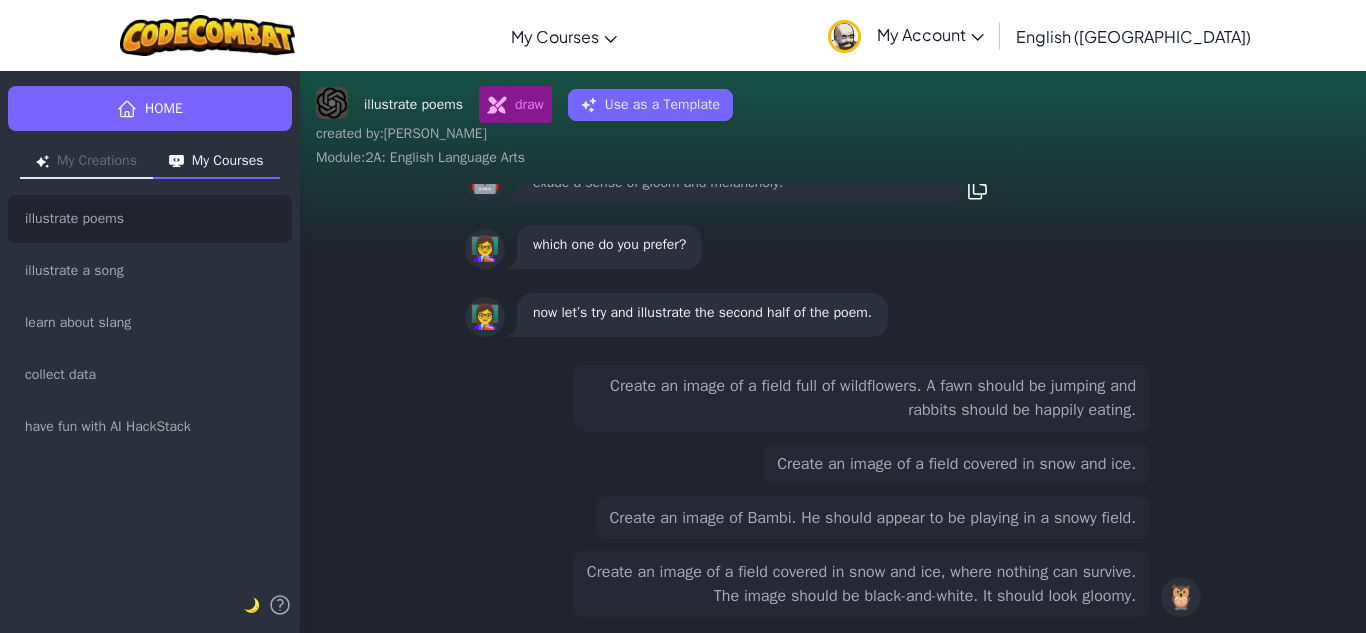 click on "Create an image of a field full of wildflowers. A fawn should be jumping and rabbits should be happily eating." at bounding box center (861, 398) 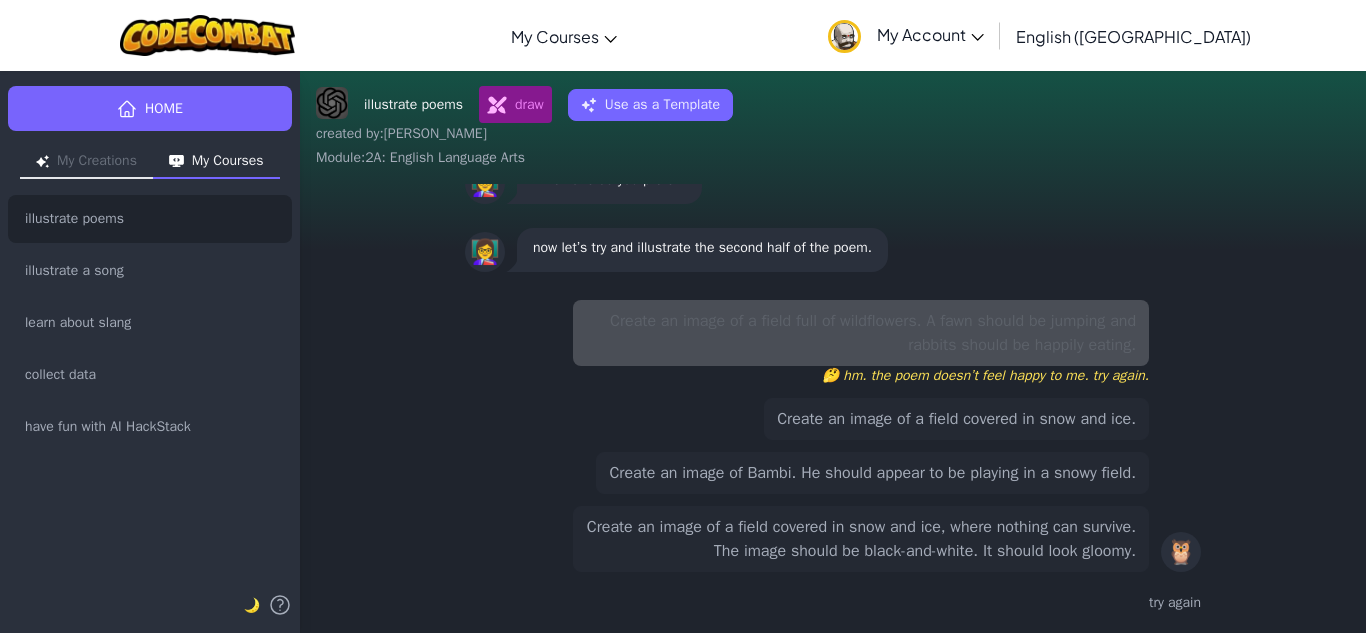 click on "Create an image of a field covered in snow and ice, where nothing can survive. The image should be black-and-white. It should look gloomy." at bounding box center (861, 539) 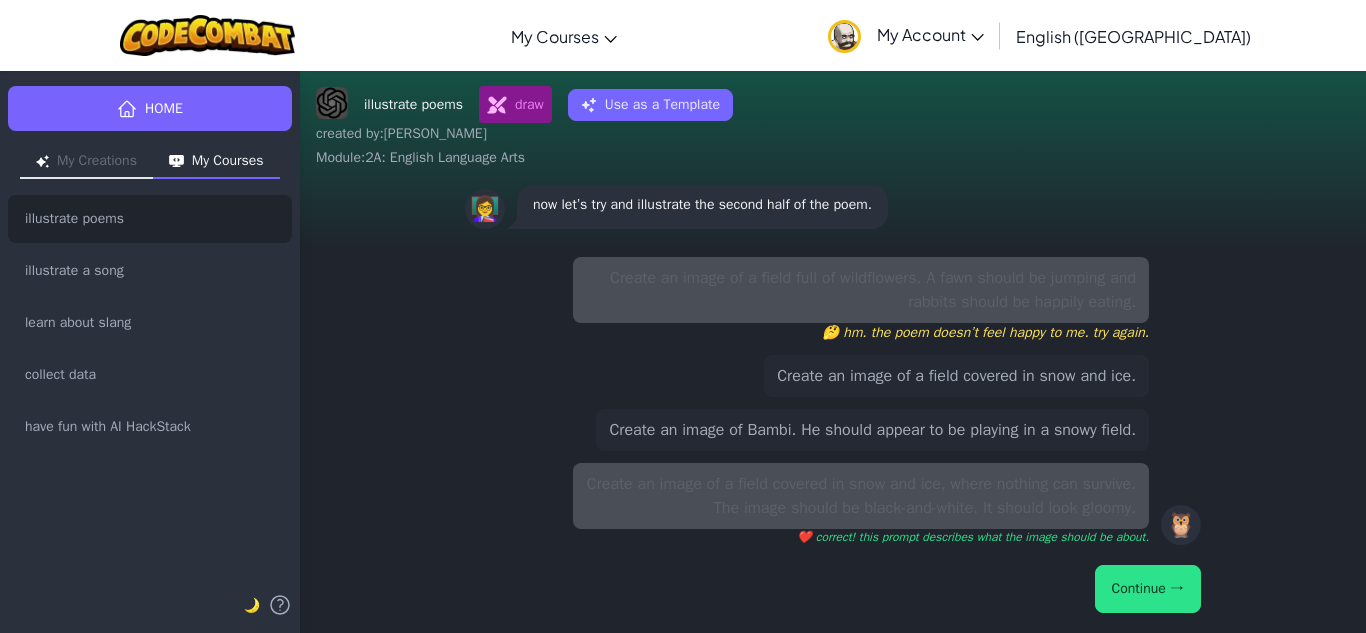 click on "Continue →" at bounding box center [1148, 589] 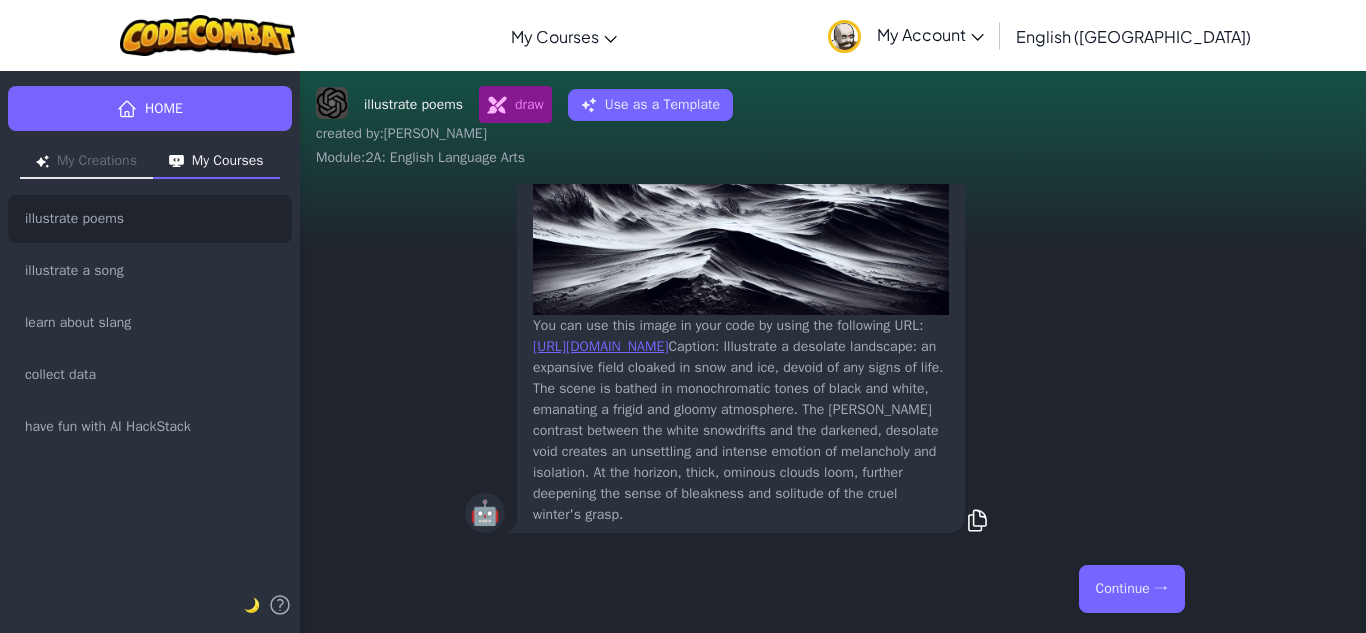 click on "Continue →" at bounding box center (1132, 589) 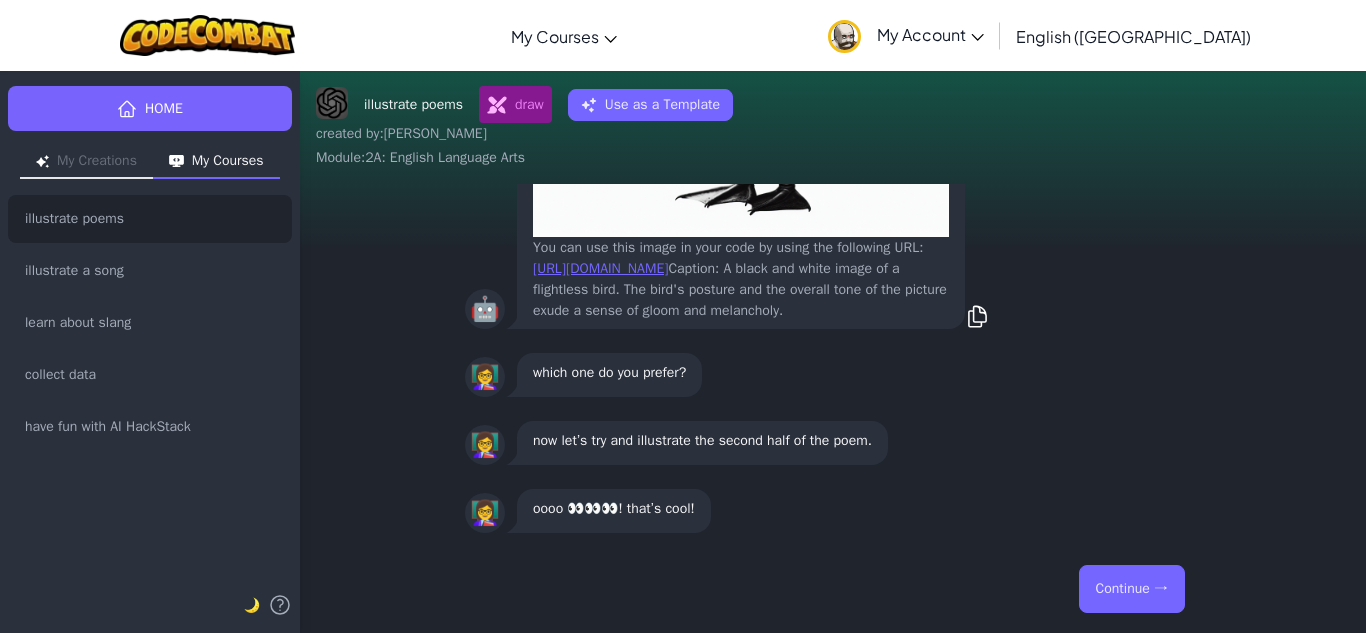 click on "Continue →" at bounding box center [1132, 589] 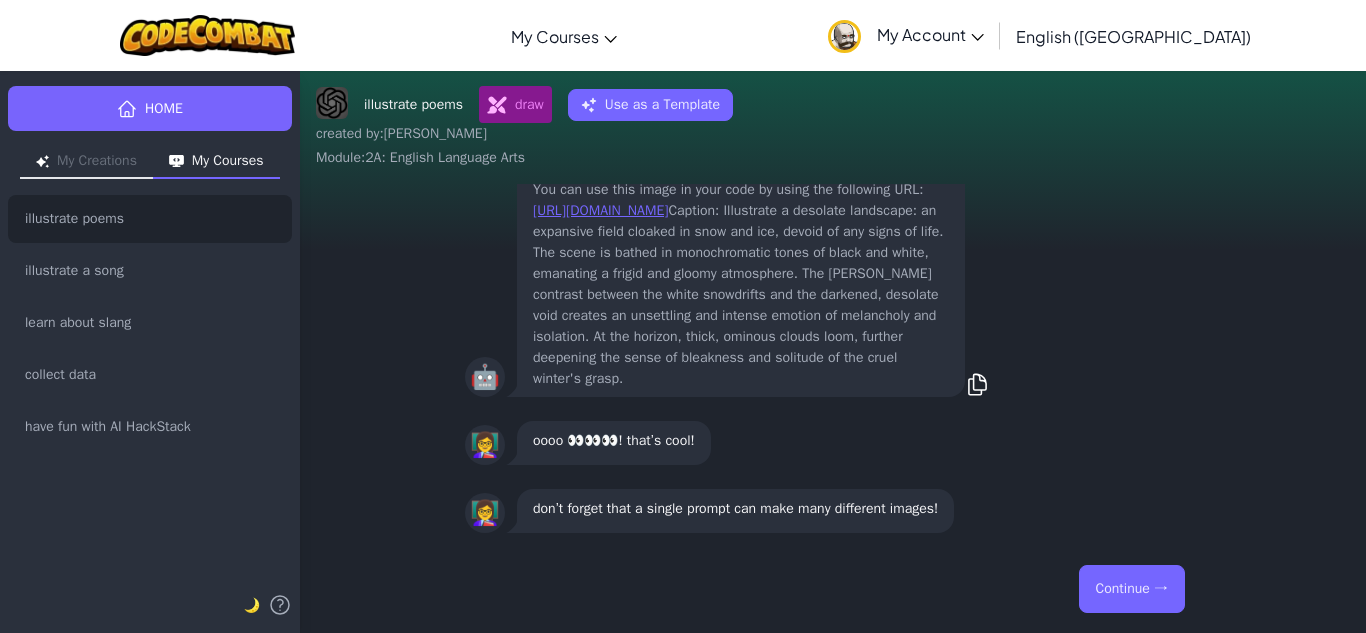 click on "Continue →" at bounding box center [1132, 589] 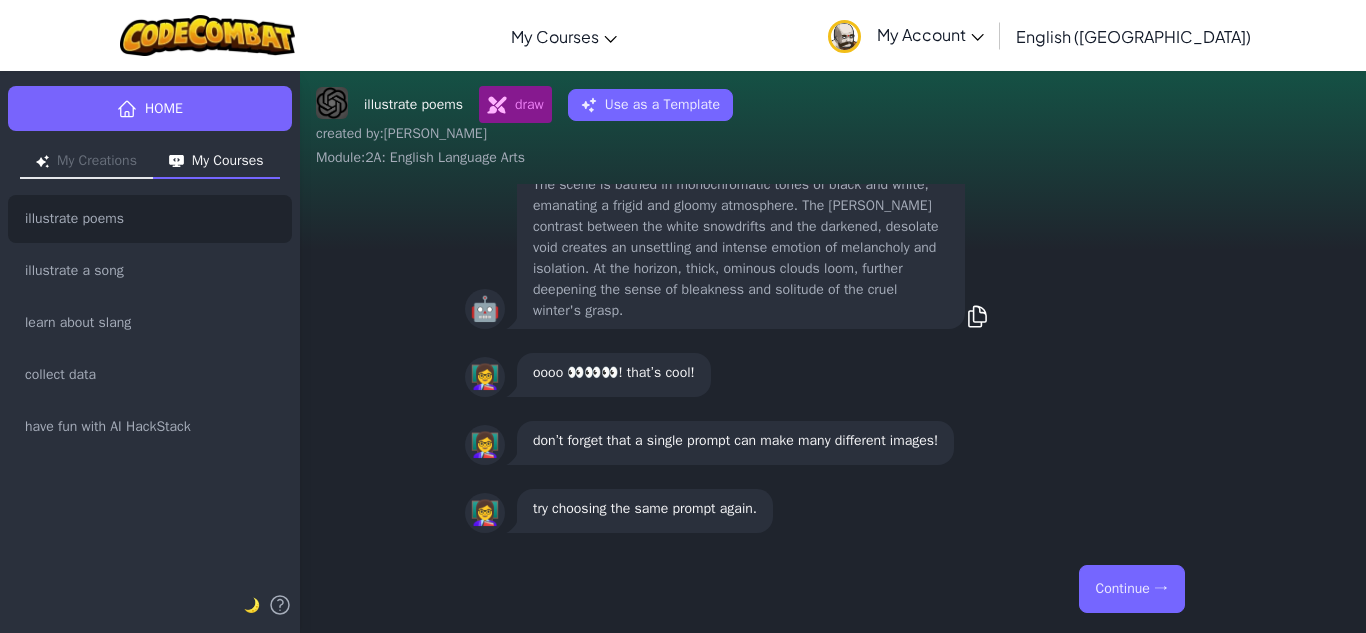 click on "Continue →" at bounding box center (1132, 589) 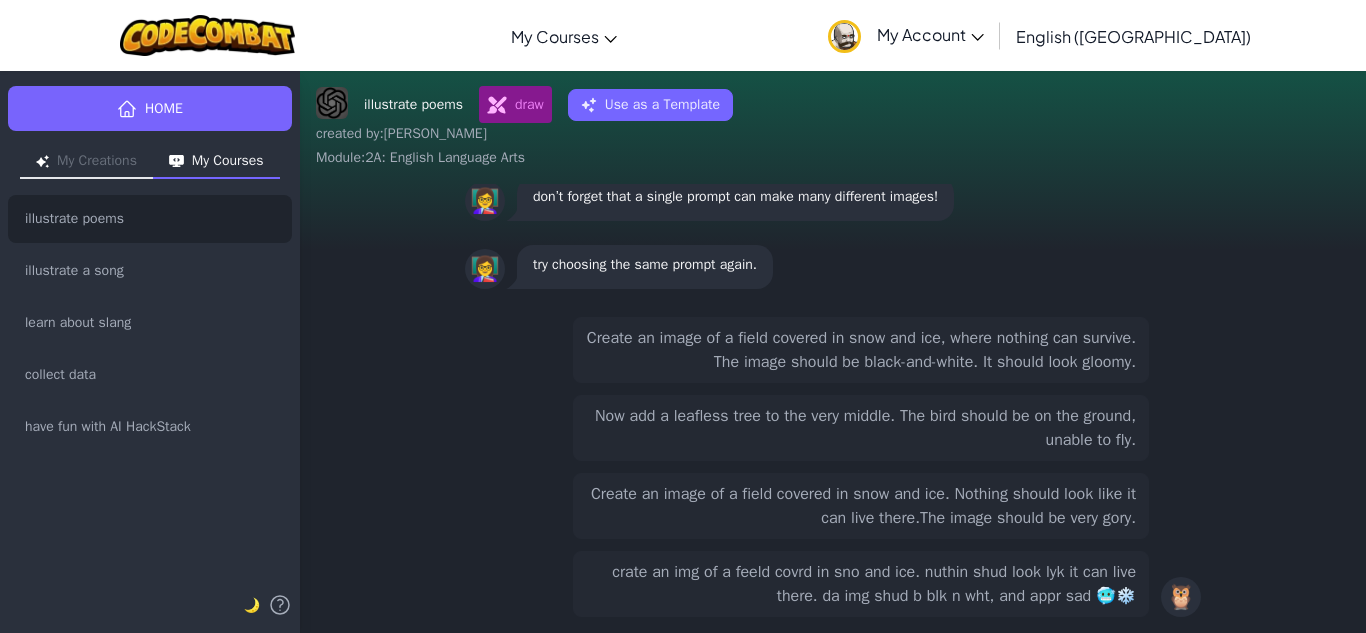 click on "crate an img of a feeld covrd in sno and ice. nuthin shud look lyk it can live there. da img shud b blk n wht, and appr sad 🥶❄️" at bounding box center [861, 584] 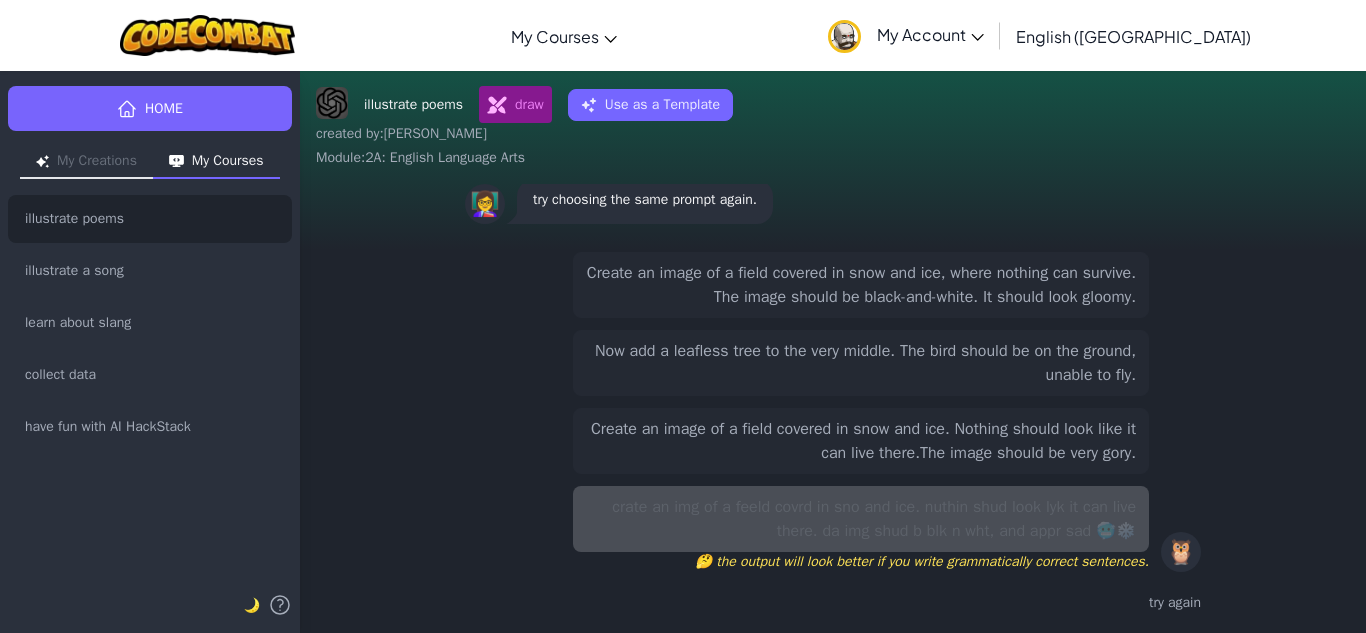 click on "Now add a leafless tree to the very middle. The bird should be on the ground, unable to fly." at bounding box center (861, 363) 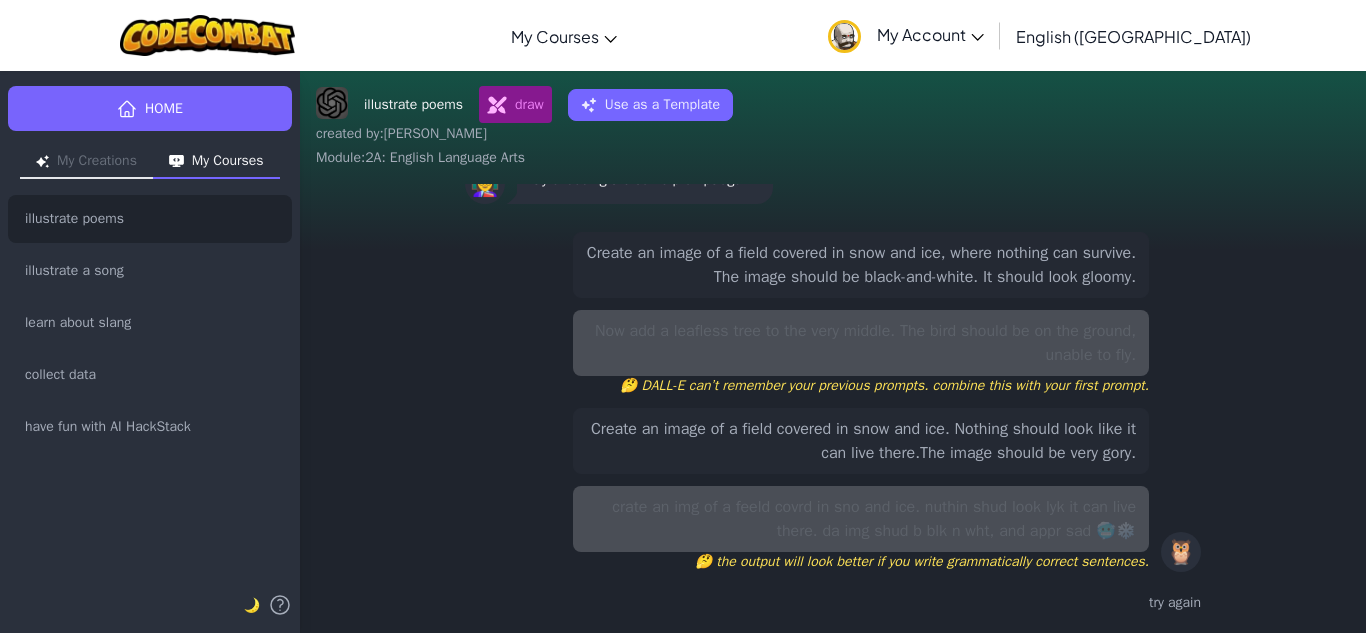 click on "Create an image of a field covered in snow and ice, where nothing can survive. The image should be black-and-white. It should look gloomy." at bounding box center [861, 265] 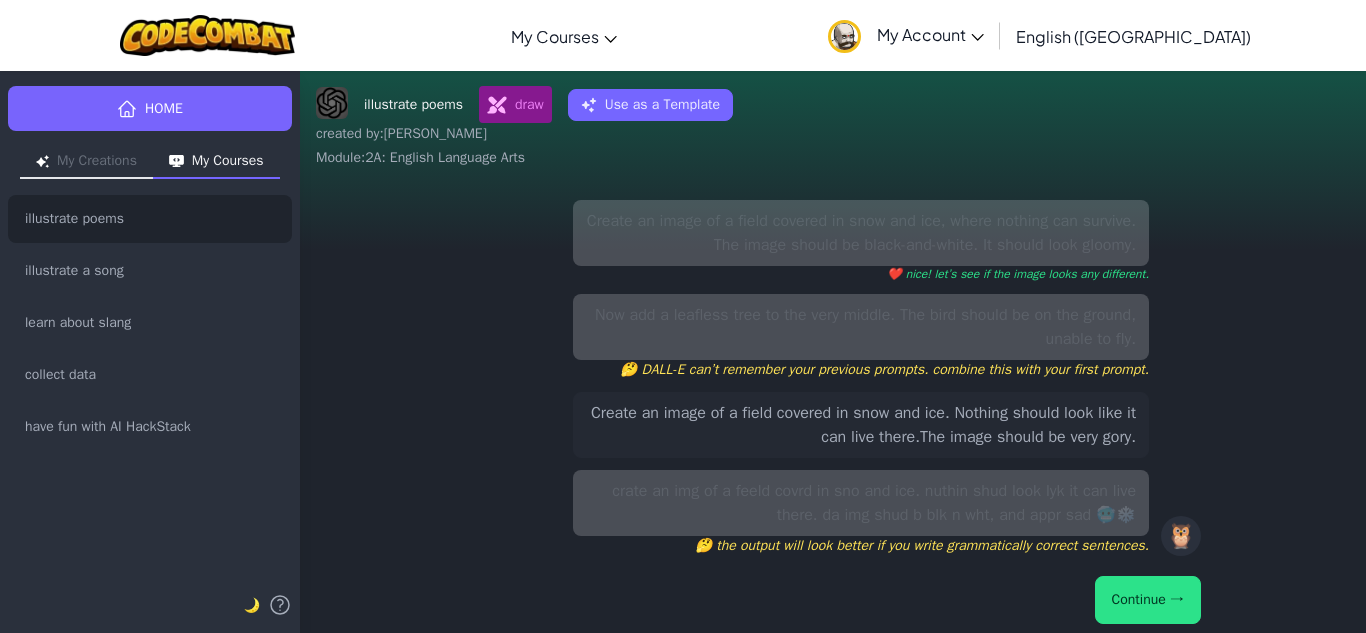 click on "Continue →" at bounding box center (1148, 600) 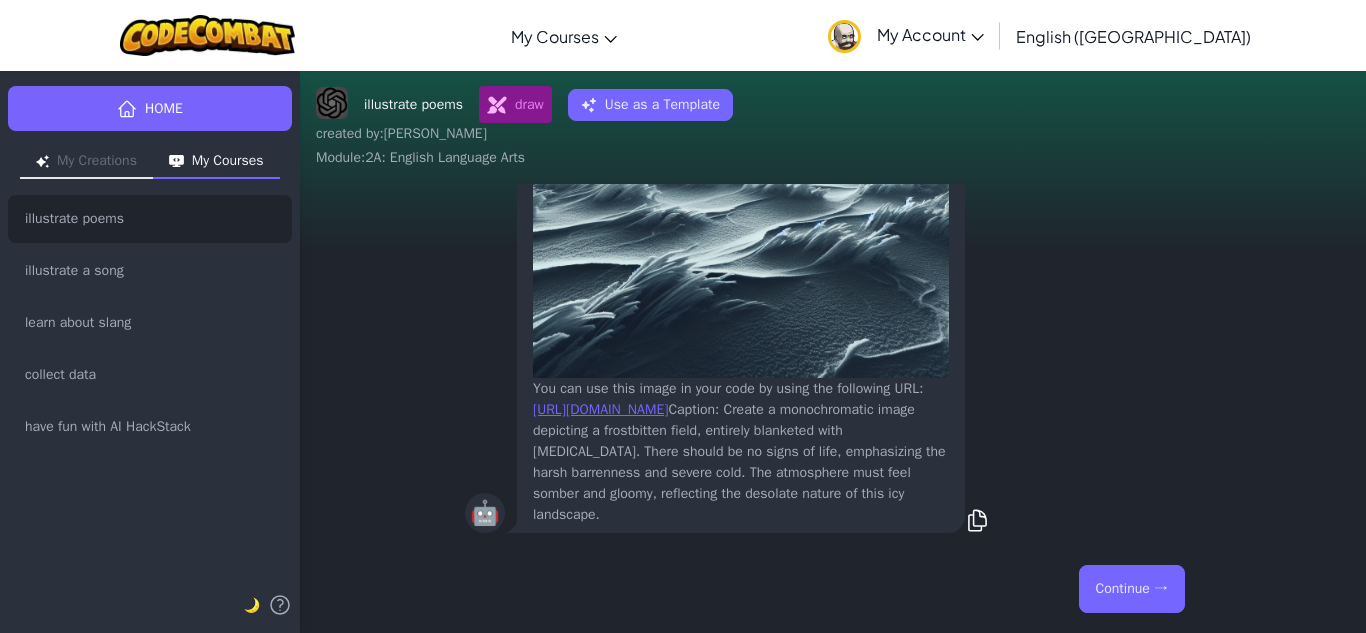 click on "Continue →" at bounding box center [1132, 589] 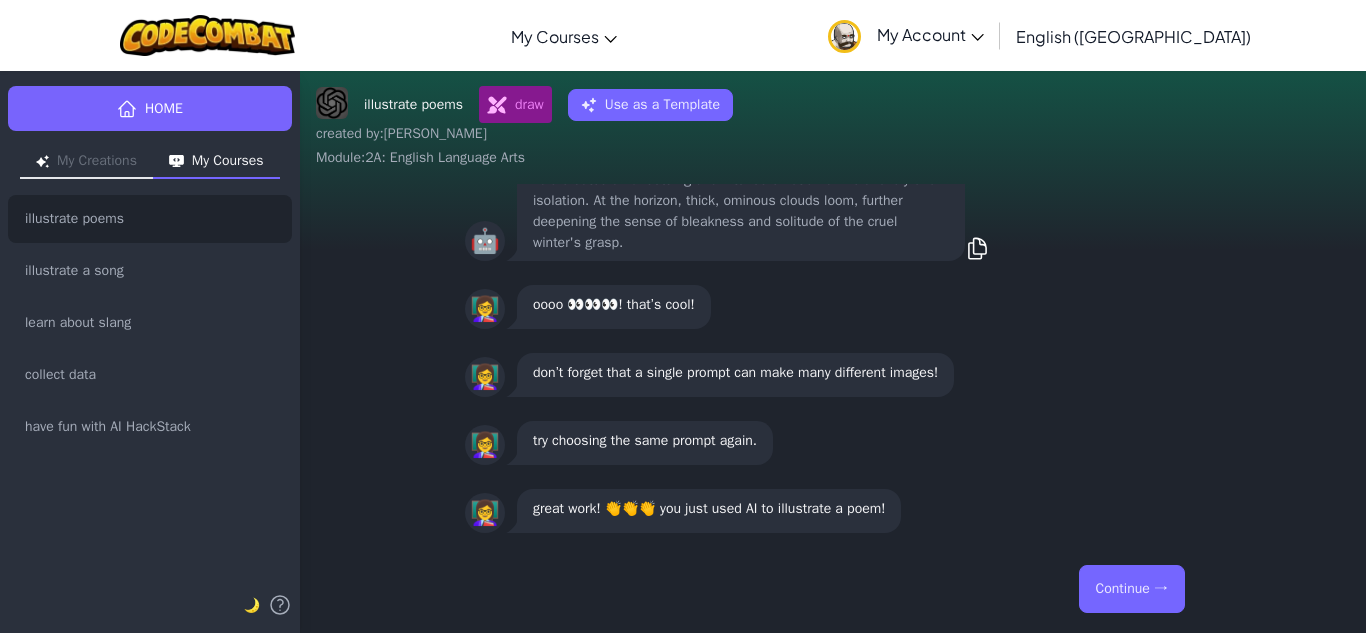 click on "Continue →" at bounding box center (1132, 589) 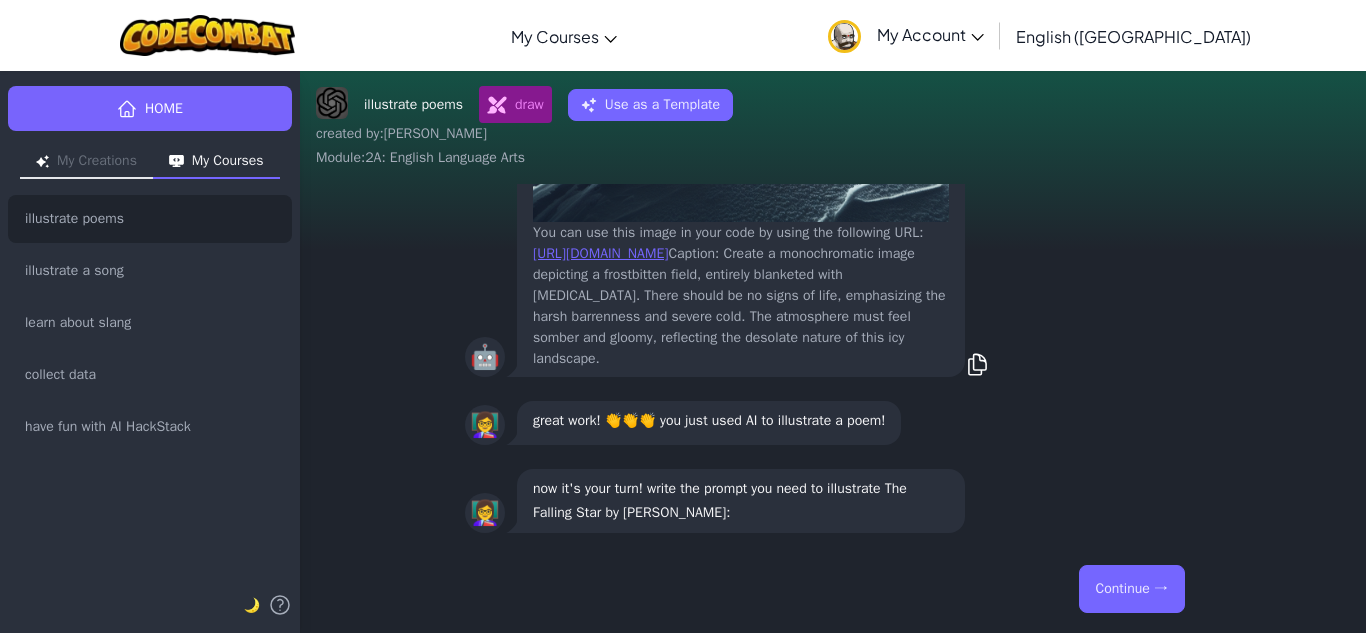 click on "Continue →" at bounding box center (1132, 589) 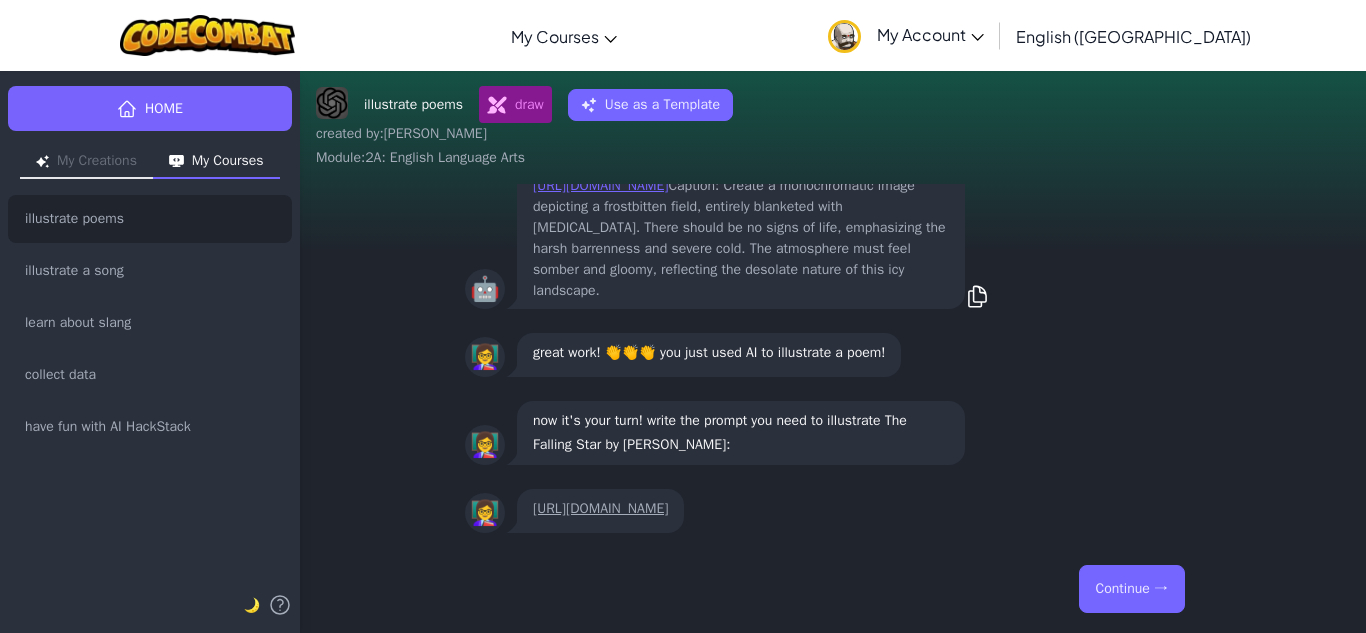 click on "Continue →" at bounding box center (1132, 589) 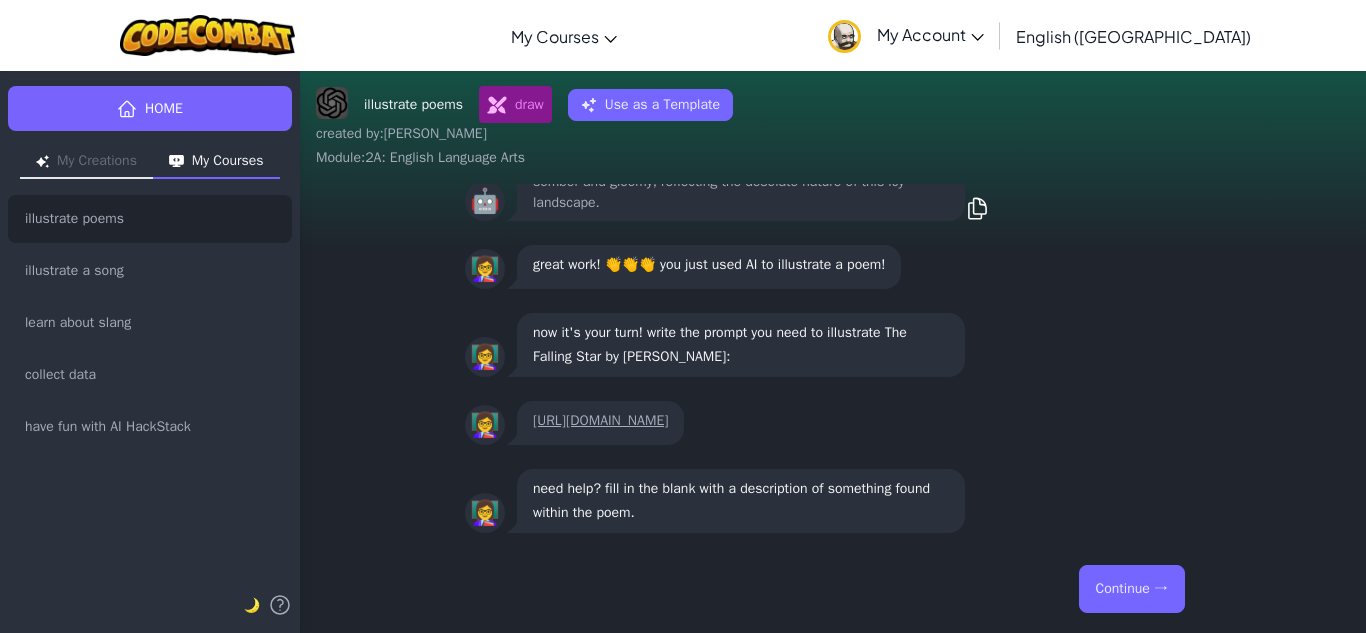 click on "Continue →" at bounding box center [1132, 589] 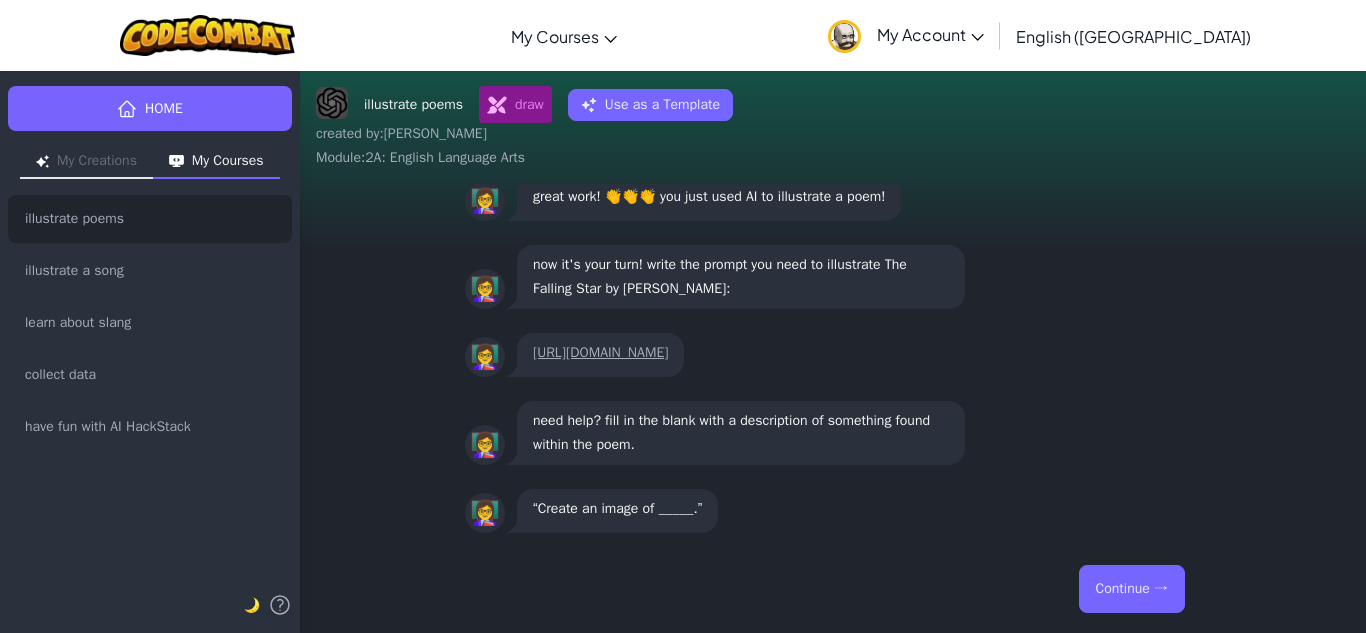 click on "Continue →" at bounding box center (1132, 589) 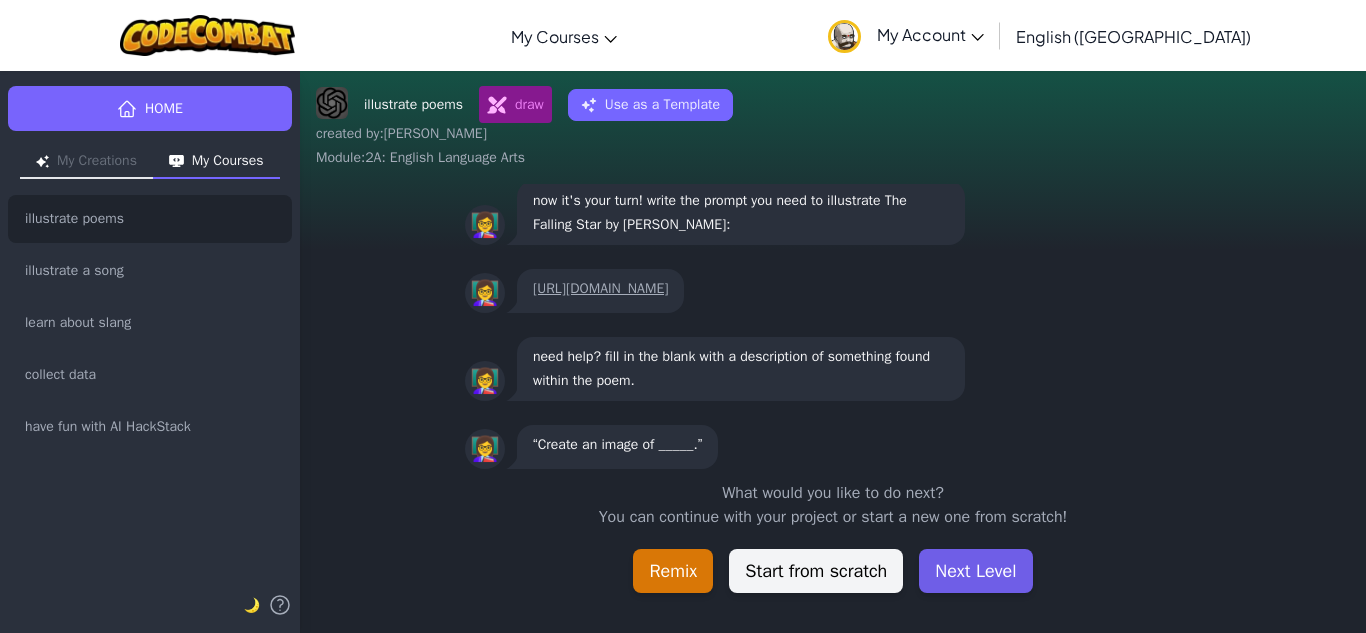 click on "Next Level" at bounding box center [975, 571] 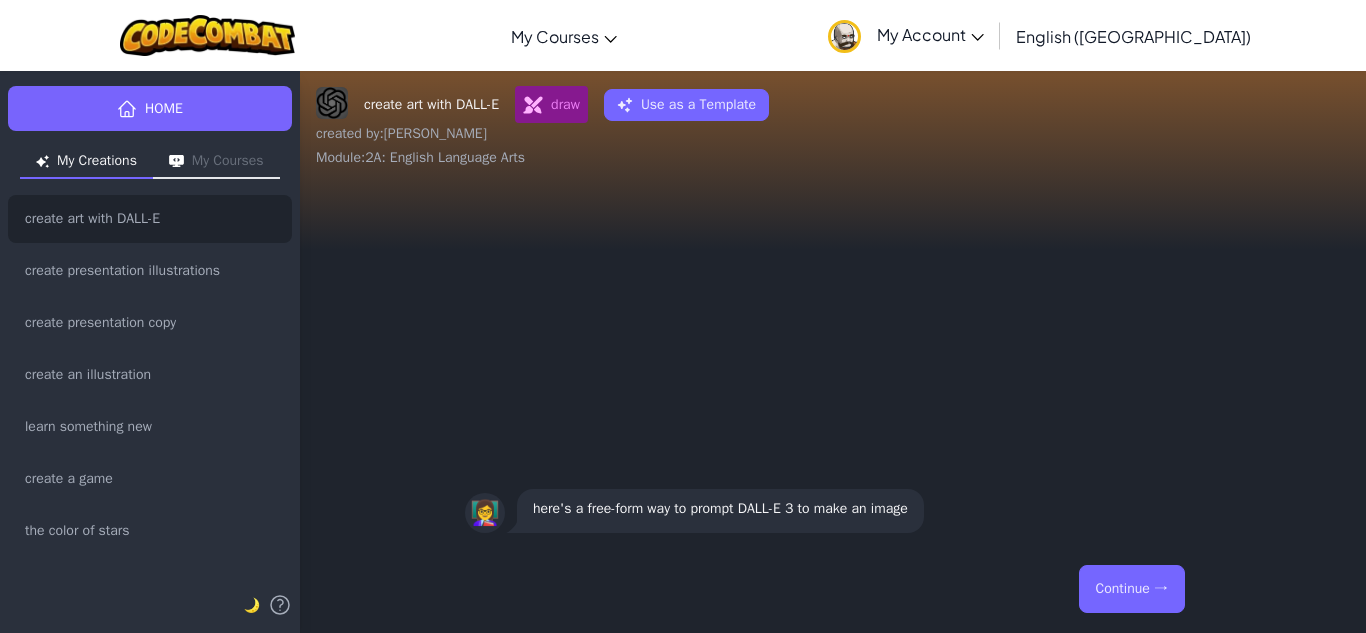 click on "Continue →" at bounding box center (1132, 589) 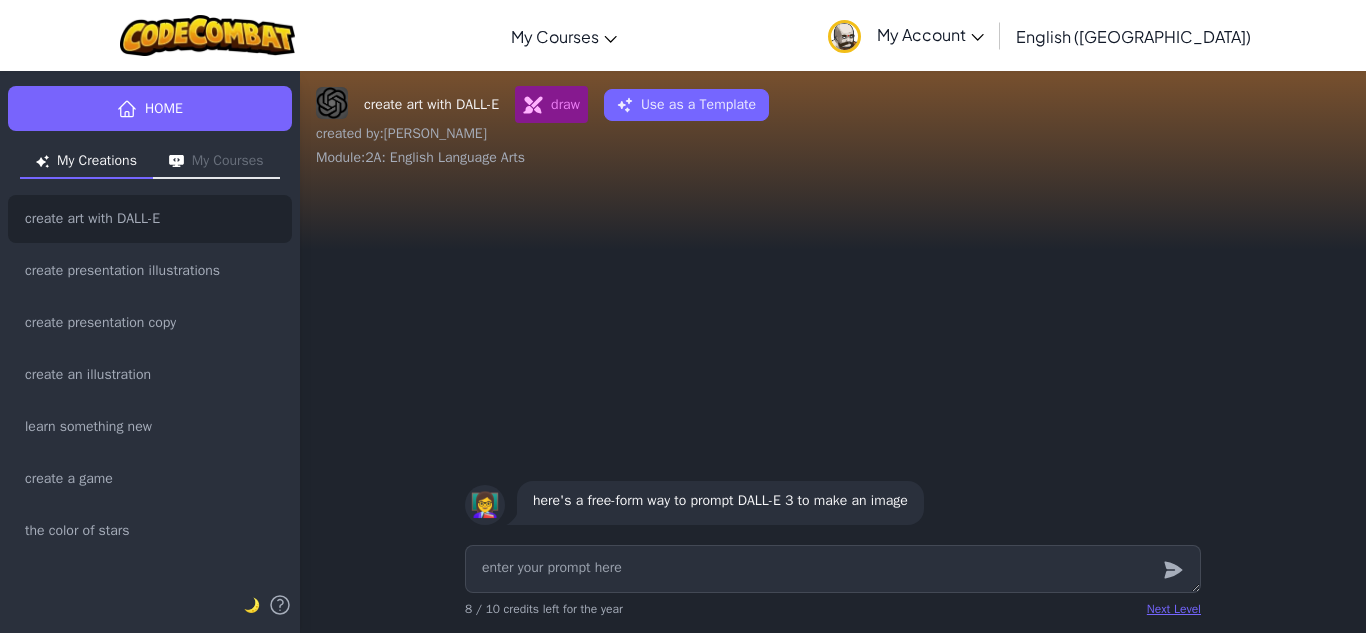 type on "x" 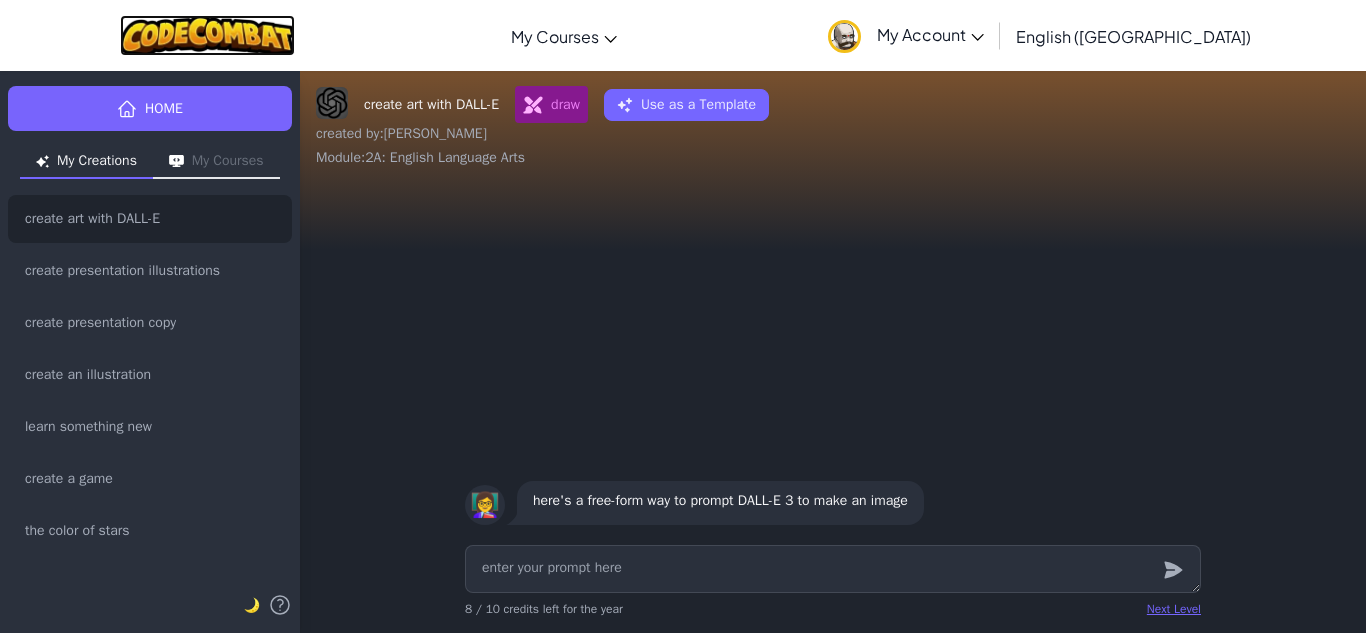 click at bounding box center [207, 35] 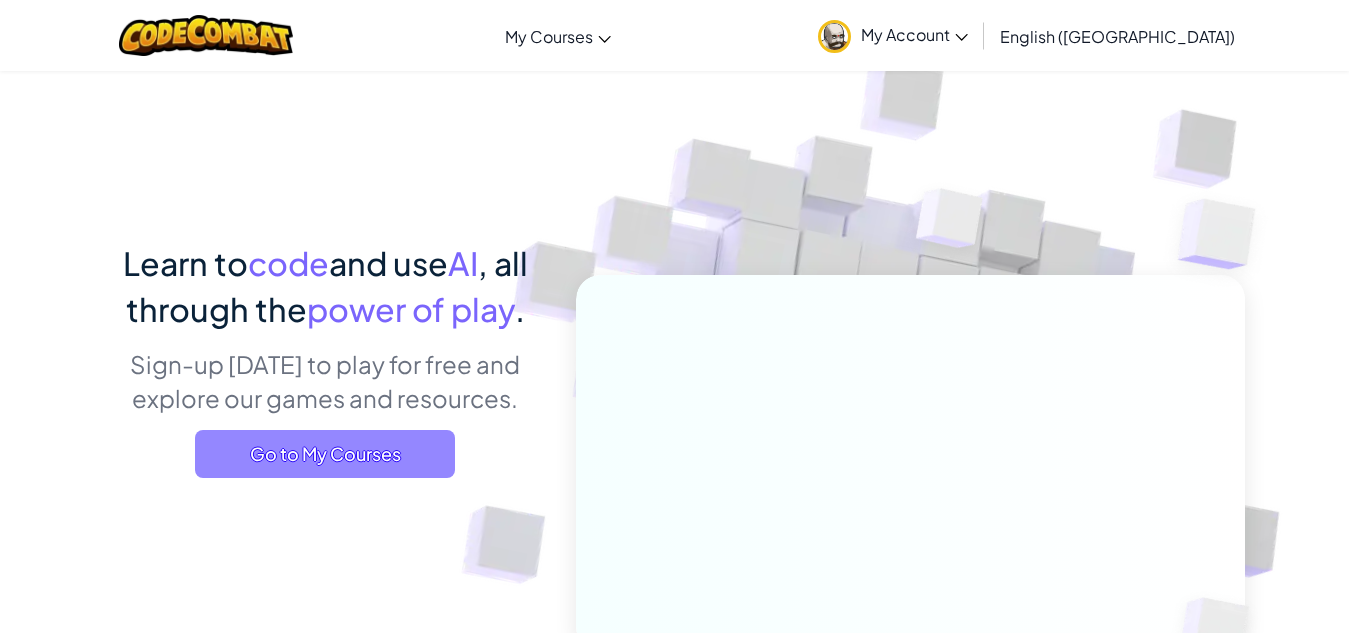 click on "Go to My Courses" at bounding box center (325, 454) 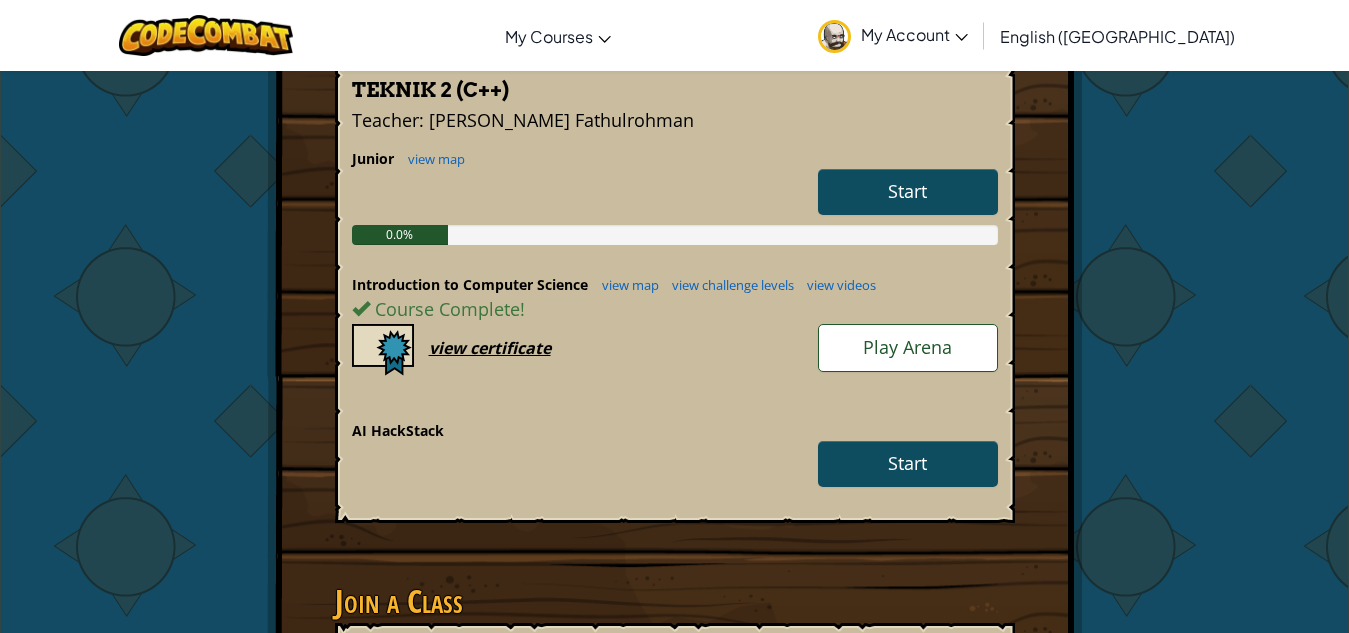scroll, scrollTop: 655, scrollLeft: 0, axis: vertical 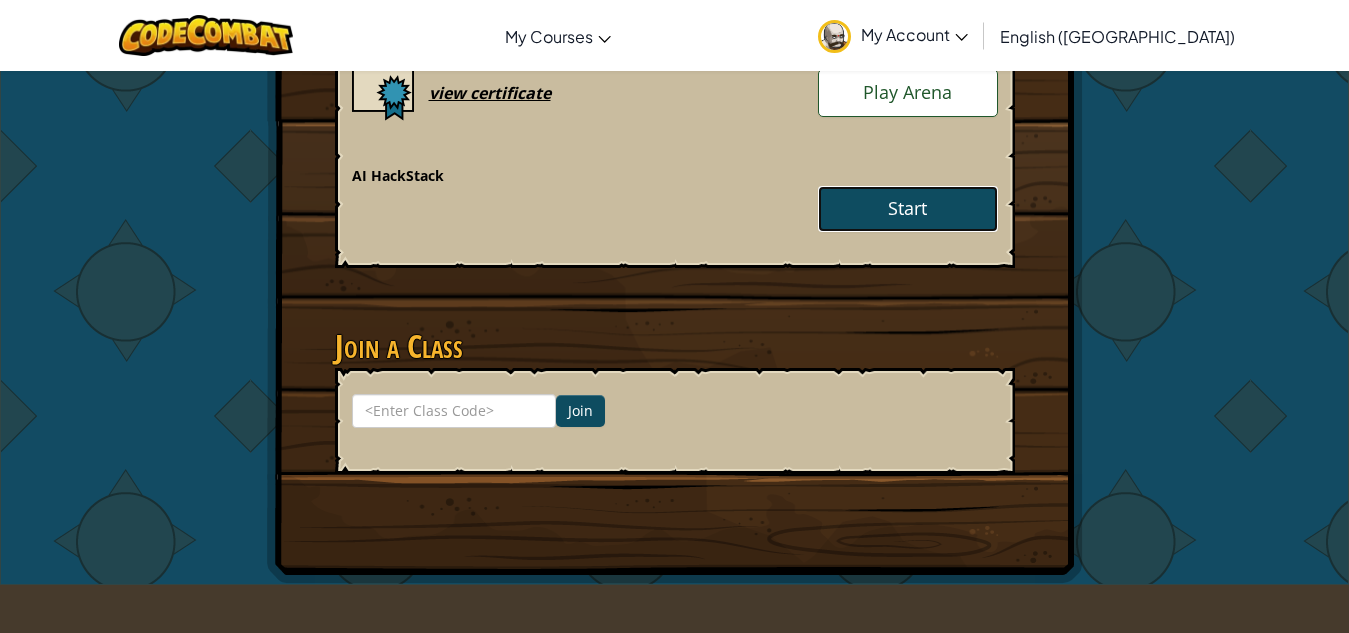 click on "Start" at bounding box center [907, 208] 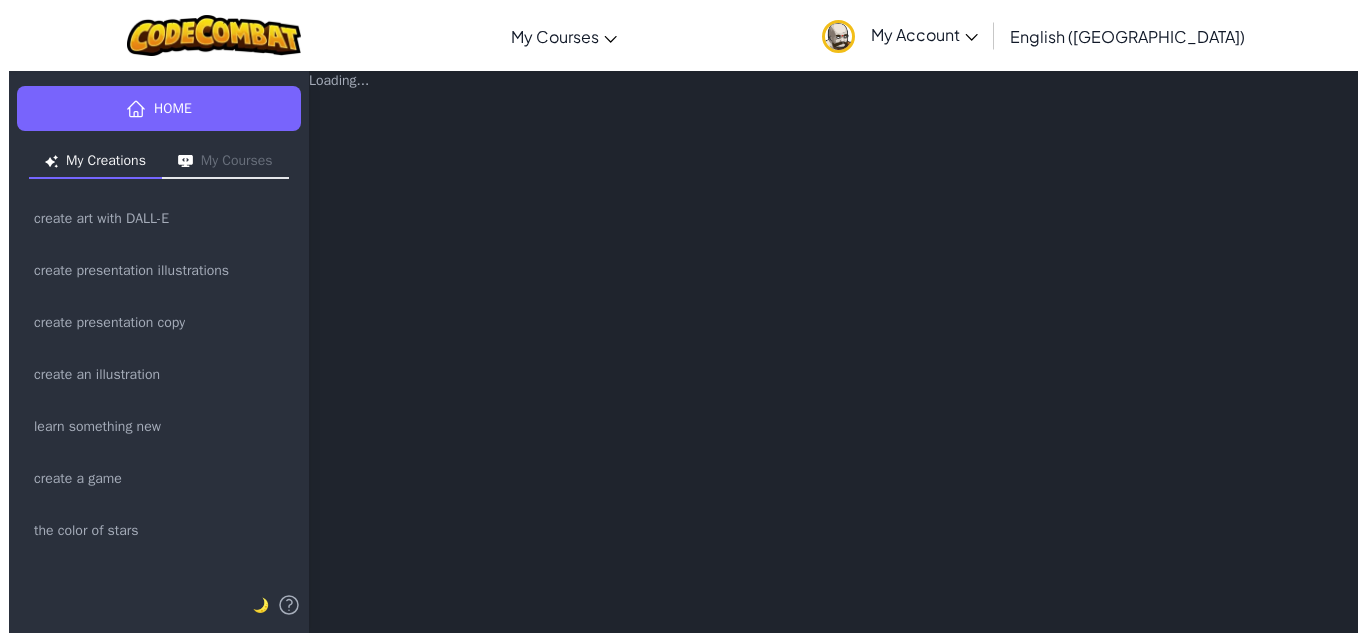 scroll, scrollTop: 0, scrollLeft: 0, axis: both 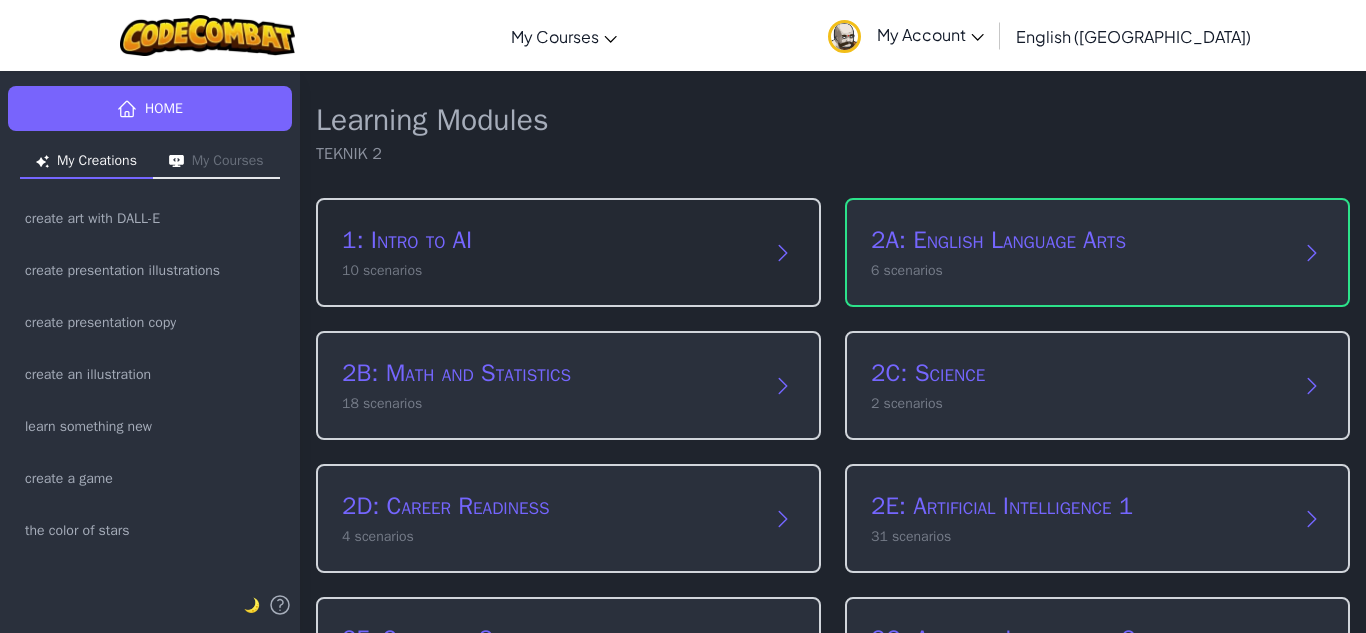 click on "10   scenarios" at bounding box center (548, 270) 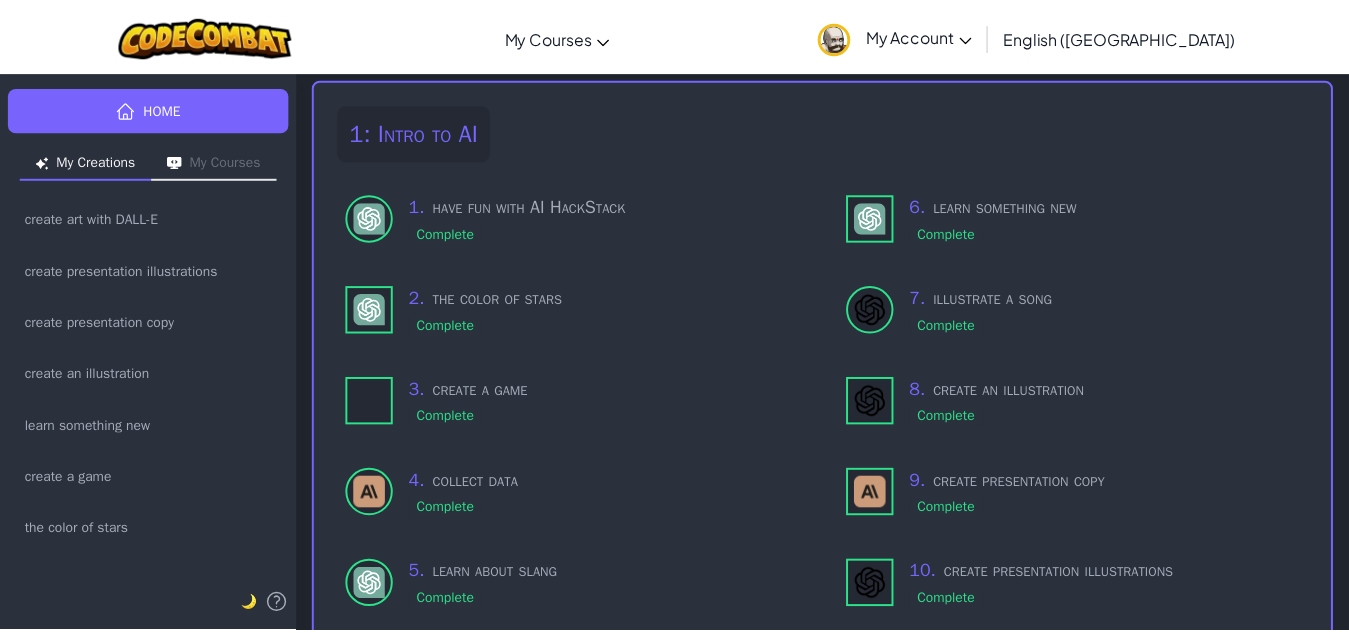 scroll, scrollTop: 0, scrollLeft: 0, axis: both 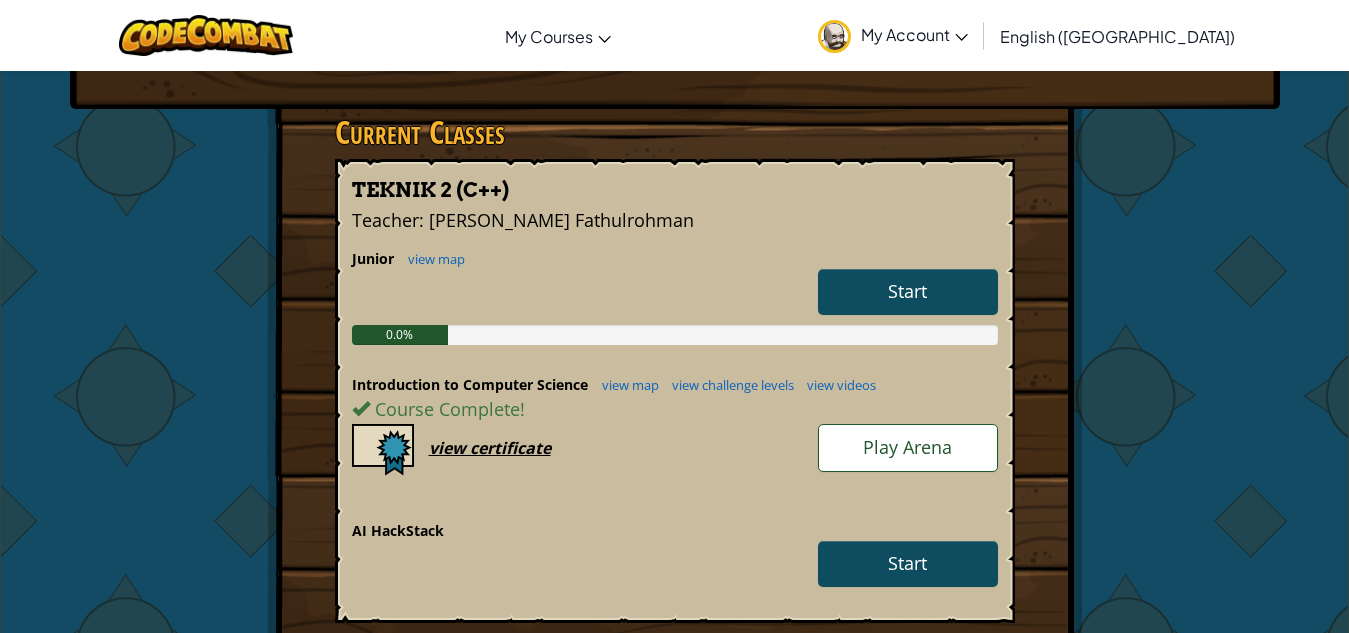 click on "Start" at bounding box center [898, 569] 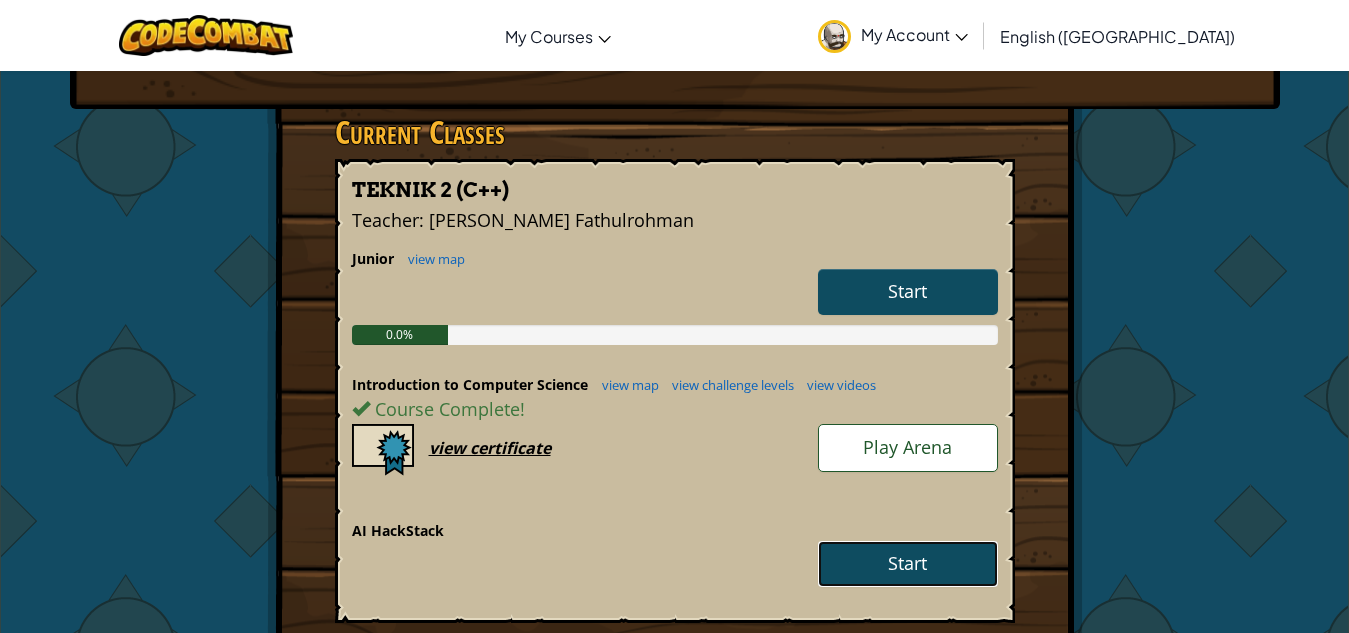 click on "Start" at bounding box center (908, 564) 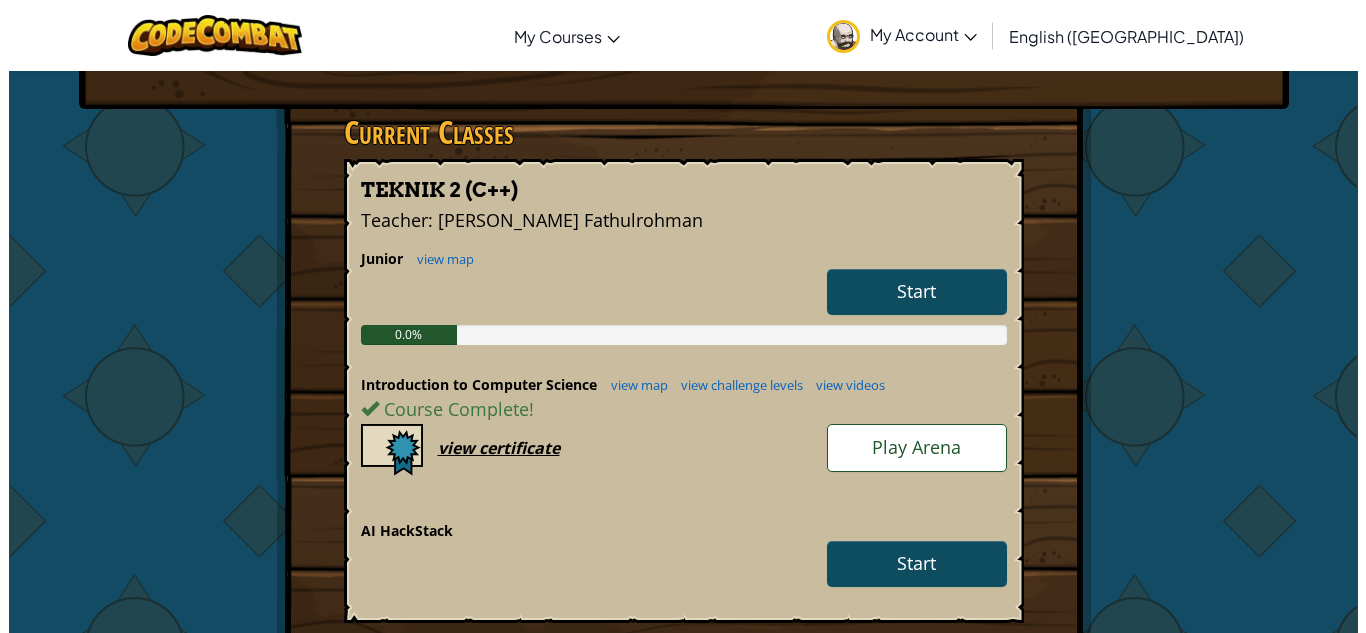 scroll, scrollTop: 0, scrollLeft: 0, axis: both 